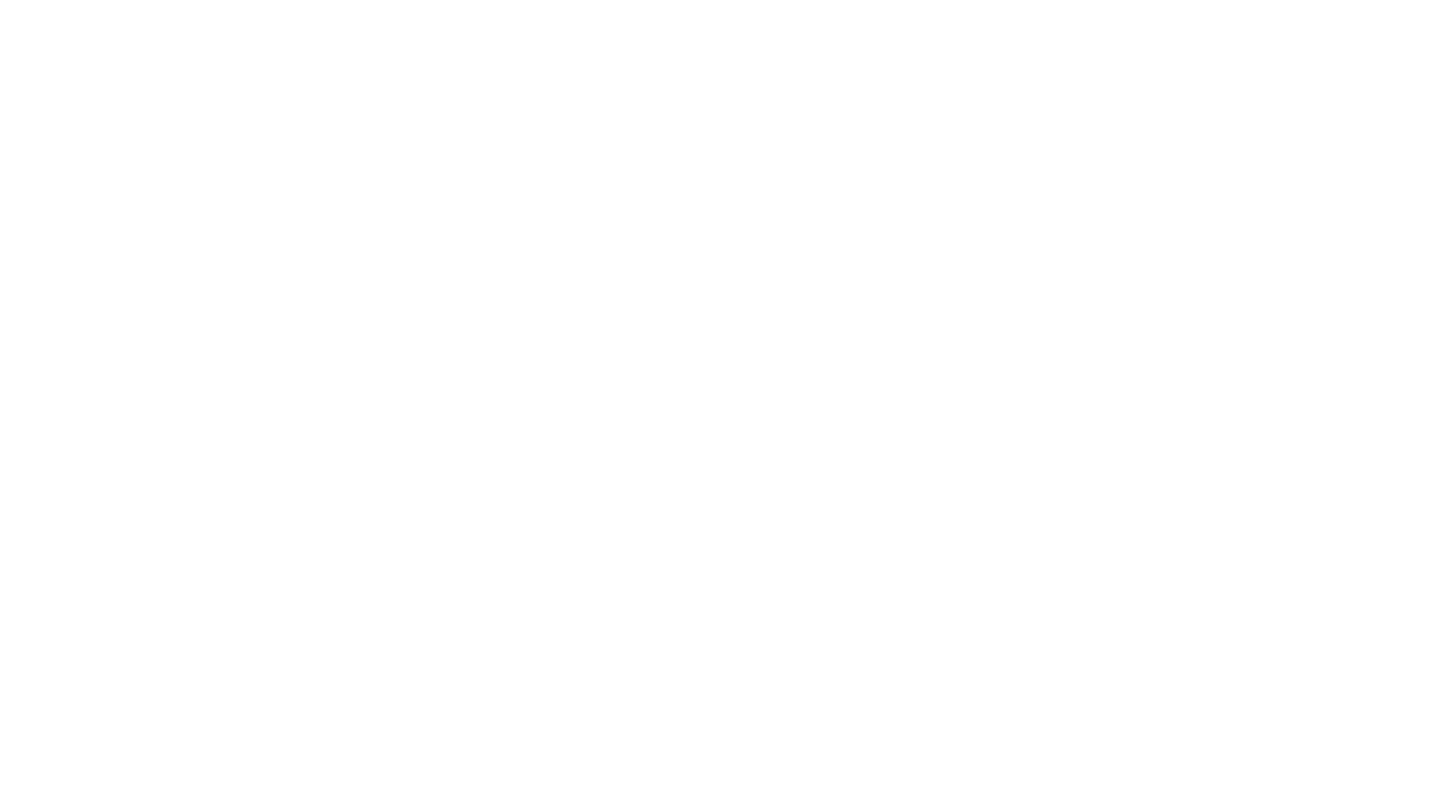 scroll, scrollTop: 0, scrollLeft: 0, axis: both 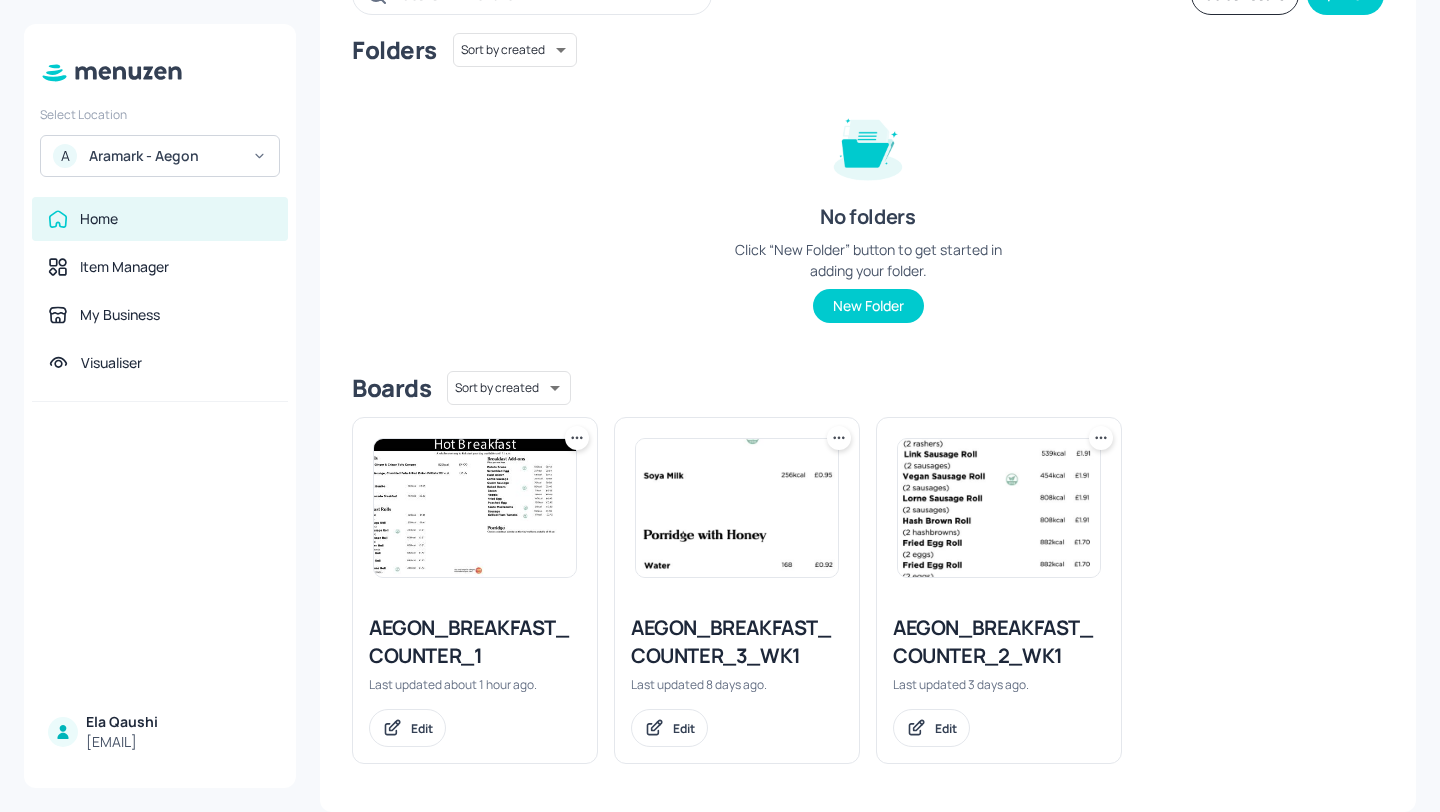 click on "AEGON_BREAKFAST_COUNTER_2_WK1" at bounding box center (999, 642) 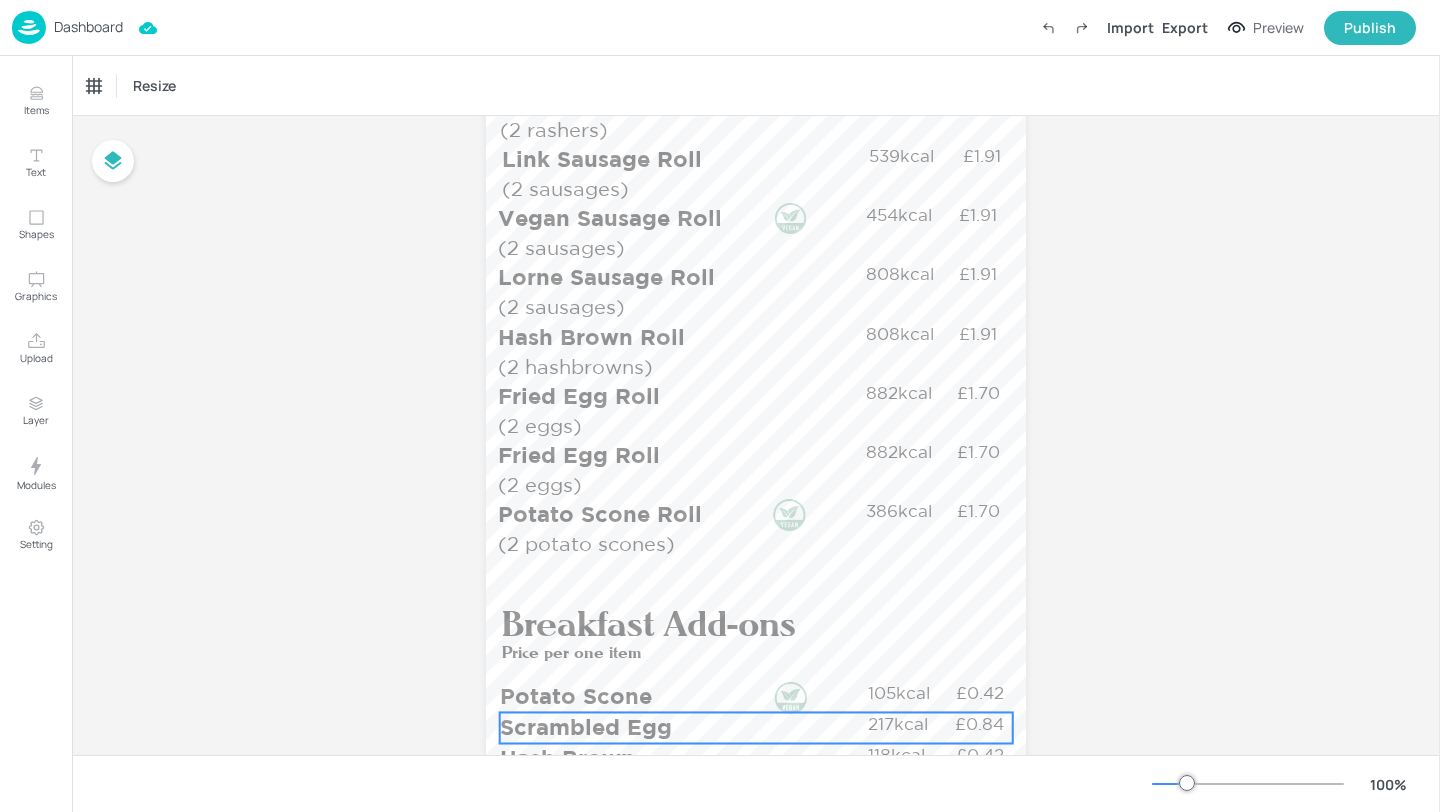scroll, scrollTop: 774, scrollLeft: 0, axis: vertical 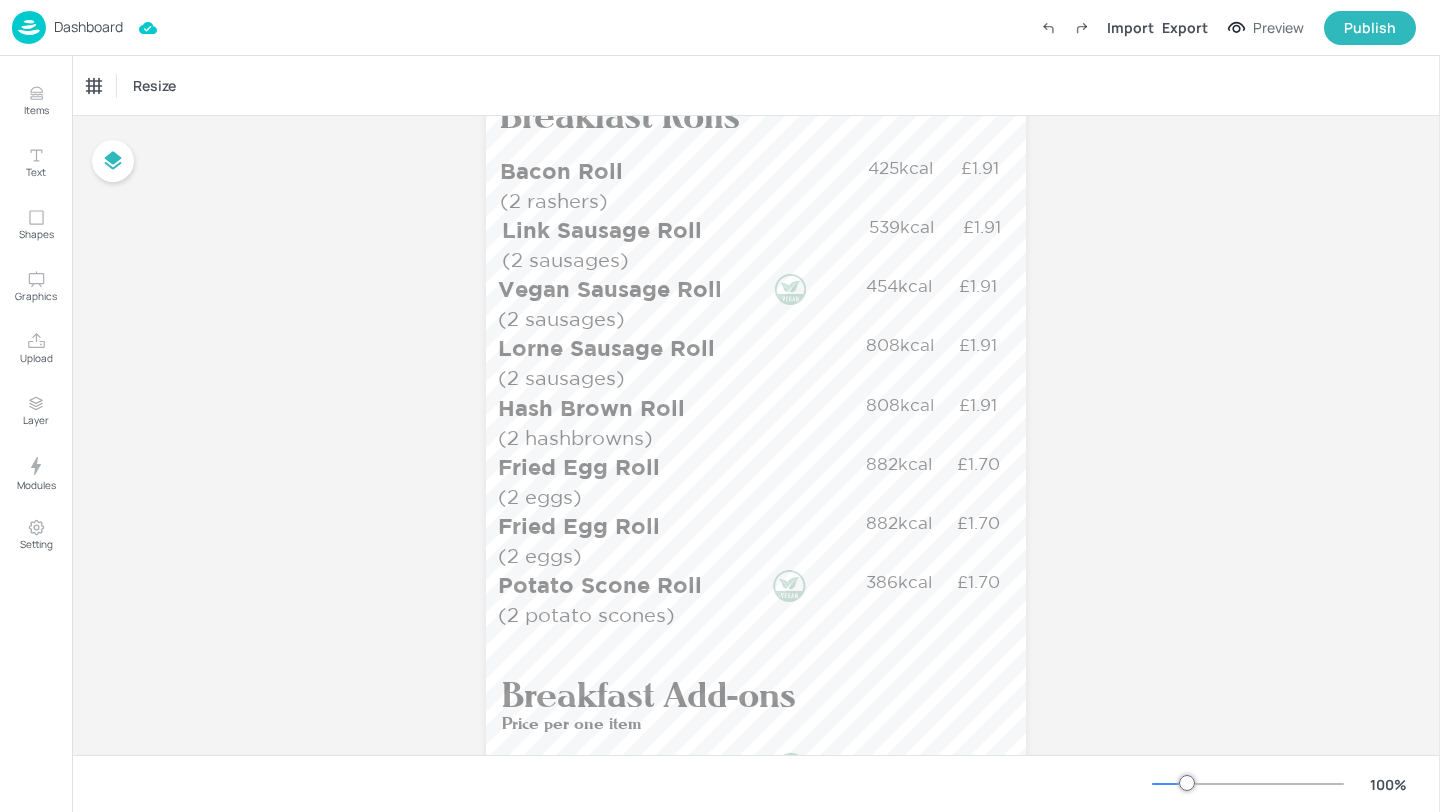 click on "Dashboard" at bounding box center [67, 27] 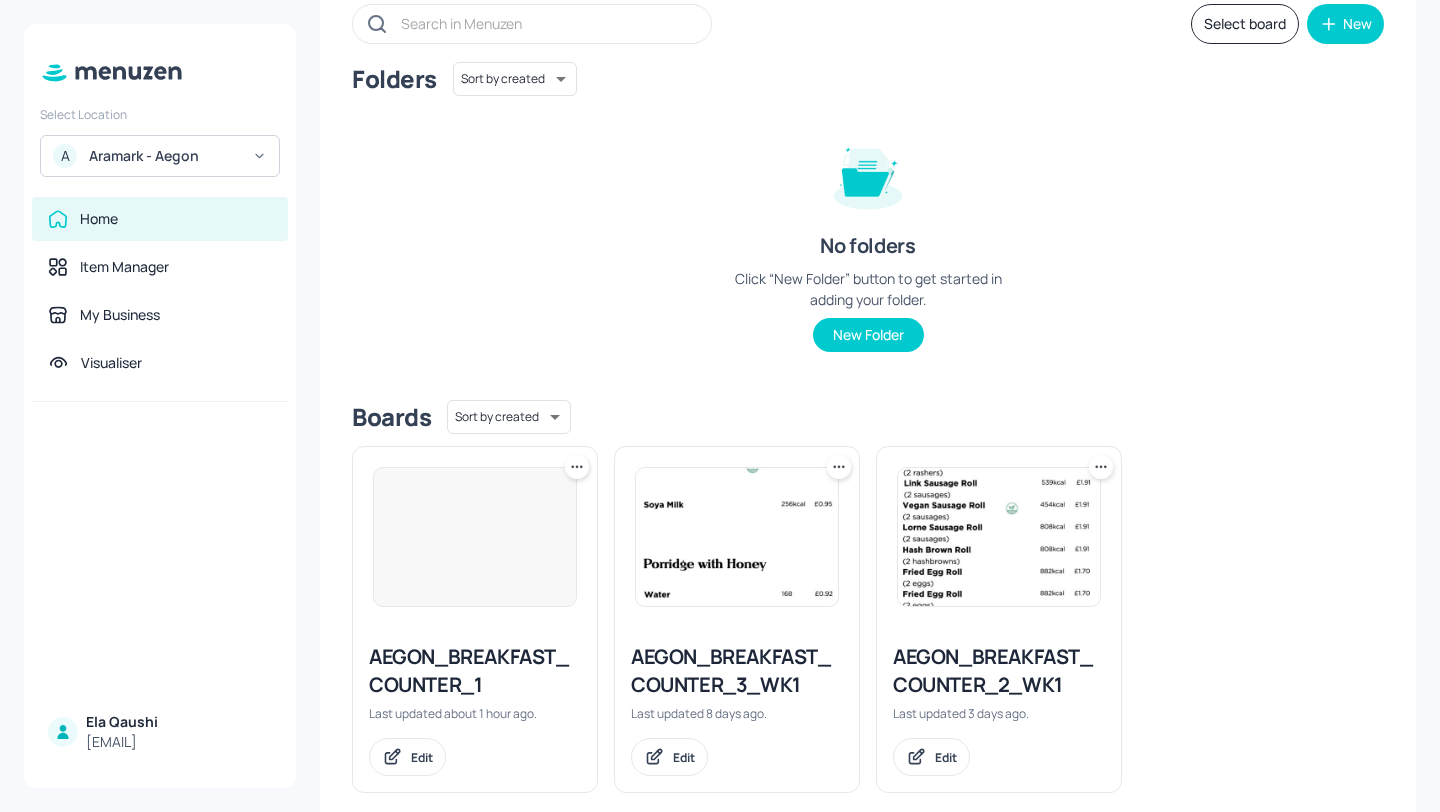 scroll, scrollTop: 151, scrollLeft: 0, axis: vertical 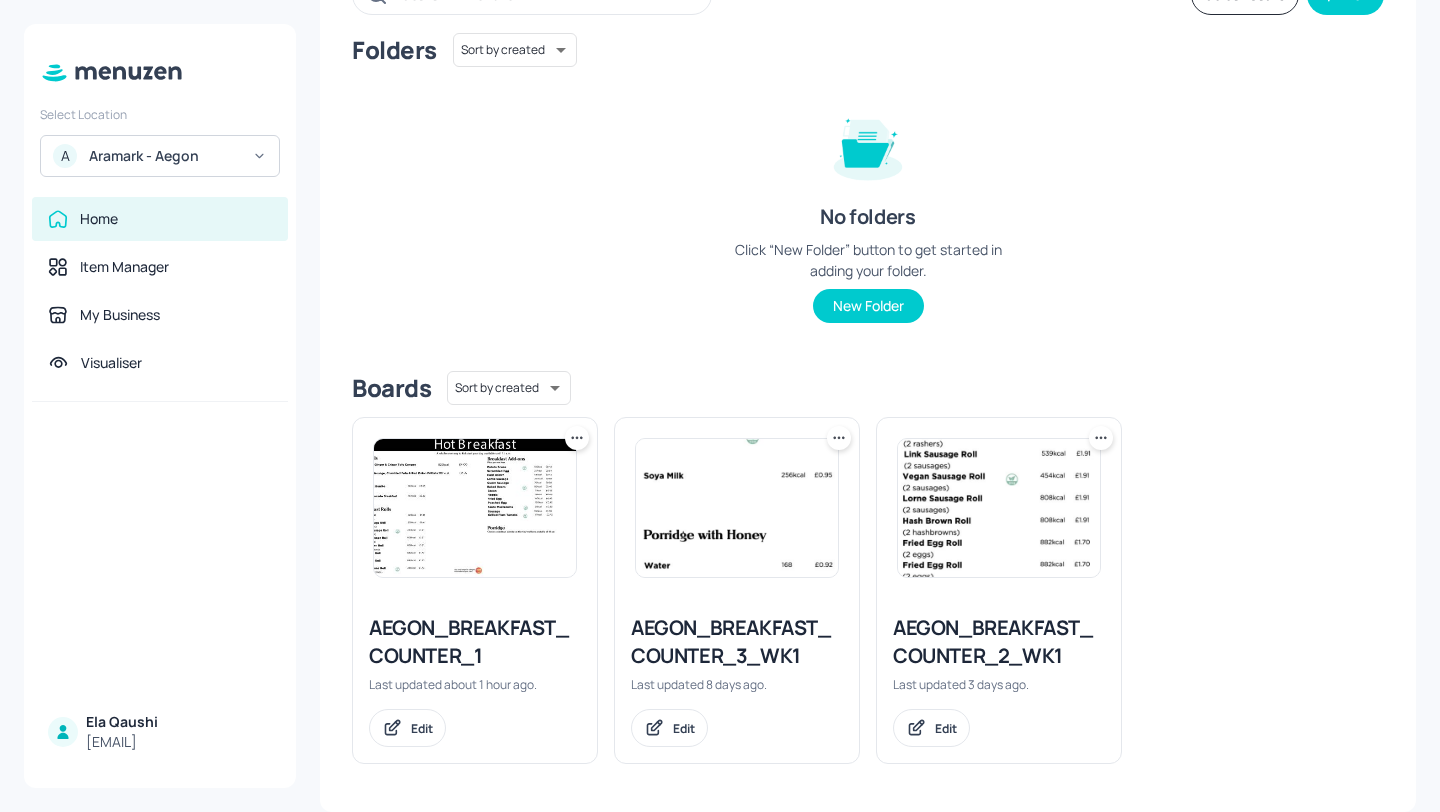 click on "AEGON_BREAKFAST_COUNTER_3_WK1" at bounding box center [737, 642] 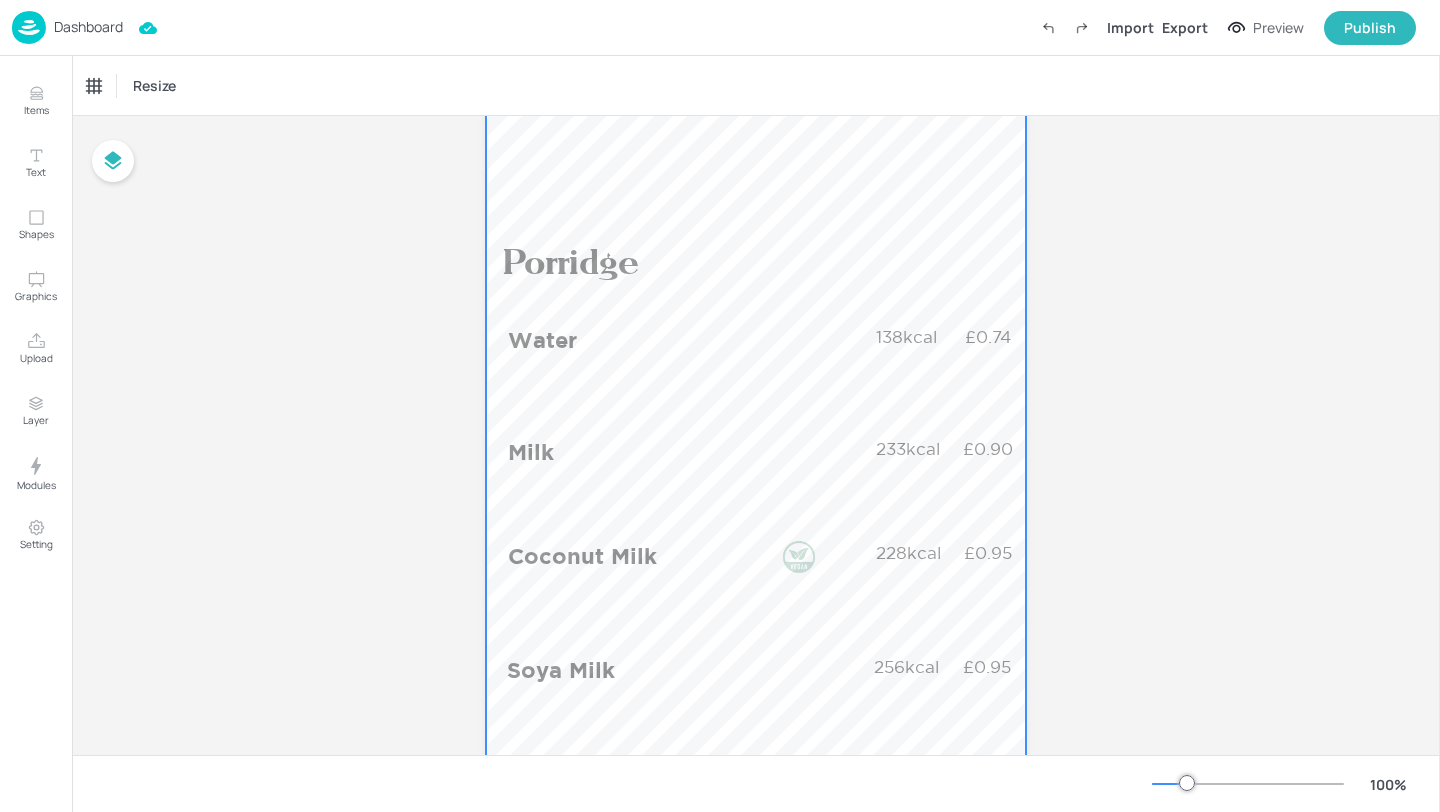 scroll, scrollTop: 405, scrollLeft: 0, axis: vertical 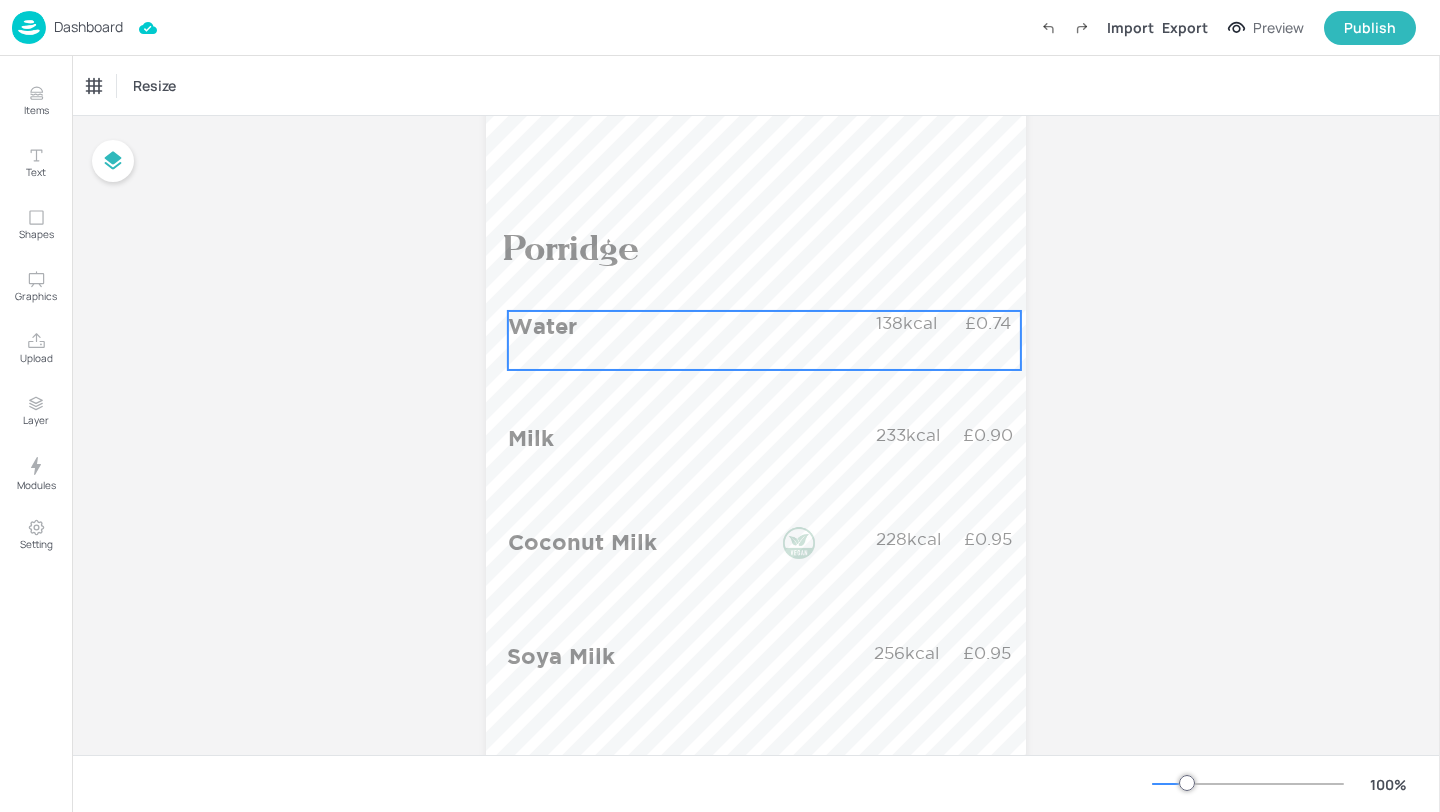 click on "Water" at bounding box center (688, 326) 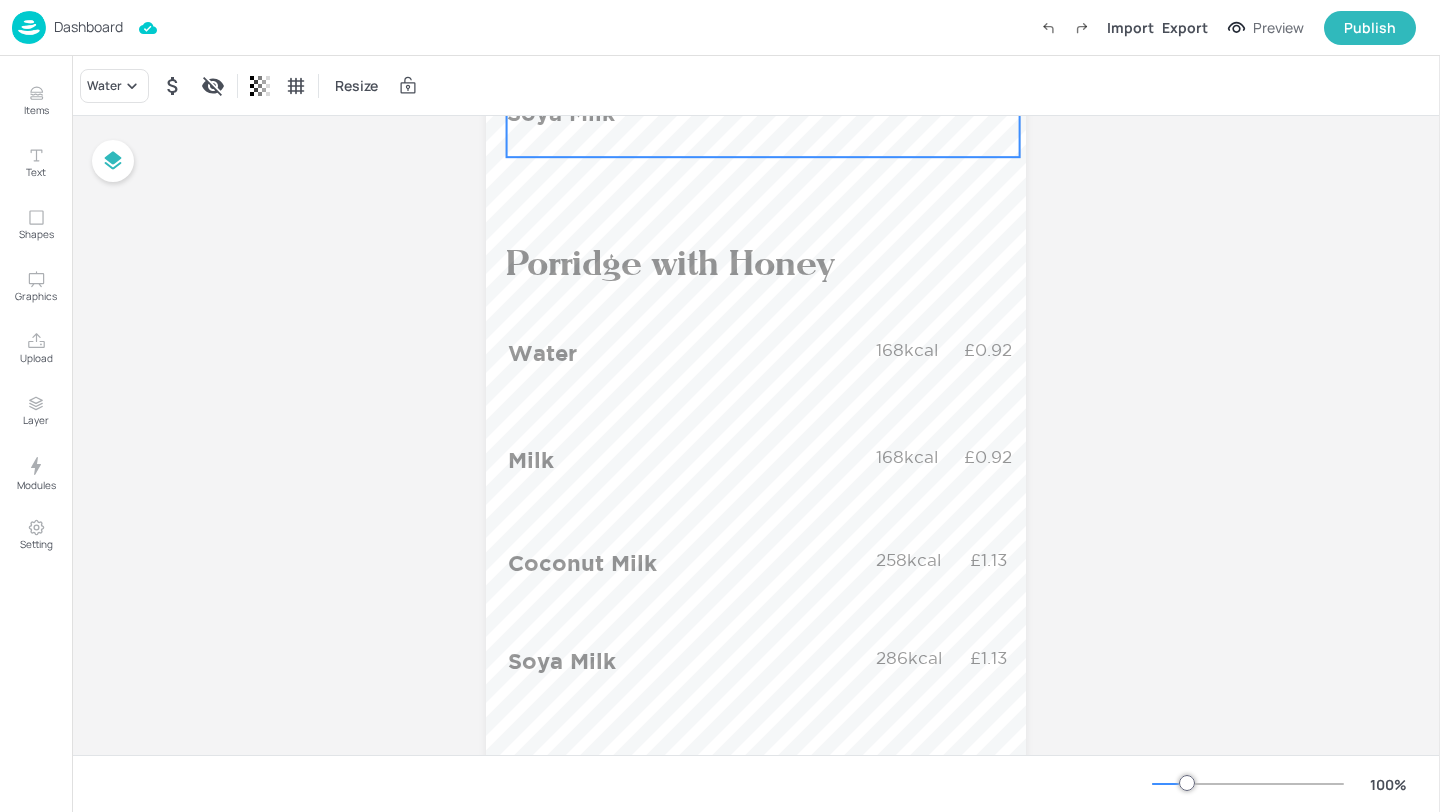 scroll, scrollTop: 975, scrollLeft: 0, axis: vertical 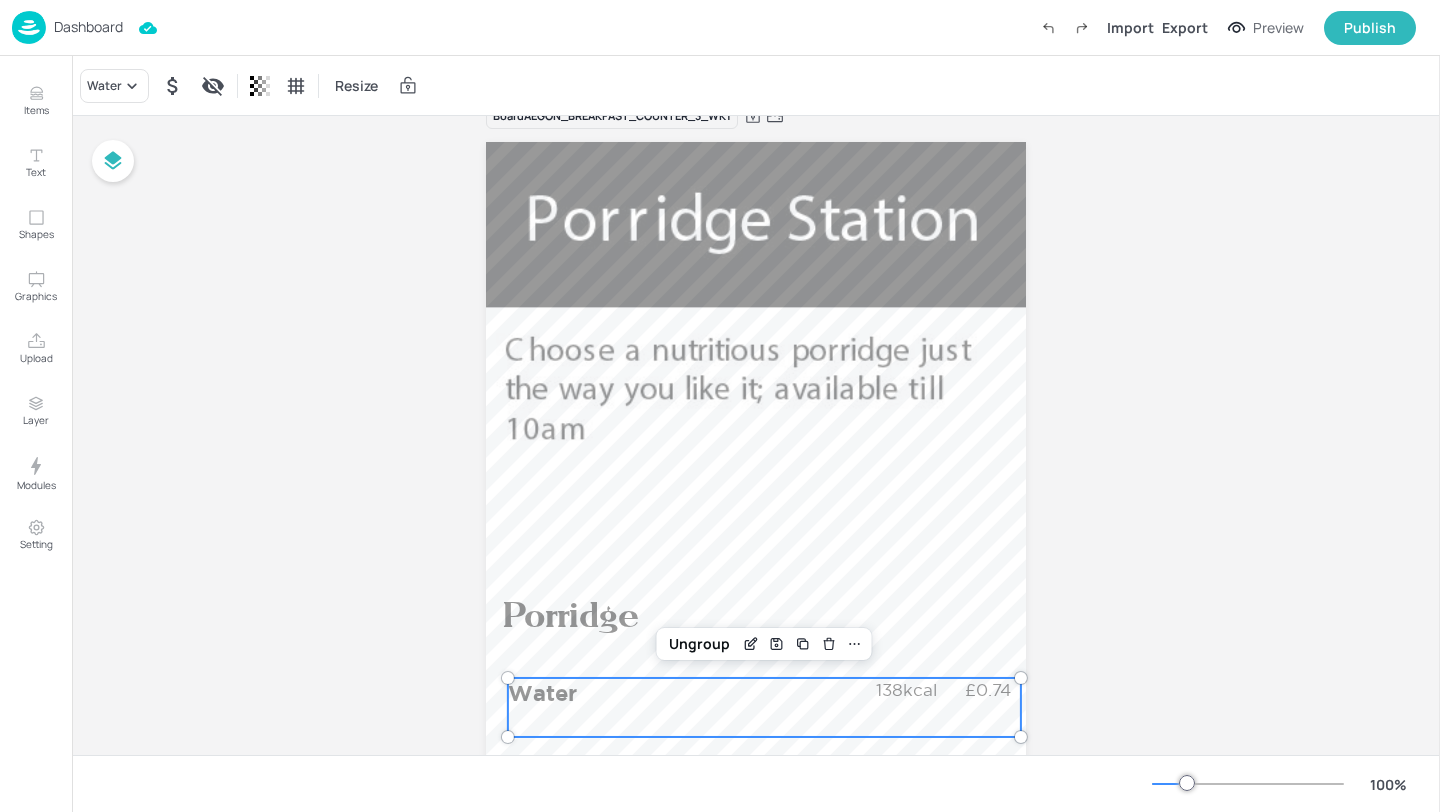 click on "Dashboard" at bounding box center (88, 27) 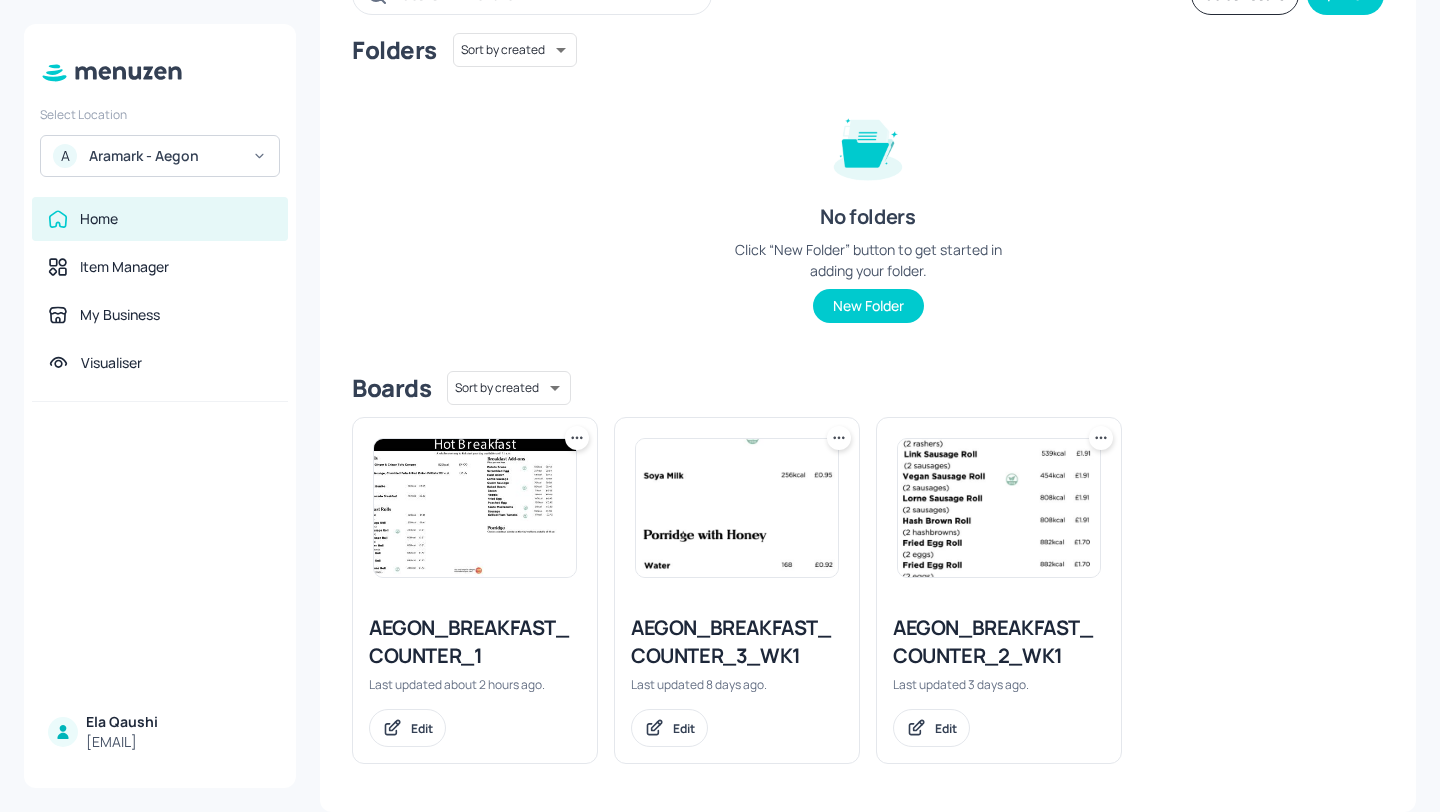 scroll, scrollTop: 0, scrollLeft: 0, axis: both 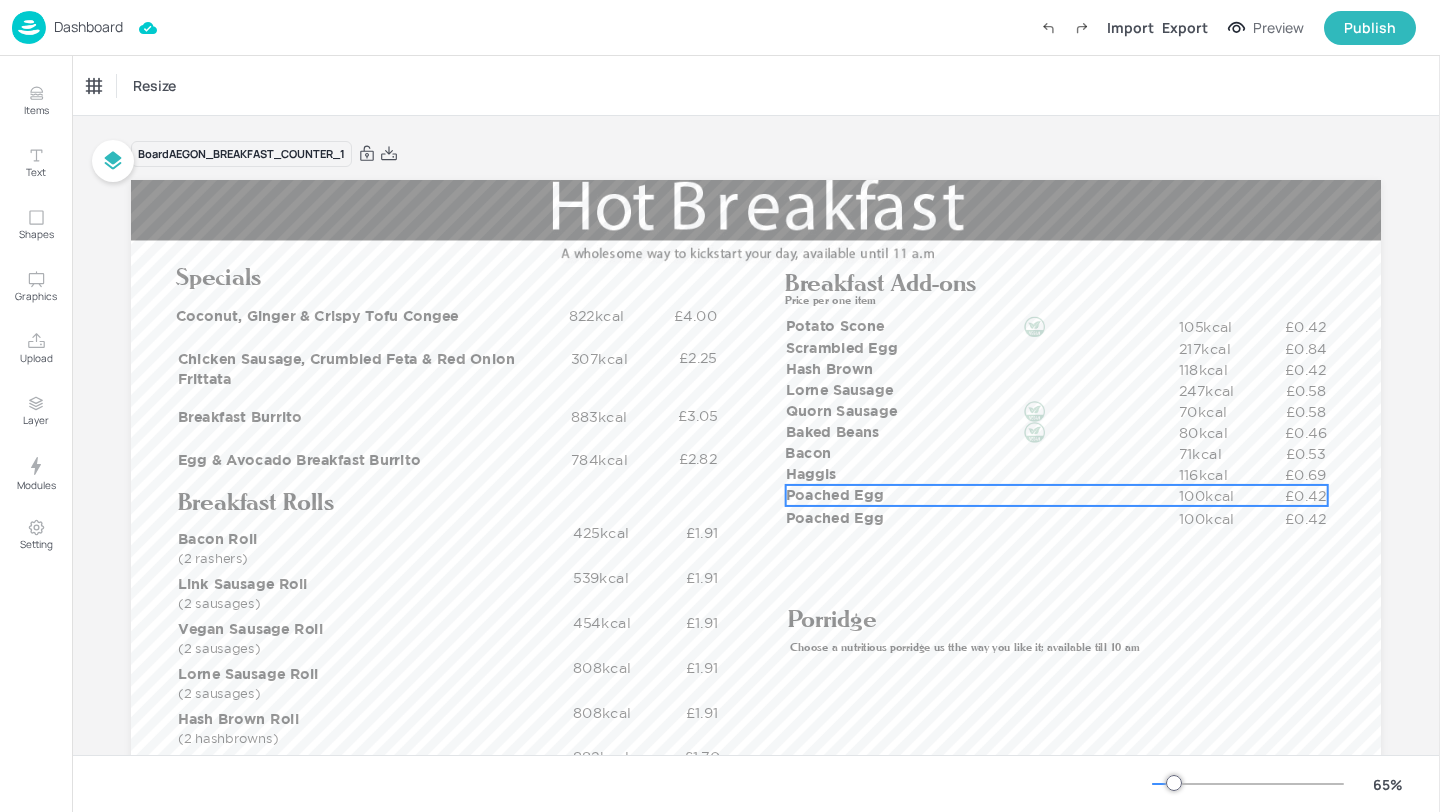 click on "Poached Egg" at bounding box center [982, 495] 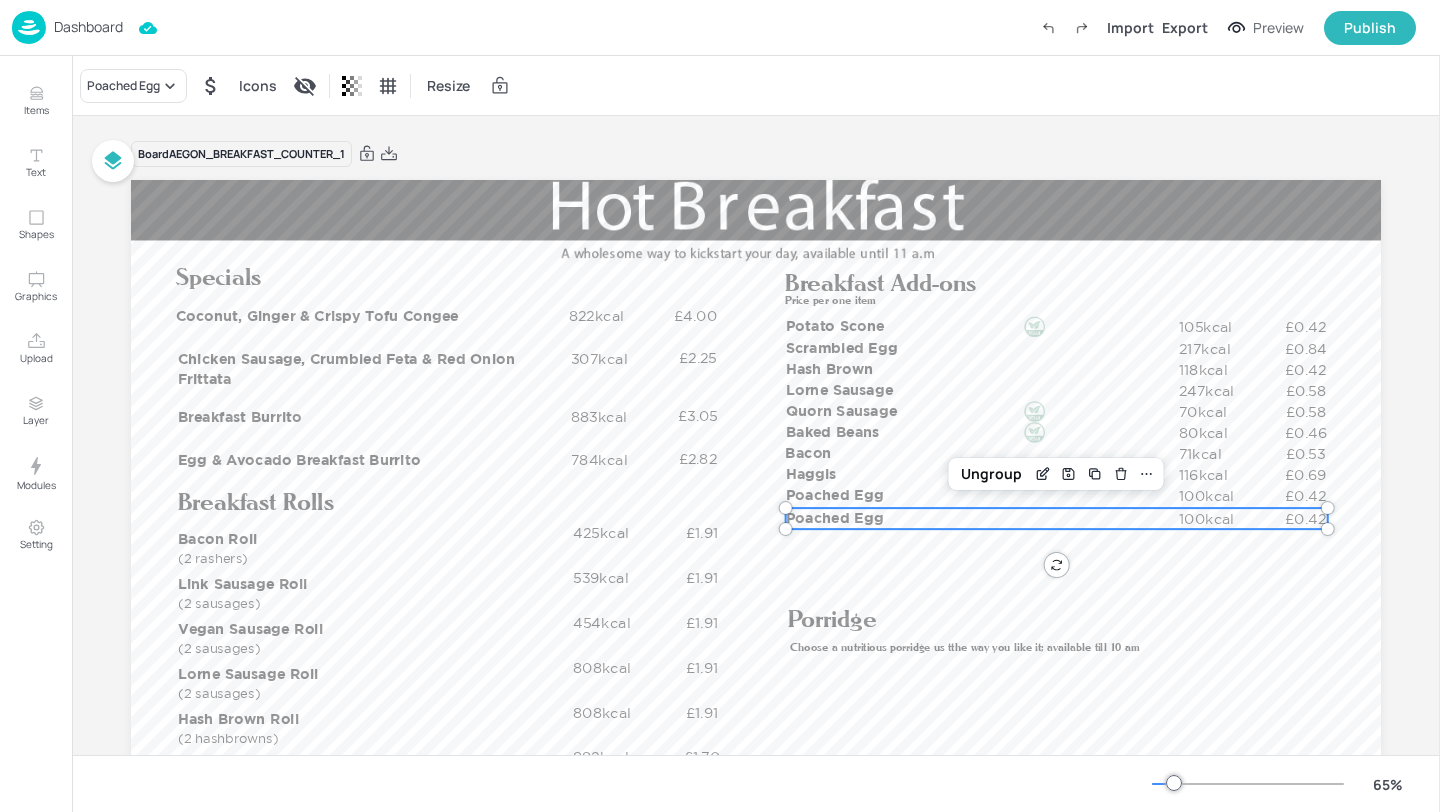 click on "Poached Egg" at bounding box center [982, 518] 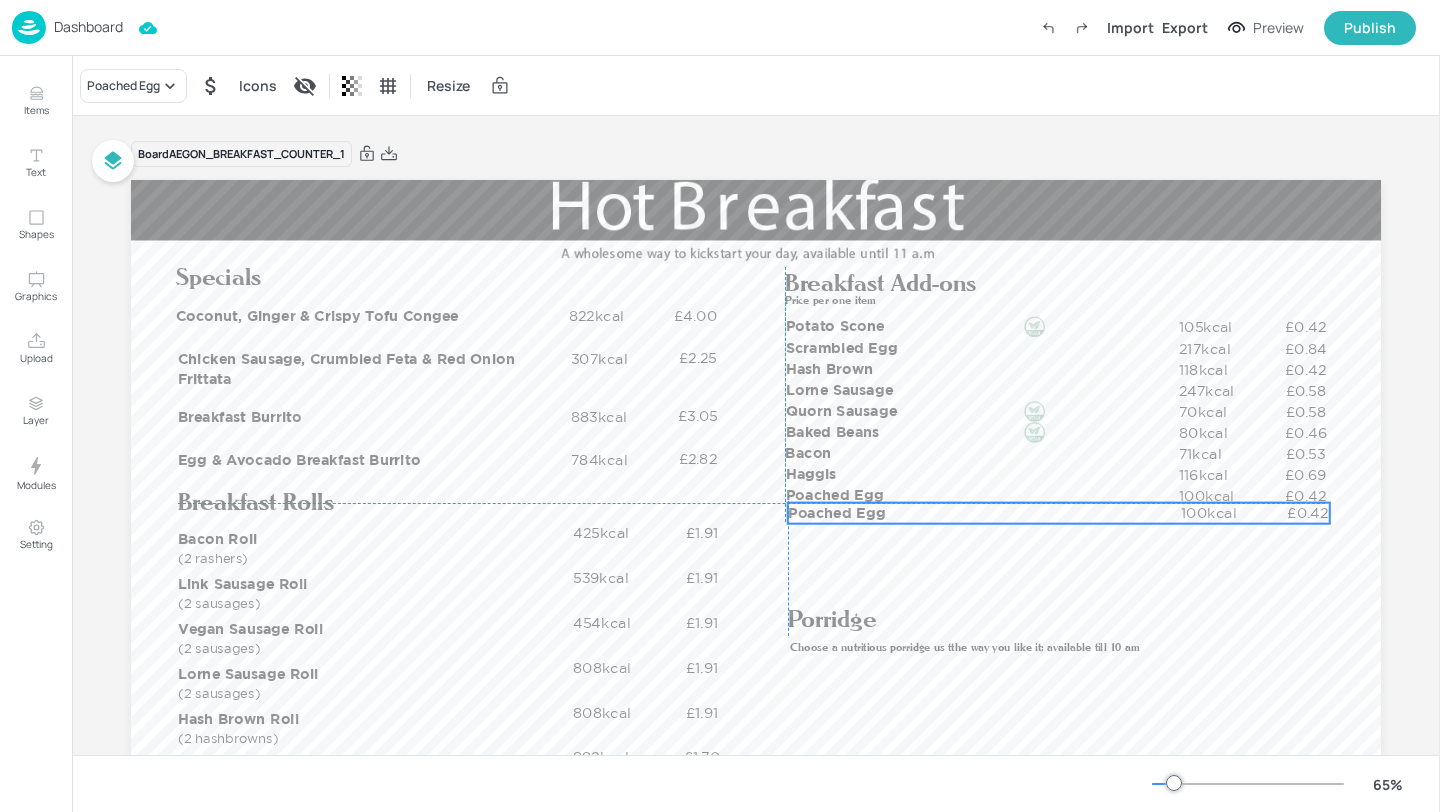 click on "Poached Egg" at bounding box center [984, 513] 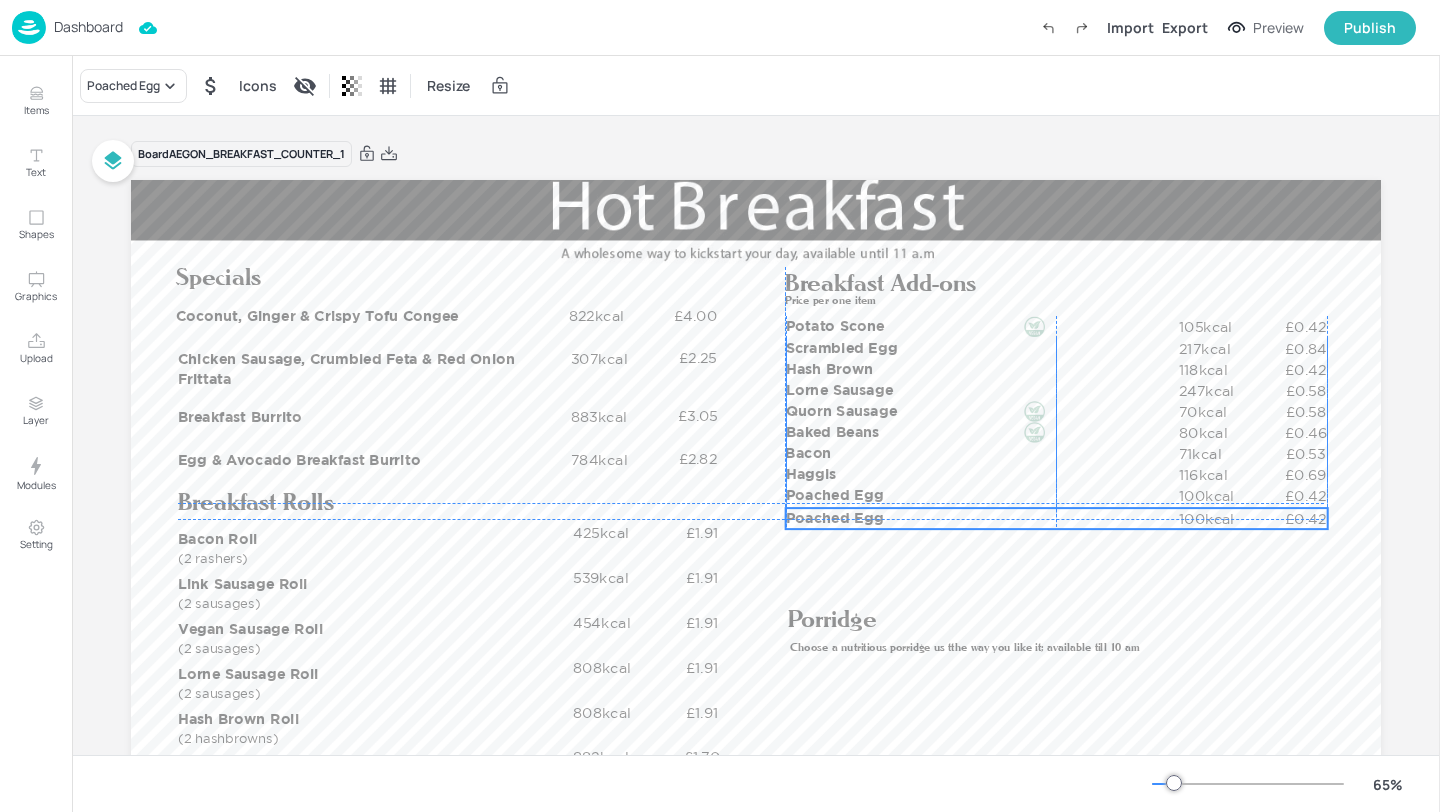click on "Poached Egg" at bounding box center [982, 518] 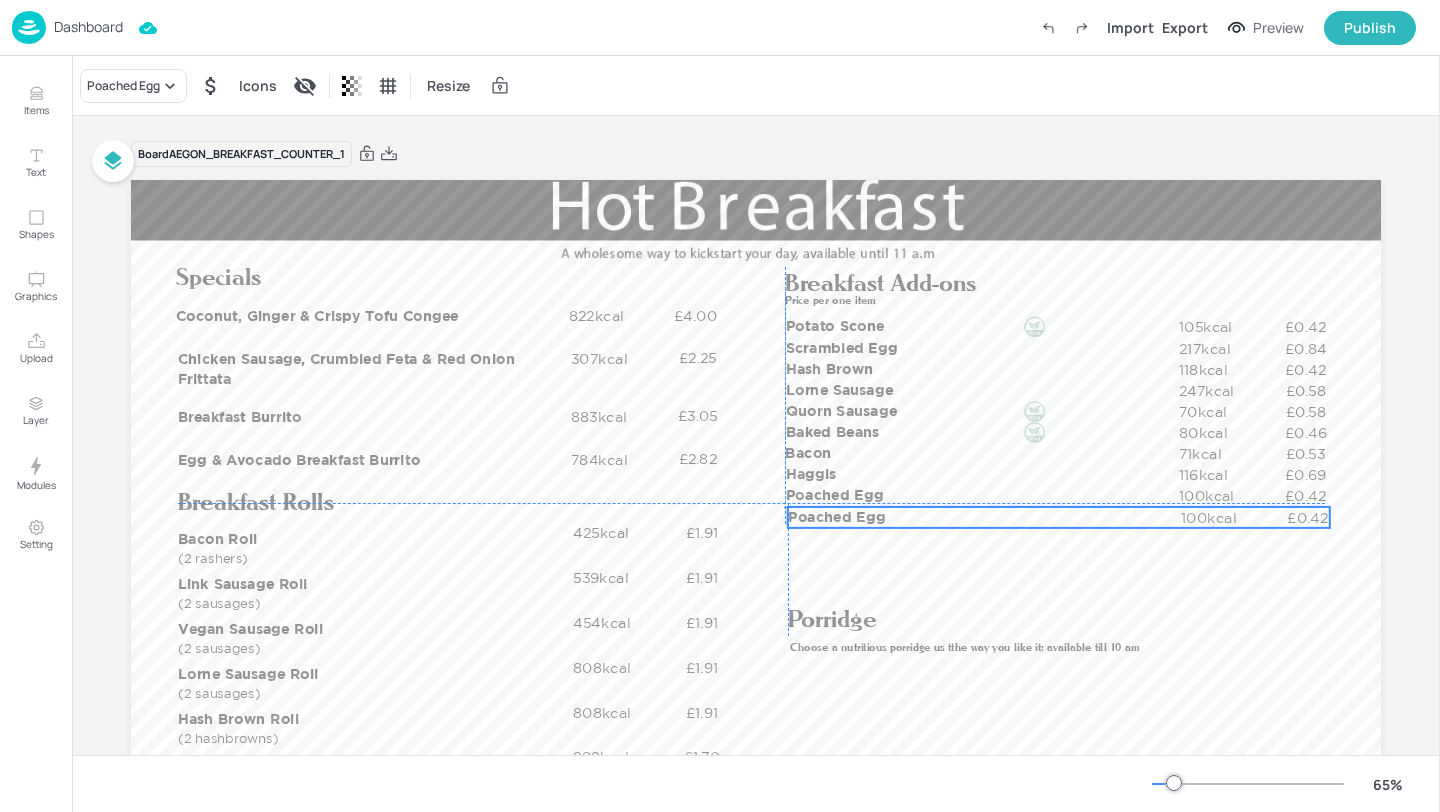 click on "Poached Egg" at bounding box center (984, 517) 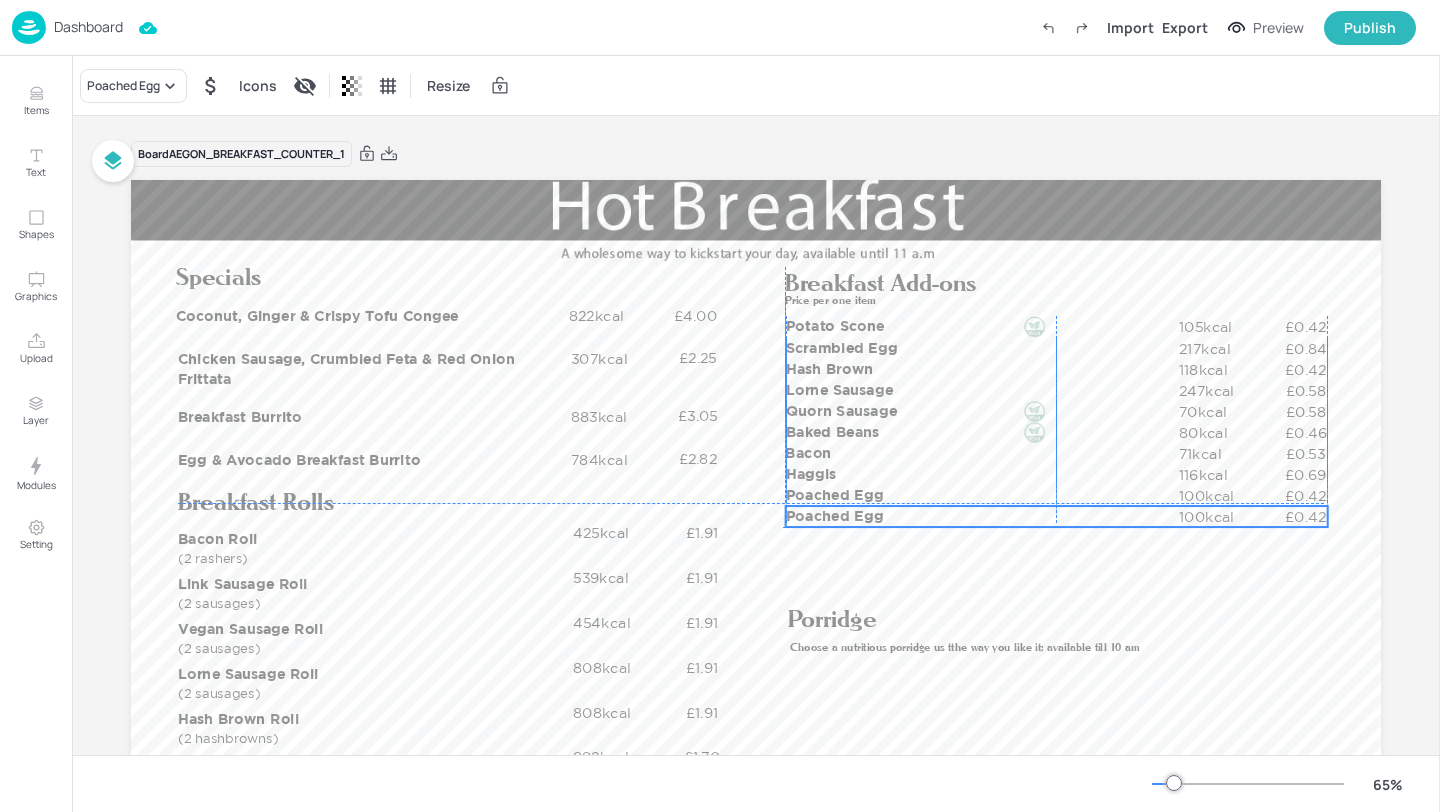click on "Poached Egg" at bounding box center [982, 516] 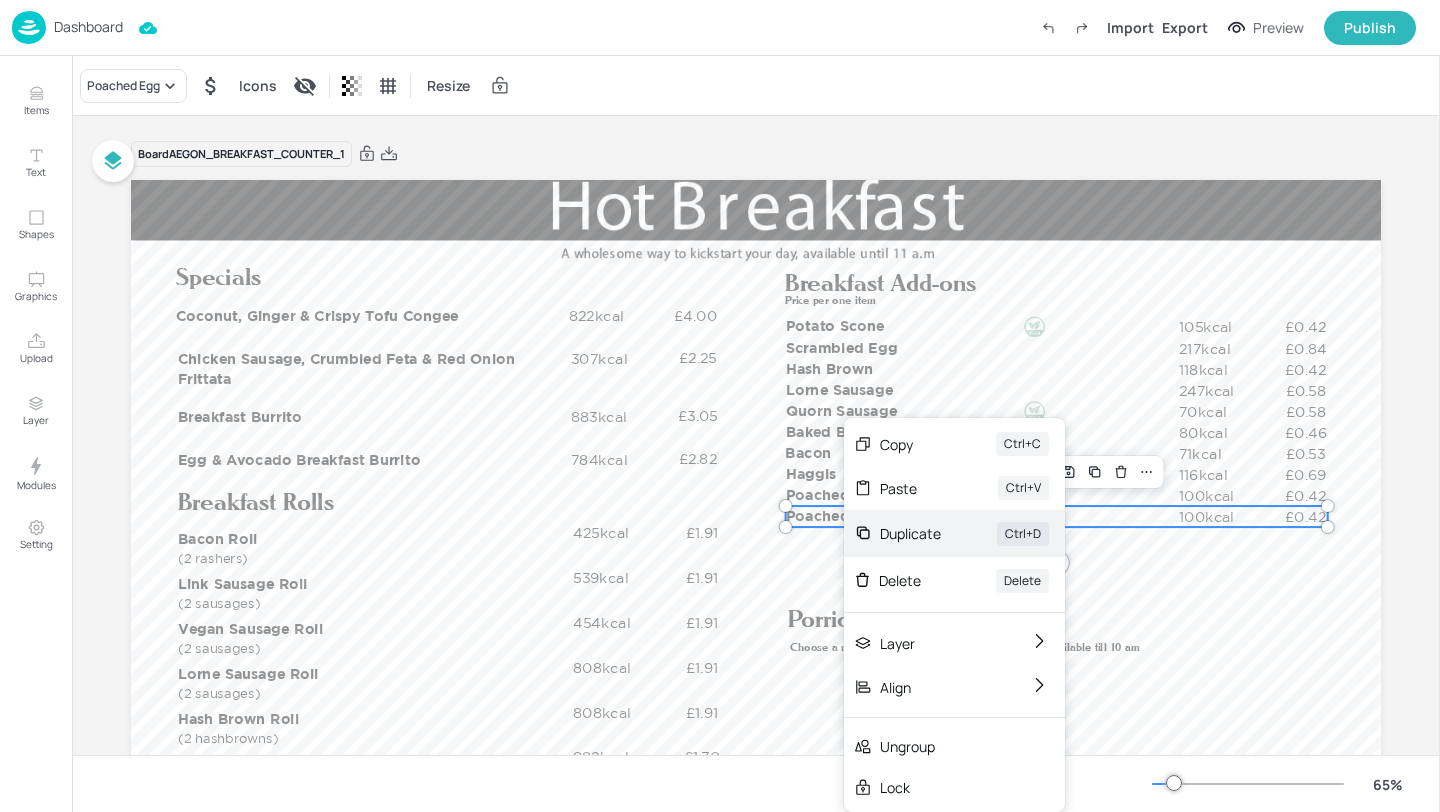 click on "Duplicate" at bounding box center (910, 533) 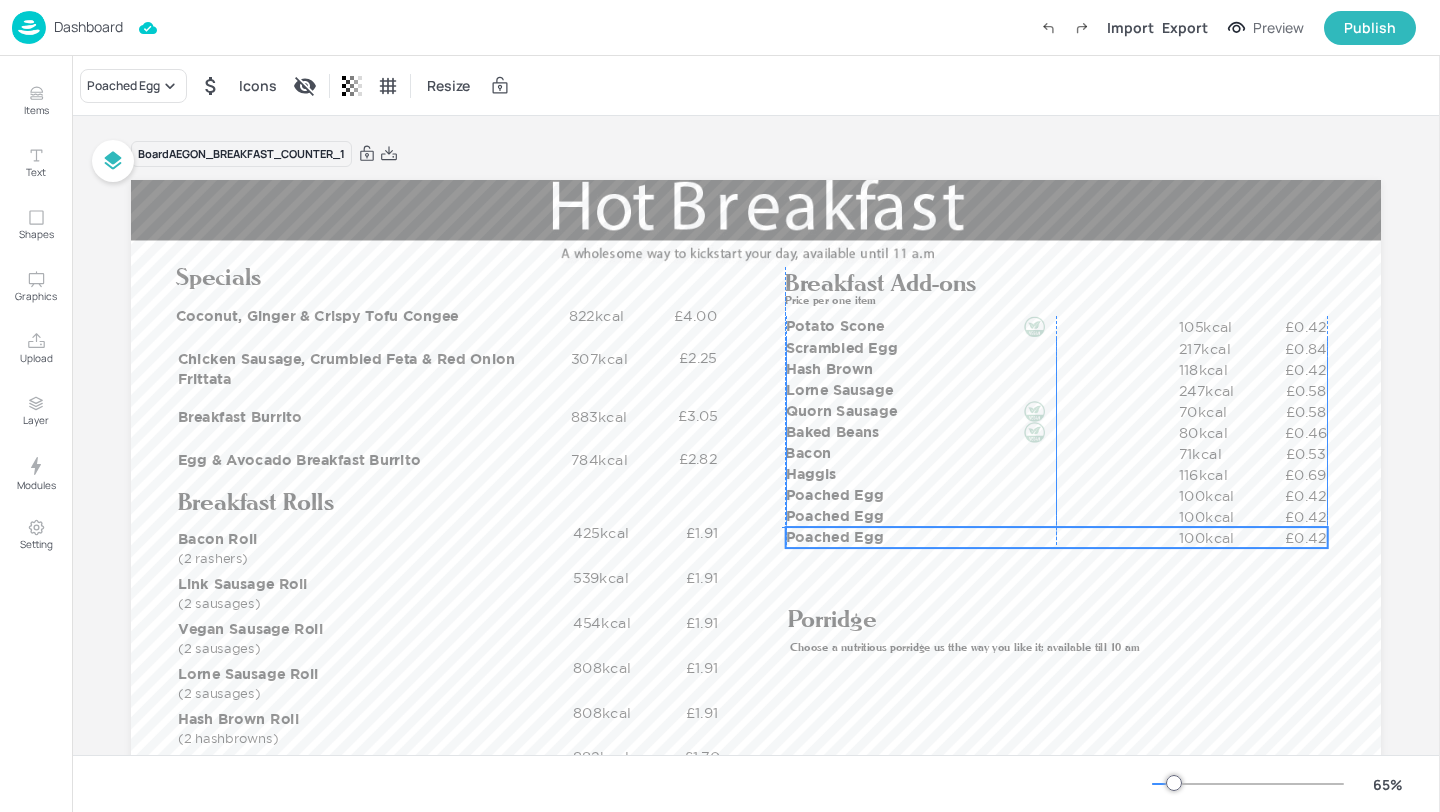 drag, startPoint x: 826, startPoint y: 525, endPoint x: 816, endPoint y: 536, distance: 14.866069 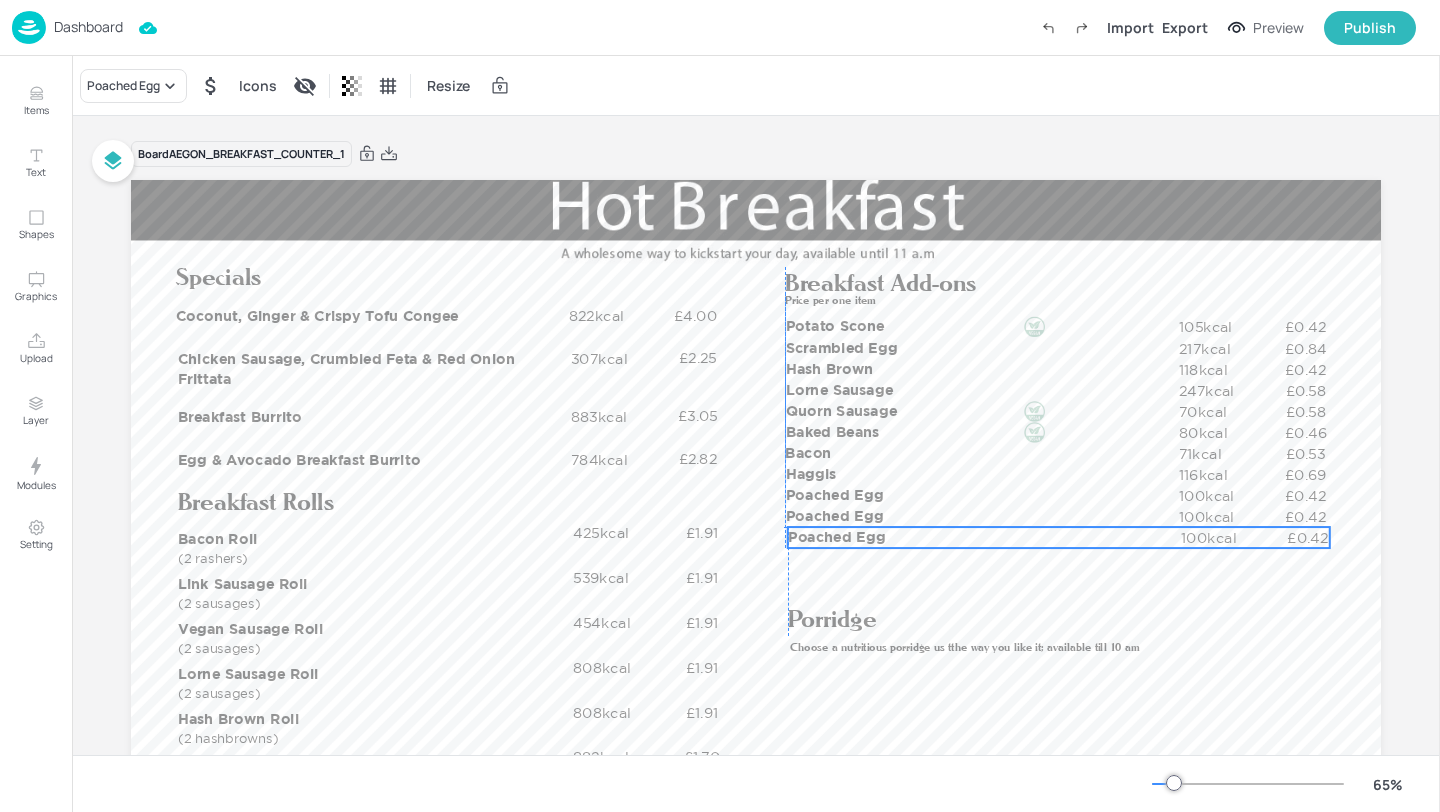 click on "Poached Egg" at bounding box center [984, 537] 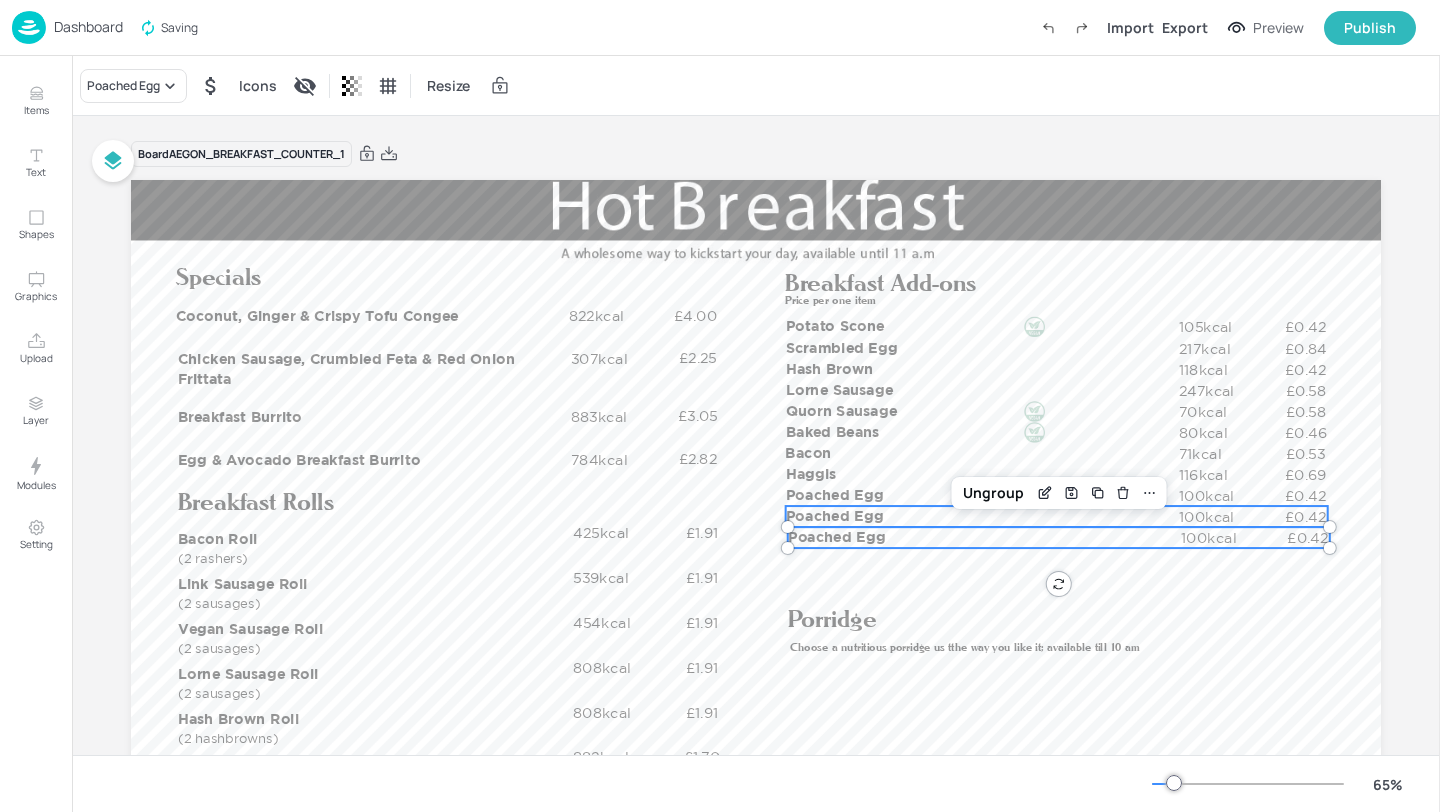 click on "Poached Egg" at bounding box center (982, 516) 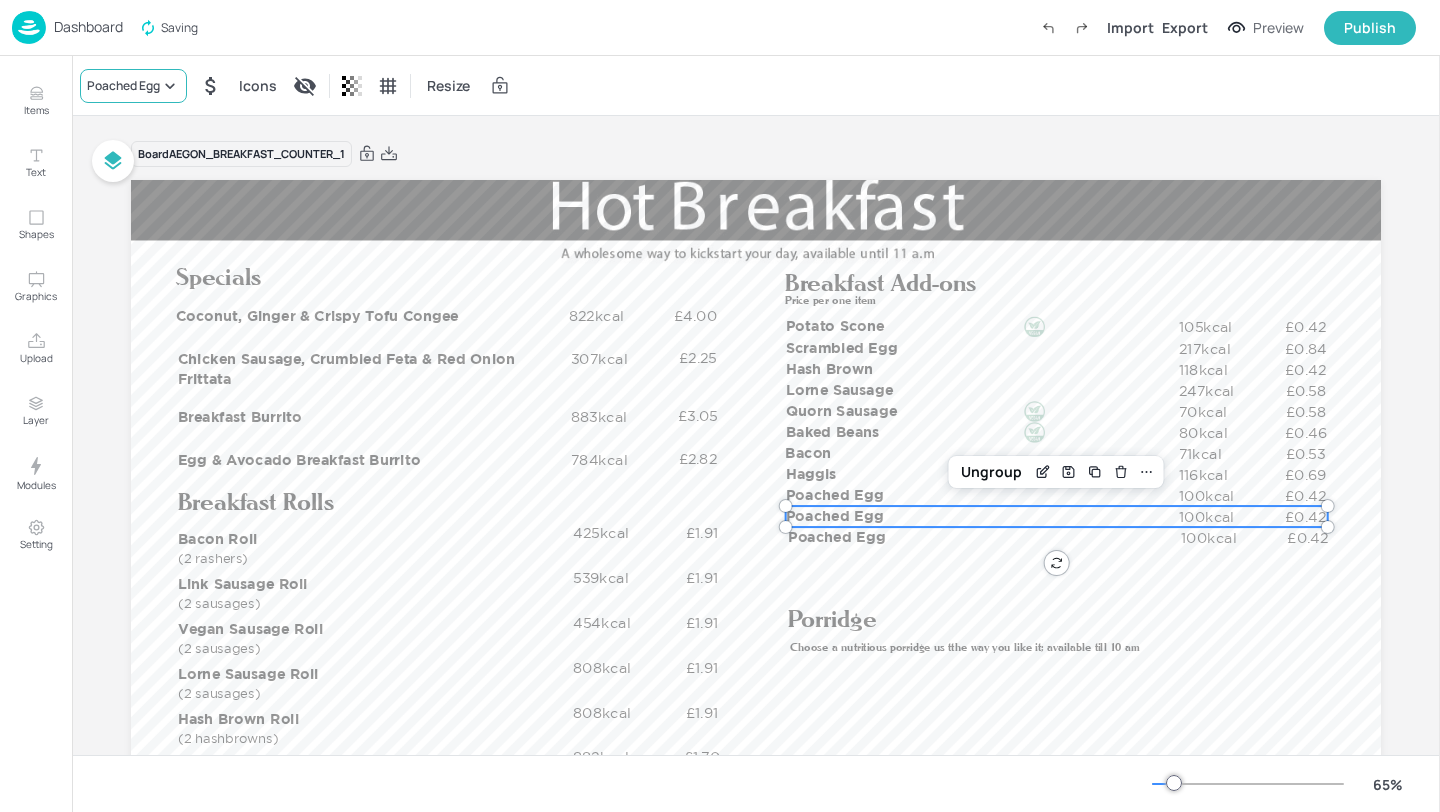 click on "Poached Egg" at bounding box center (123, 86) 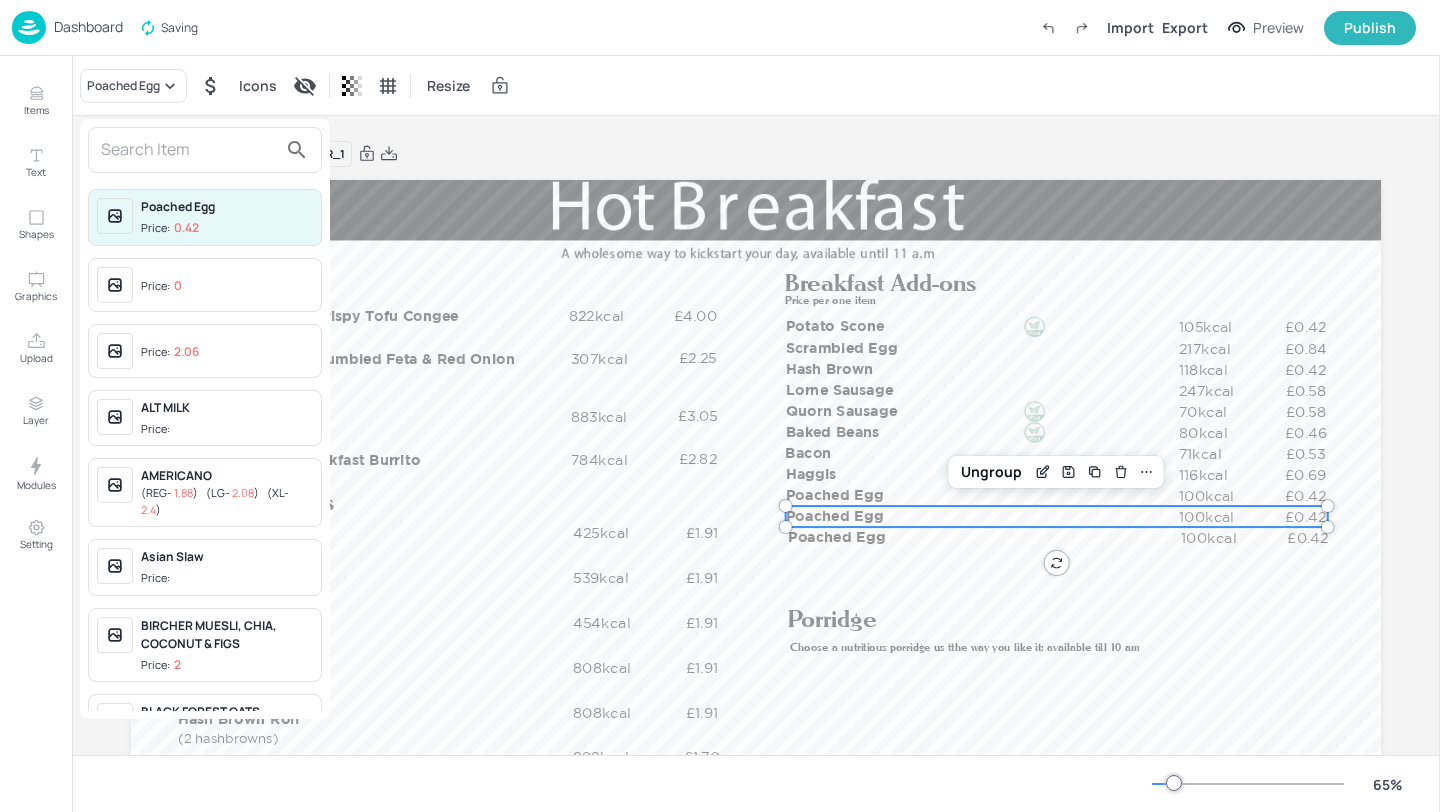click at bounding box center [189, 150] 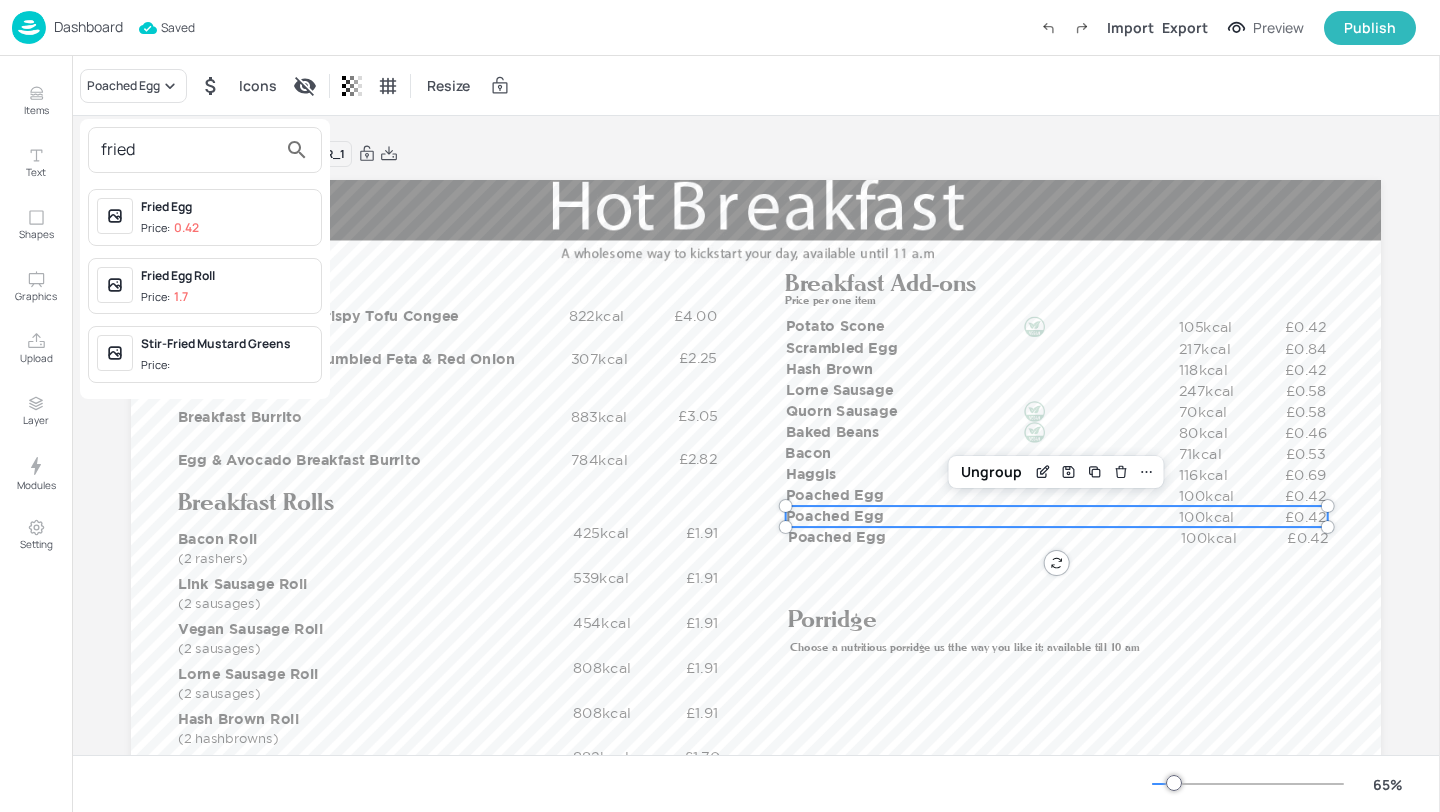 type on "fried" 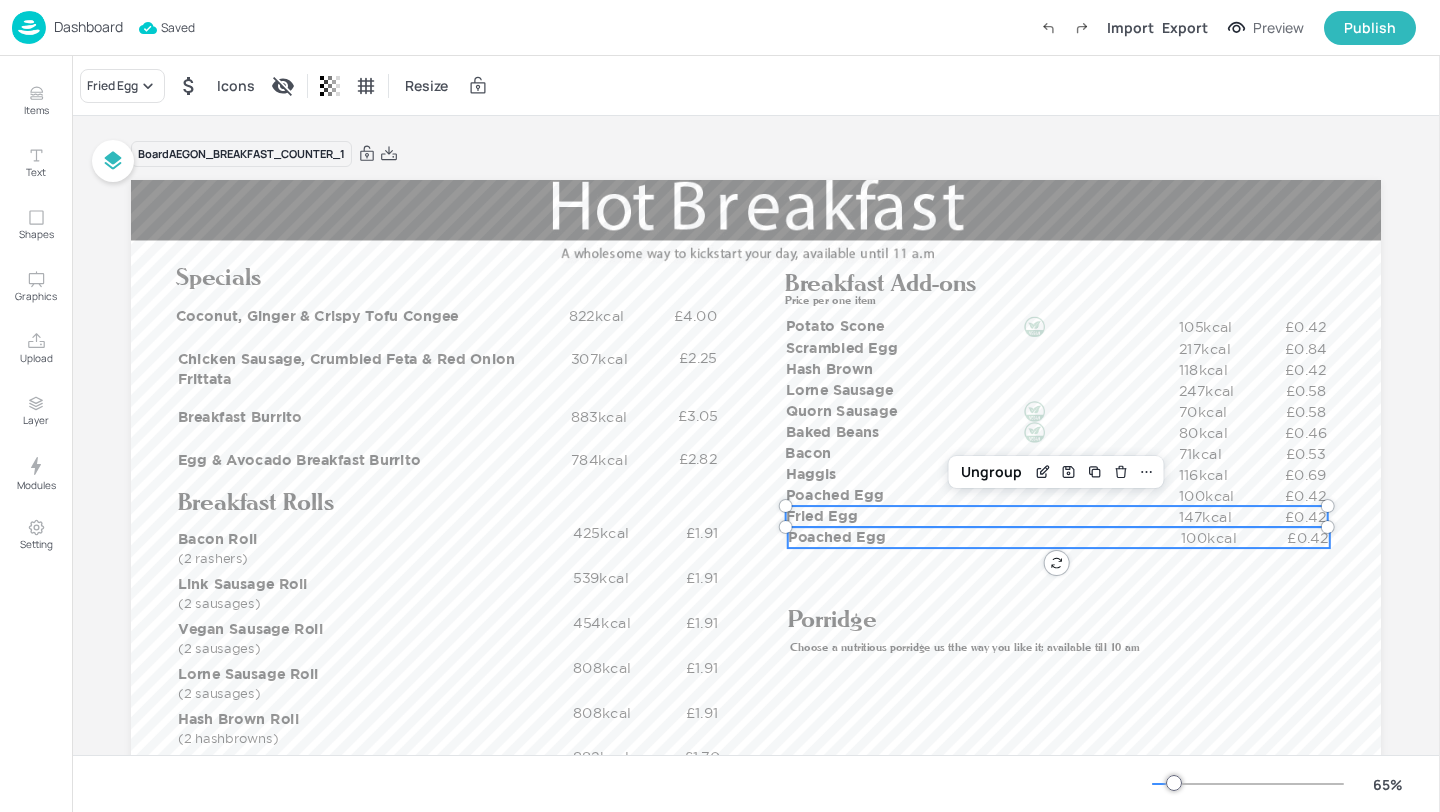 click on "Poached Egg" at bounding box center [984, 537] 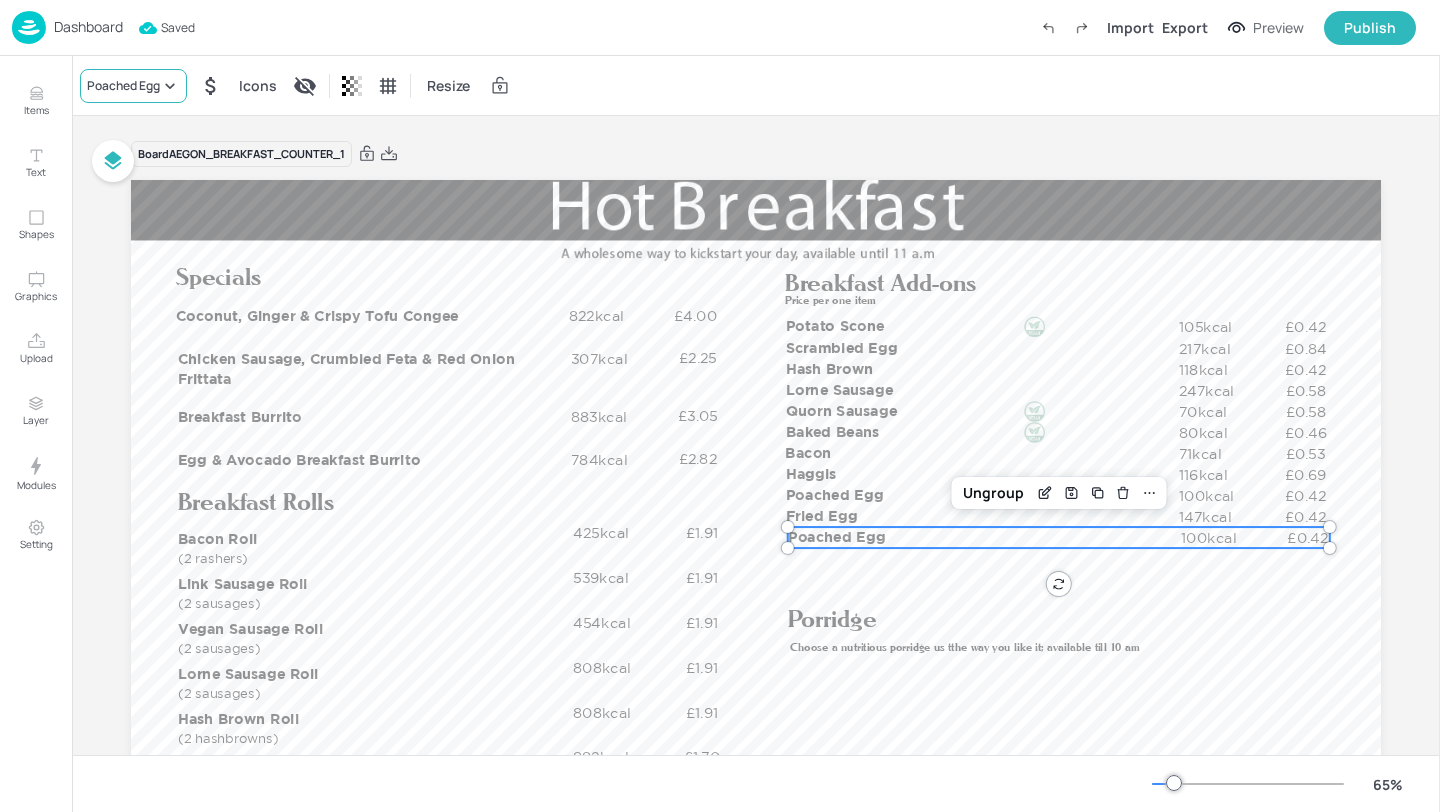 click on "Poached Egg" at bounding box center [123, 86] 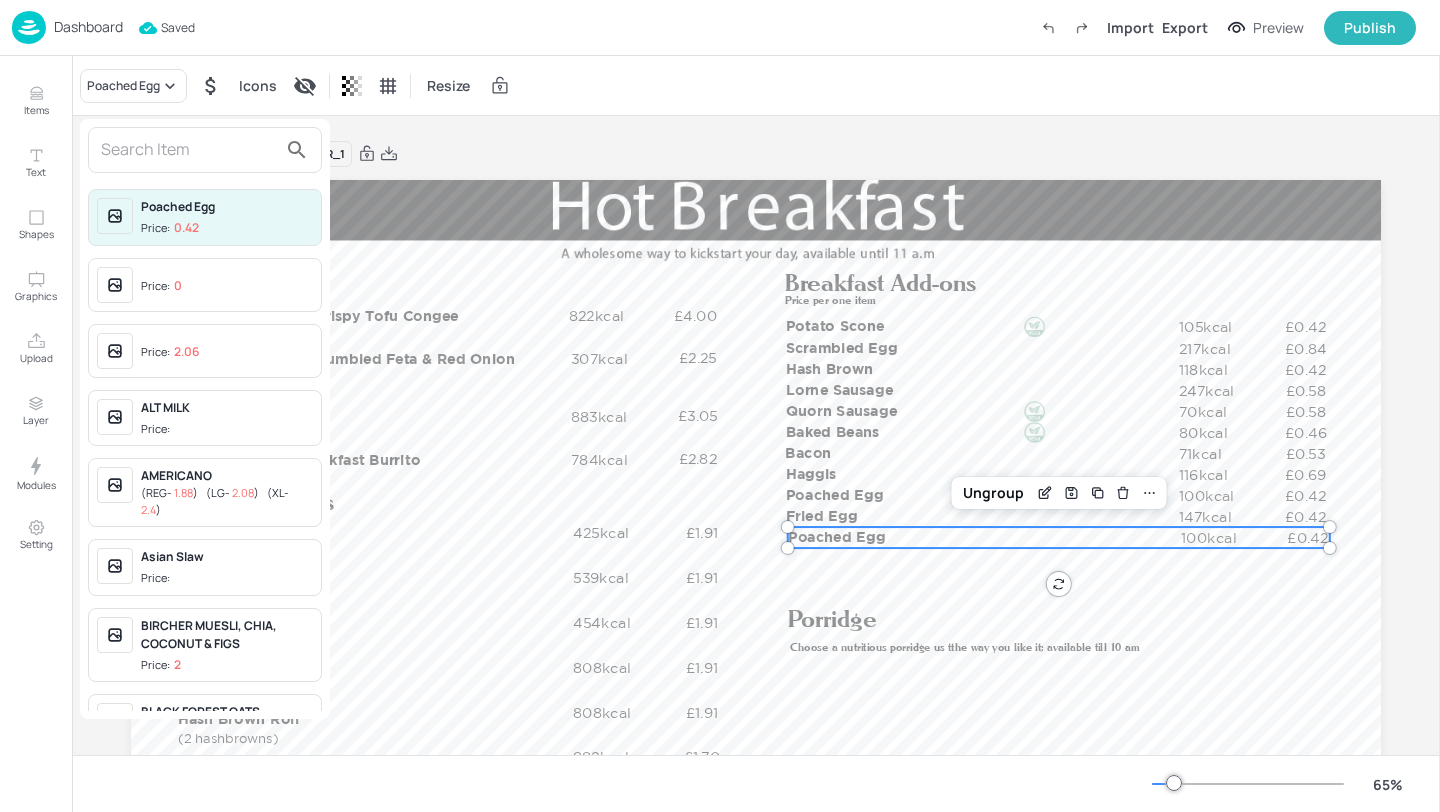 click at bounding box center (189, 150) 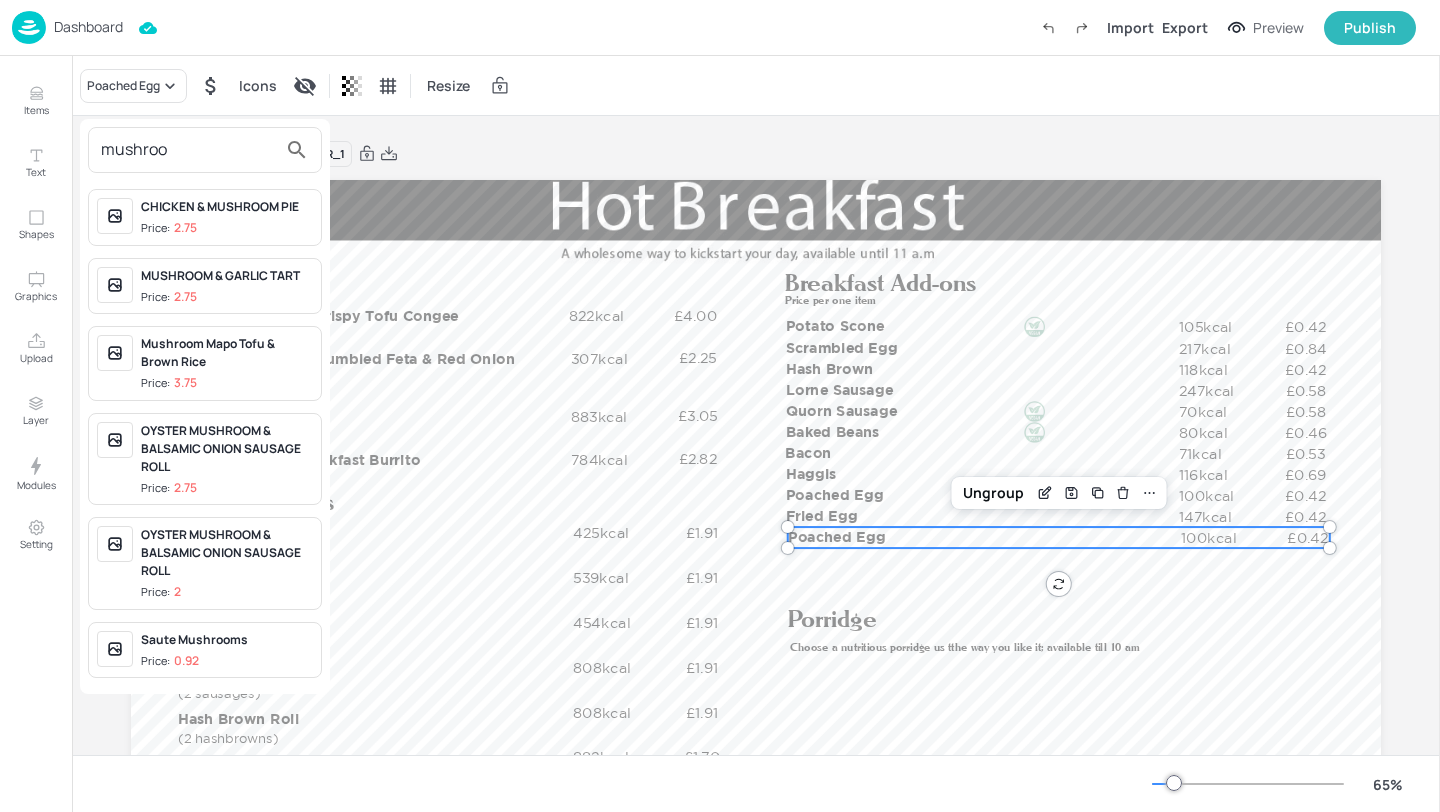 type on "mushroo" 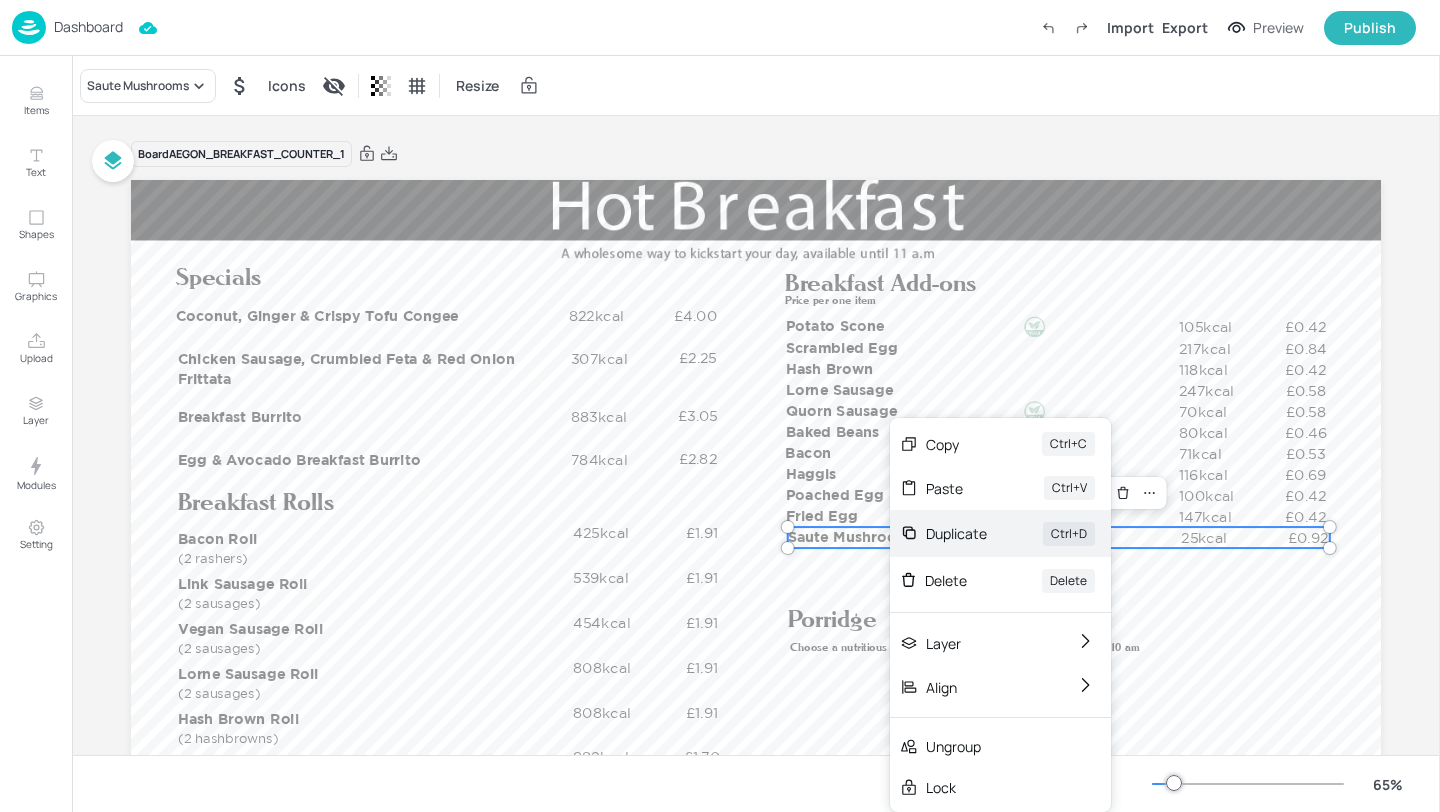 click on "Duplicate" at bounding box center (956, 533) 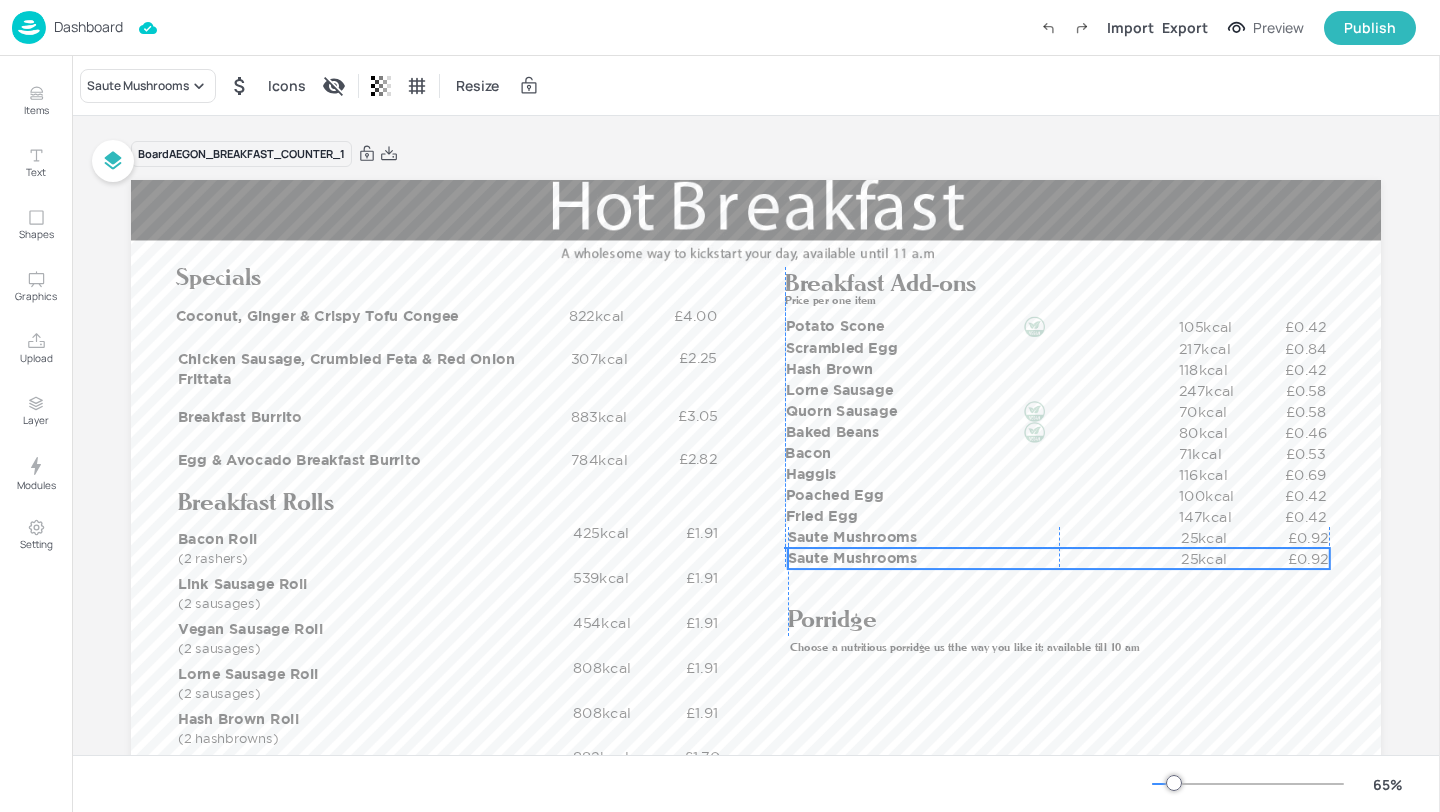 drag, startPoint x: 926, startPoint y: 546, endPoint x: 916, endPoint y: 558, distance: 15.6205 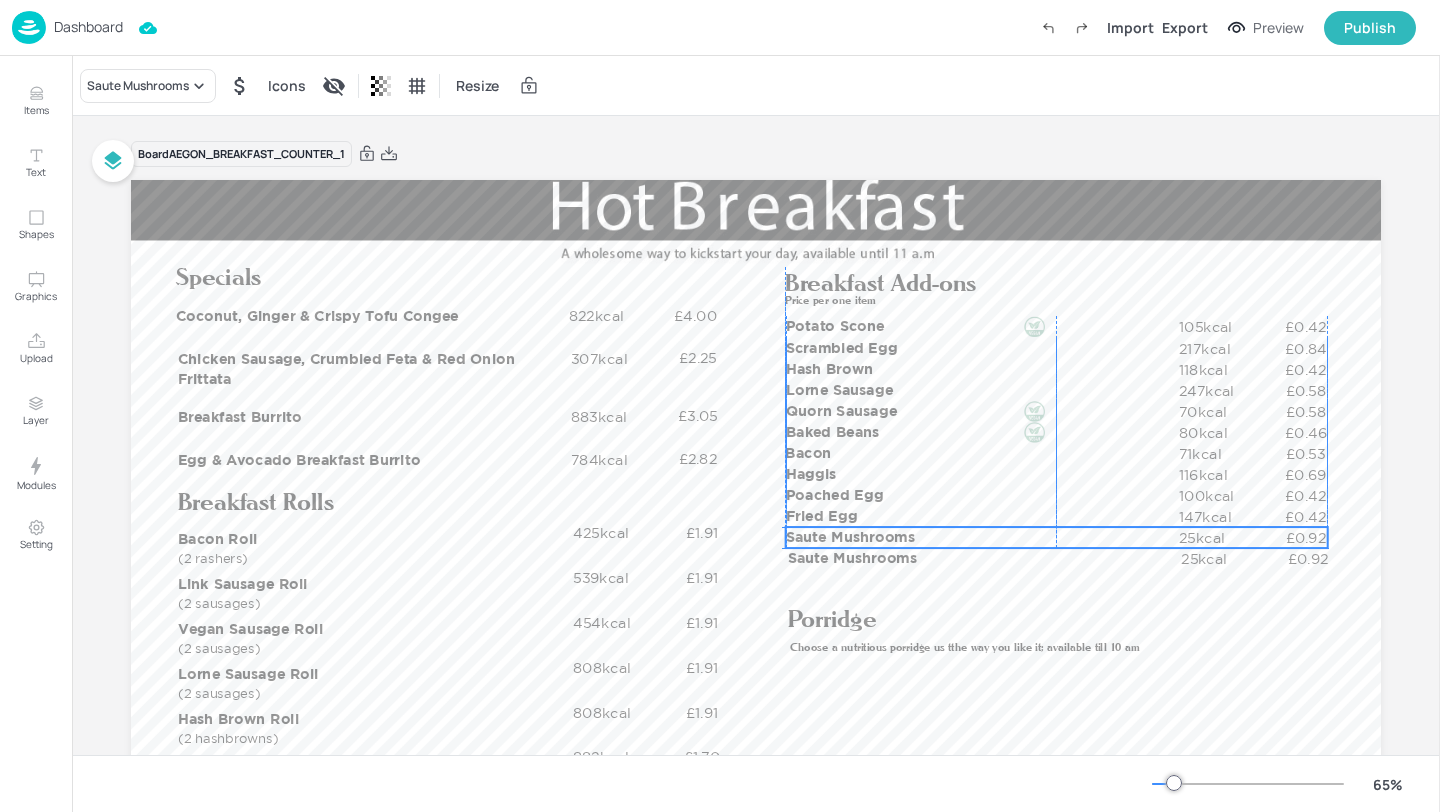 click on "Saute Mushrooms" at bounding box center [982, 537] 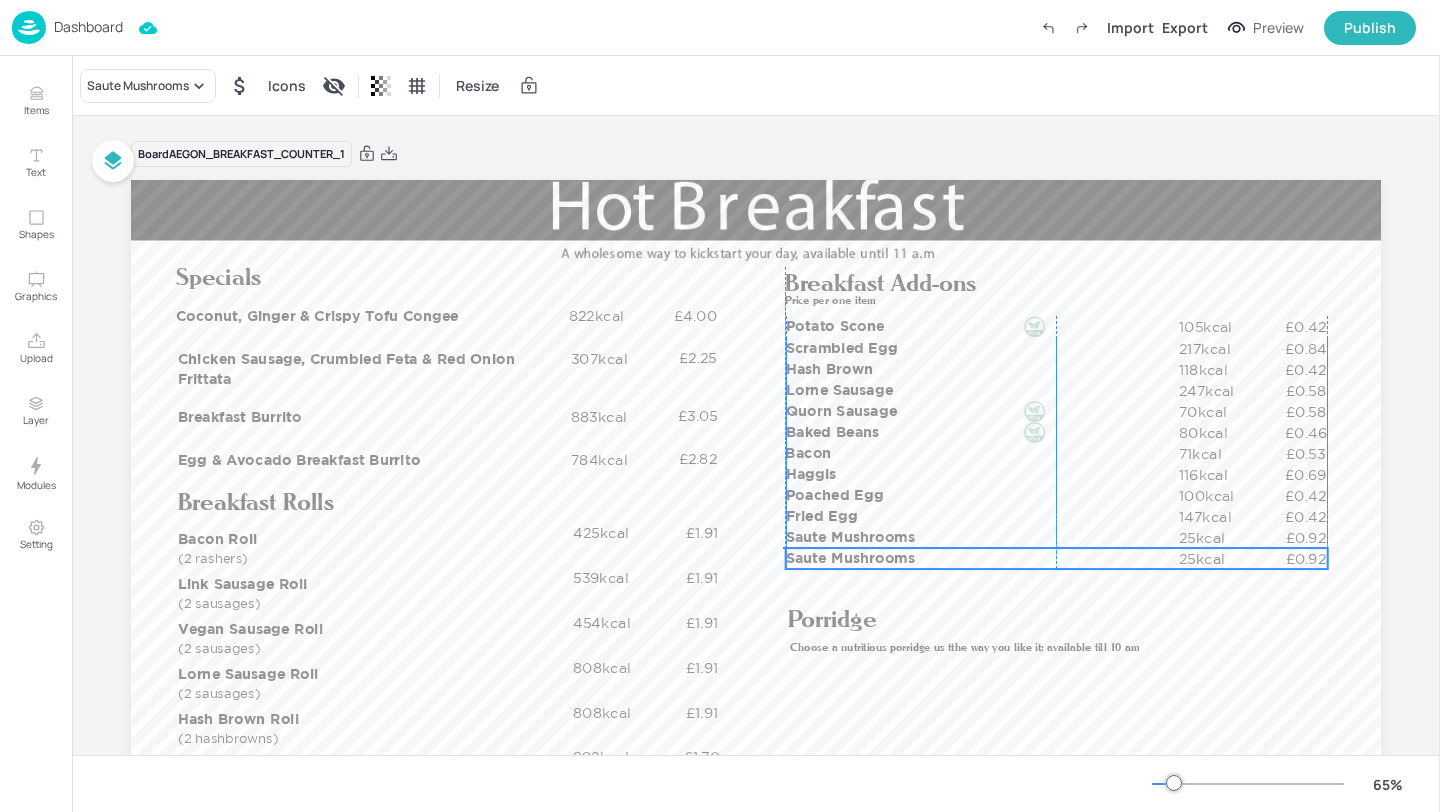 click on "Saute Mushrooms" at bounding box center [982, 558] 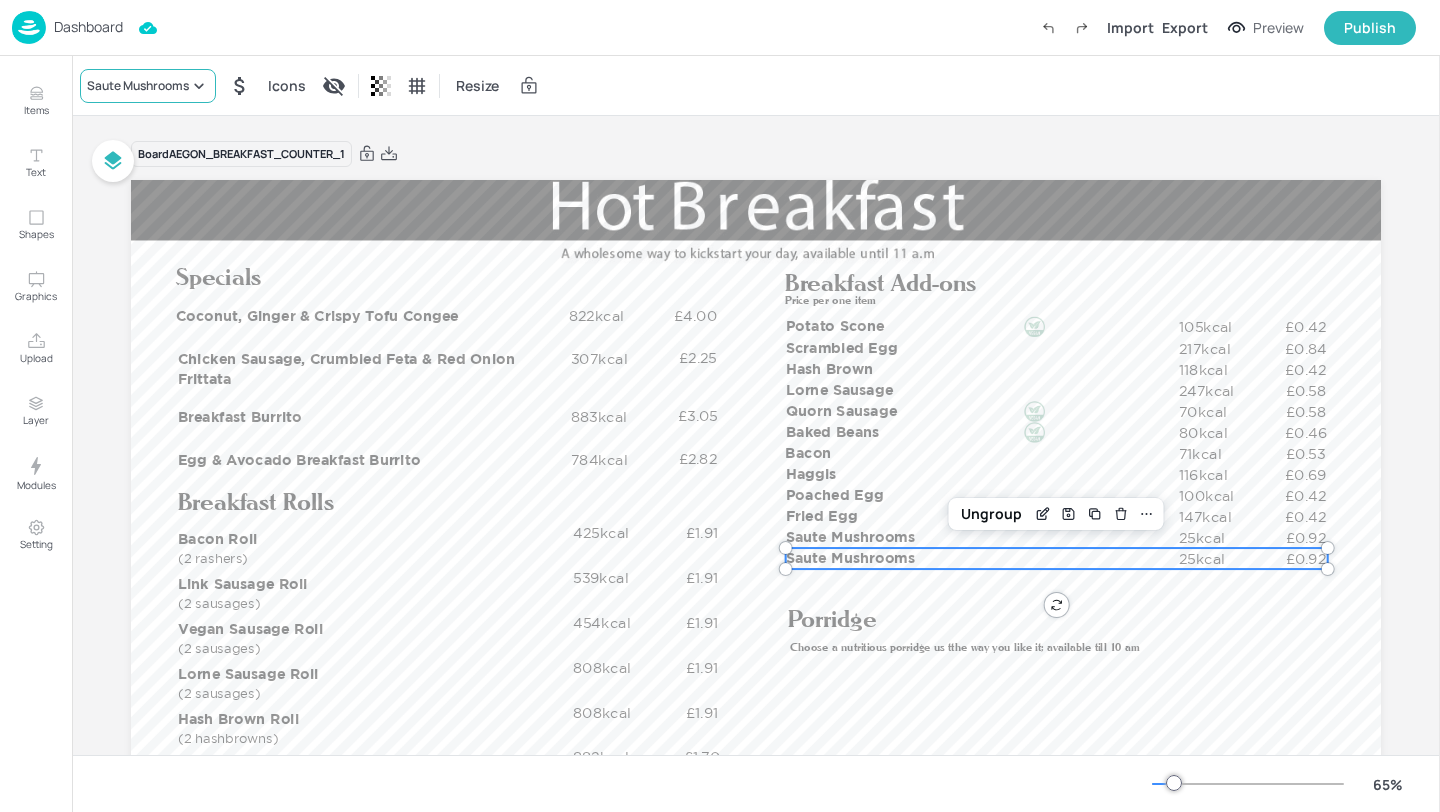 click on "Saute Mushrooms" at bounding box center (148, 86) 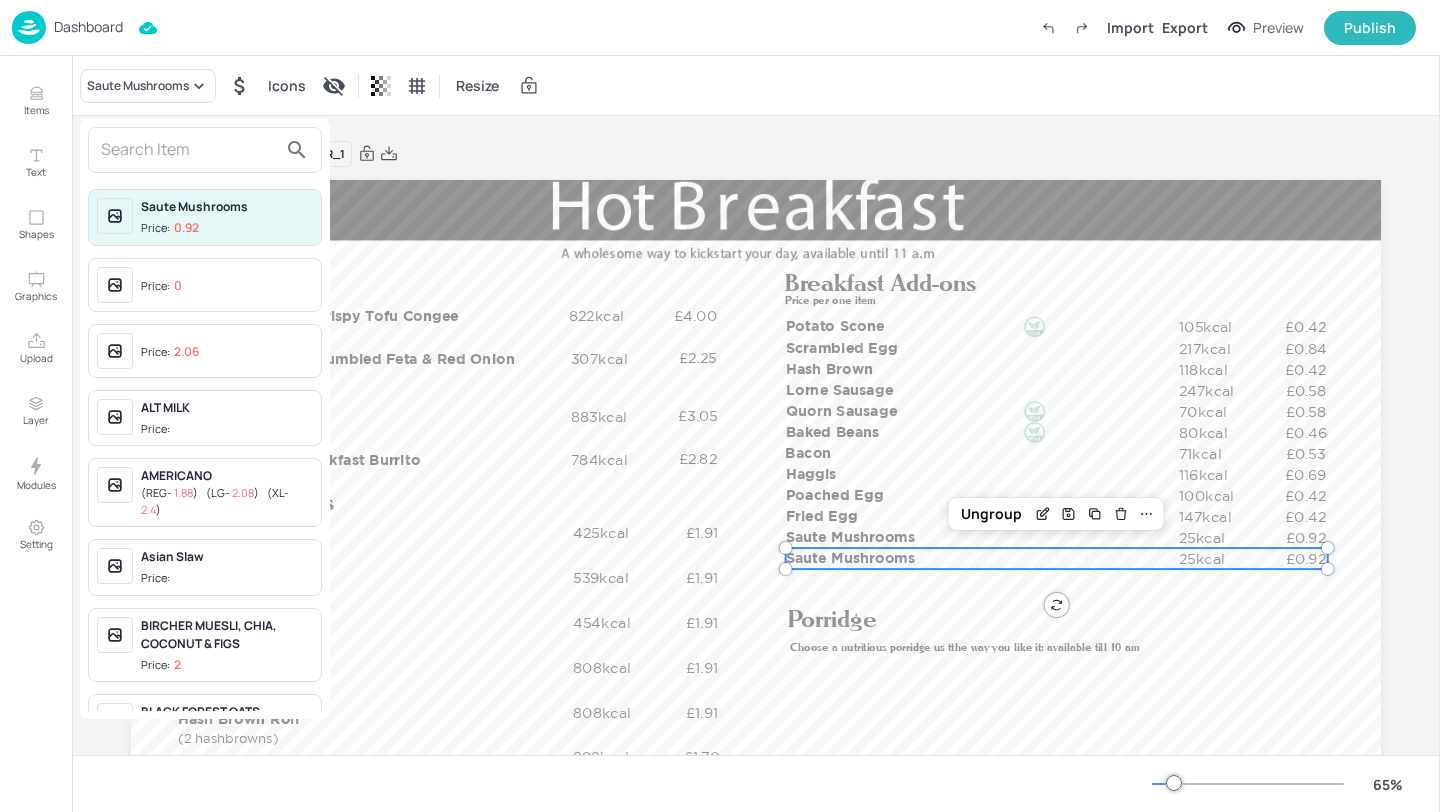 click at bounding box center (189, 150) 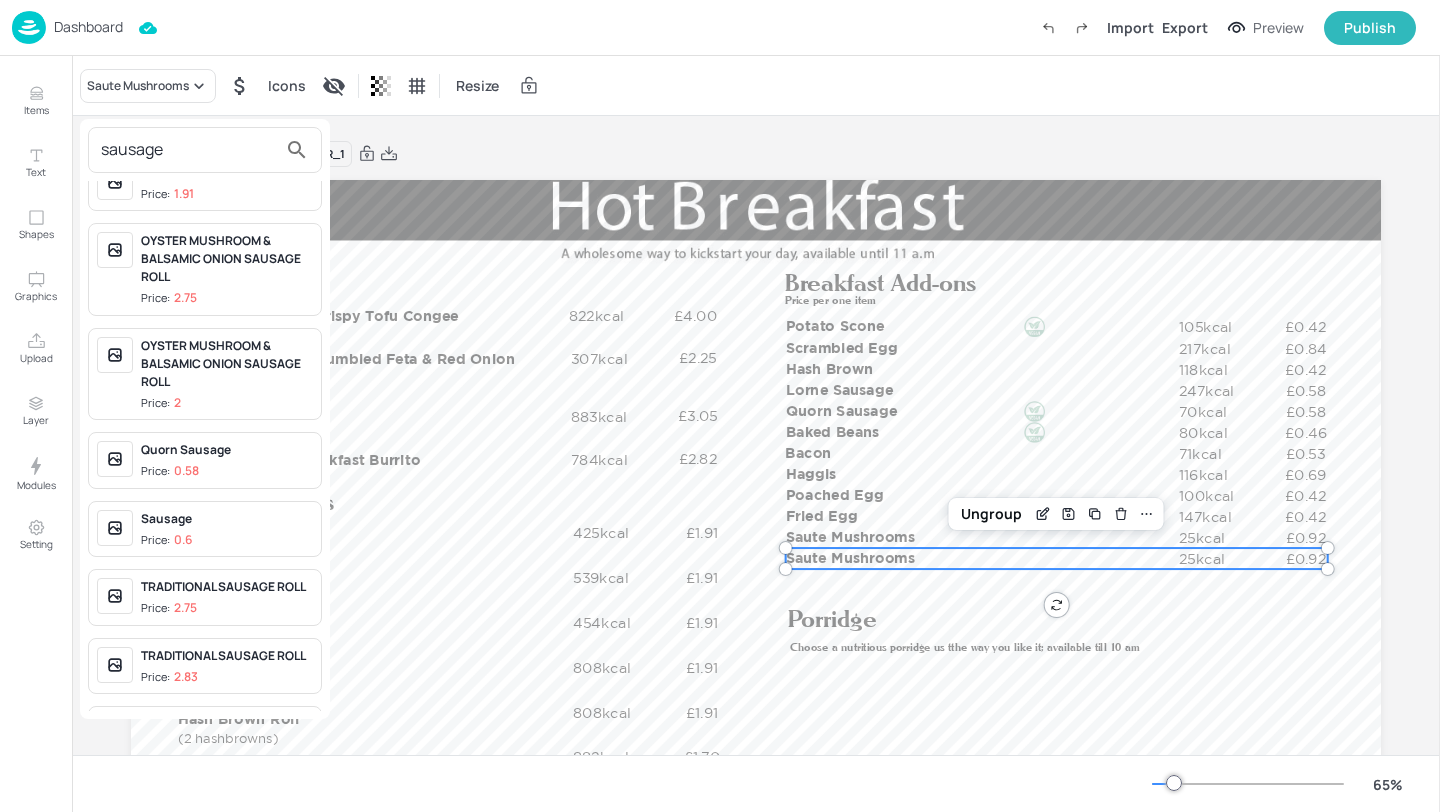 scroll, scrollTop: 353, scrollLeft: 0, axis: vertical 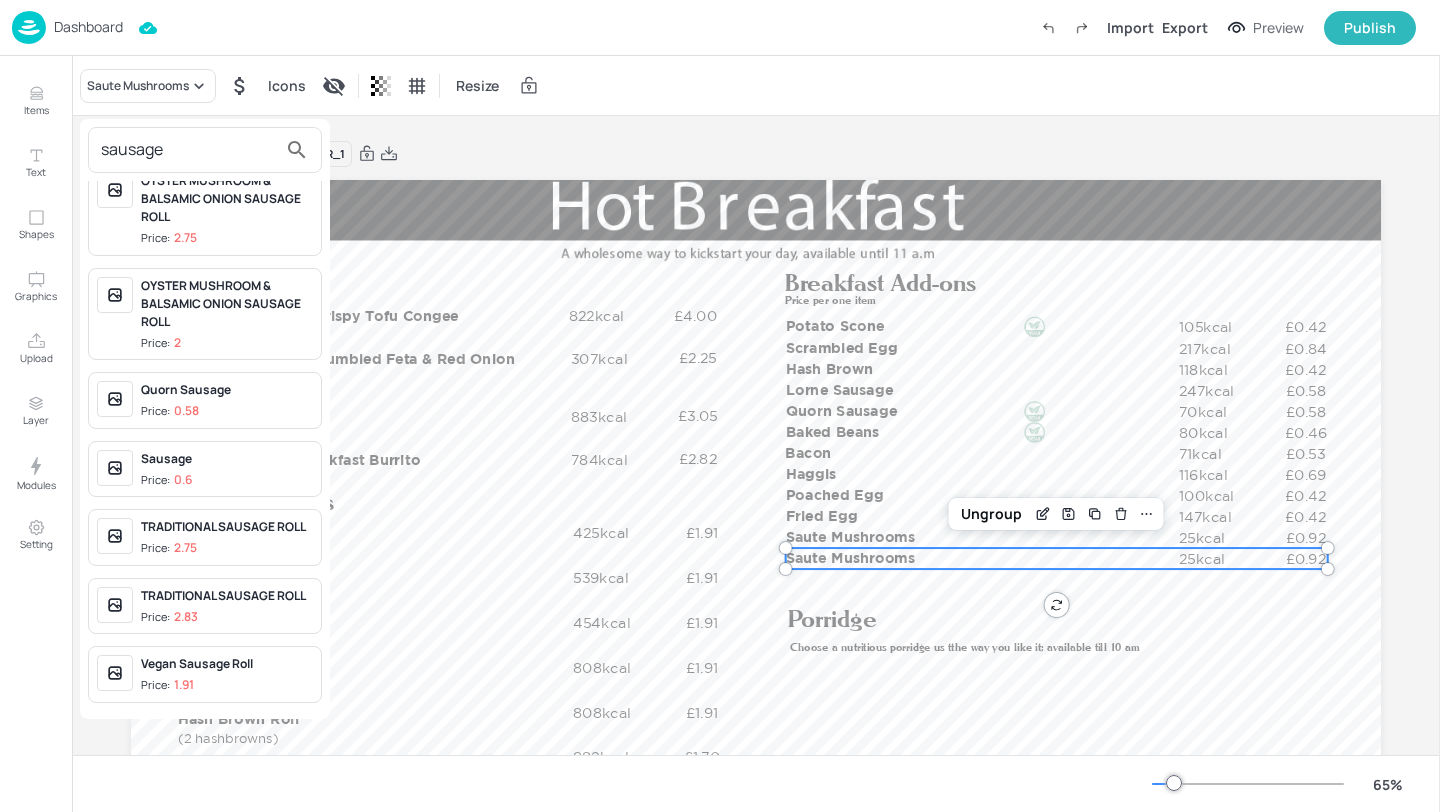 type on "sausage" 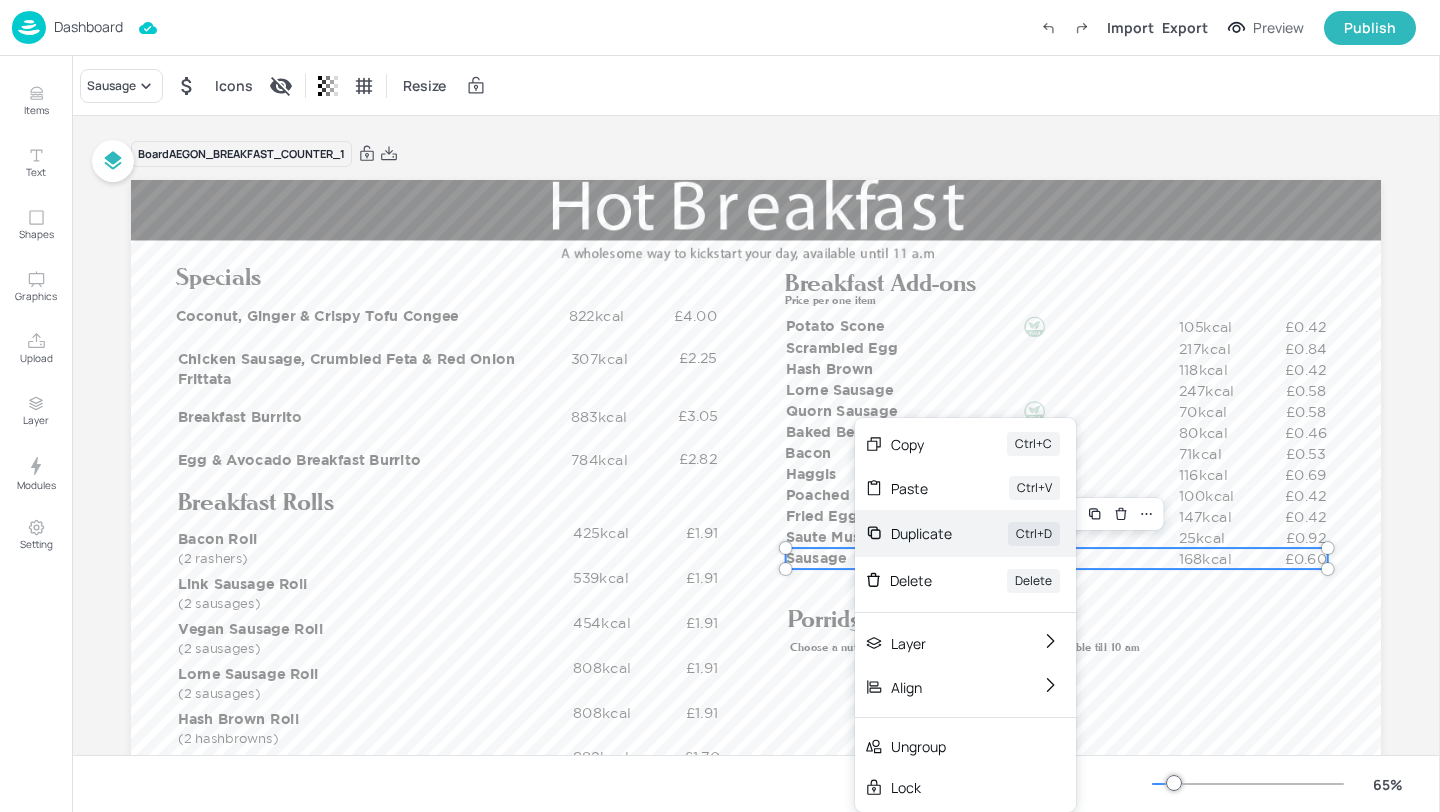 click on "Duplicate" at bounding box center (921, 533) 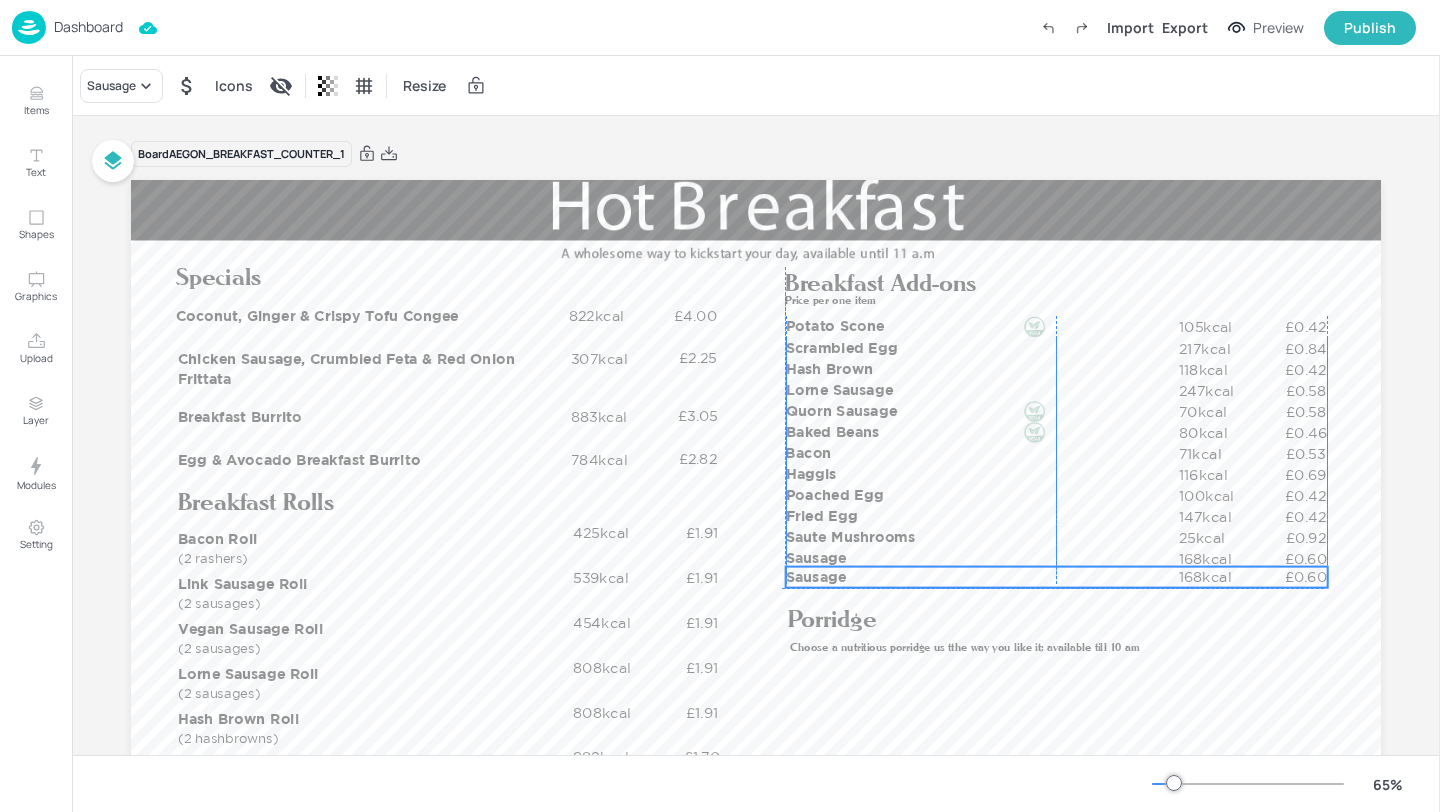 drag, startPoint x: 833, startPoint y: 564, endPoint x: 823, endPoint y: 572, distance: 12.806249 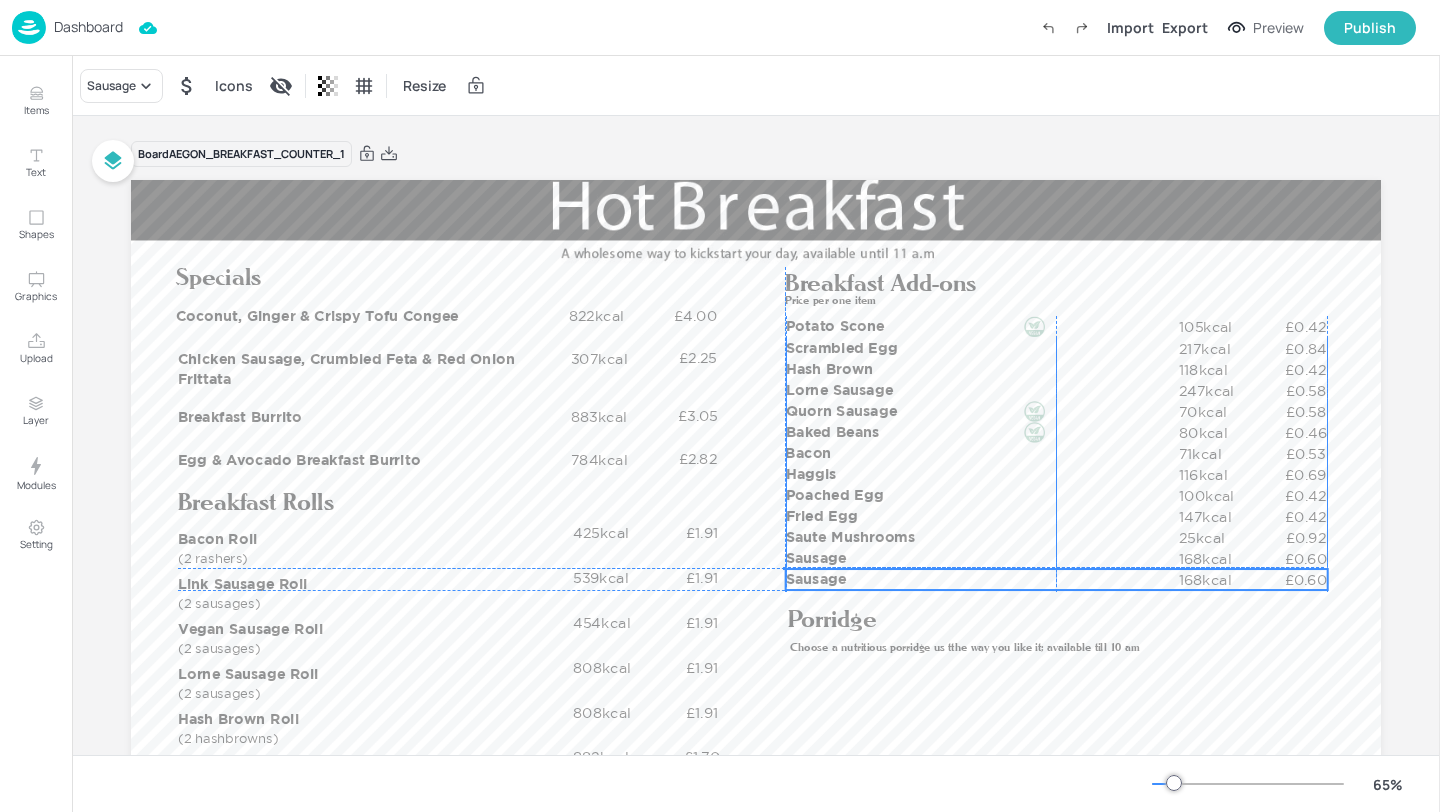 click on "Sausage" at bounding box center (982, 579) 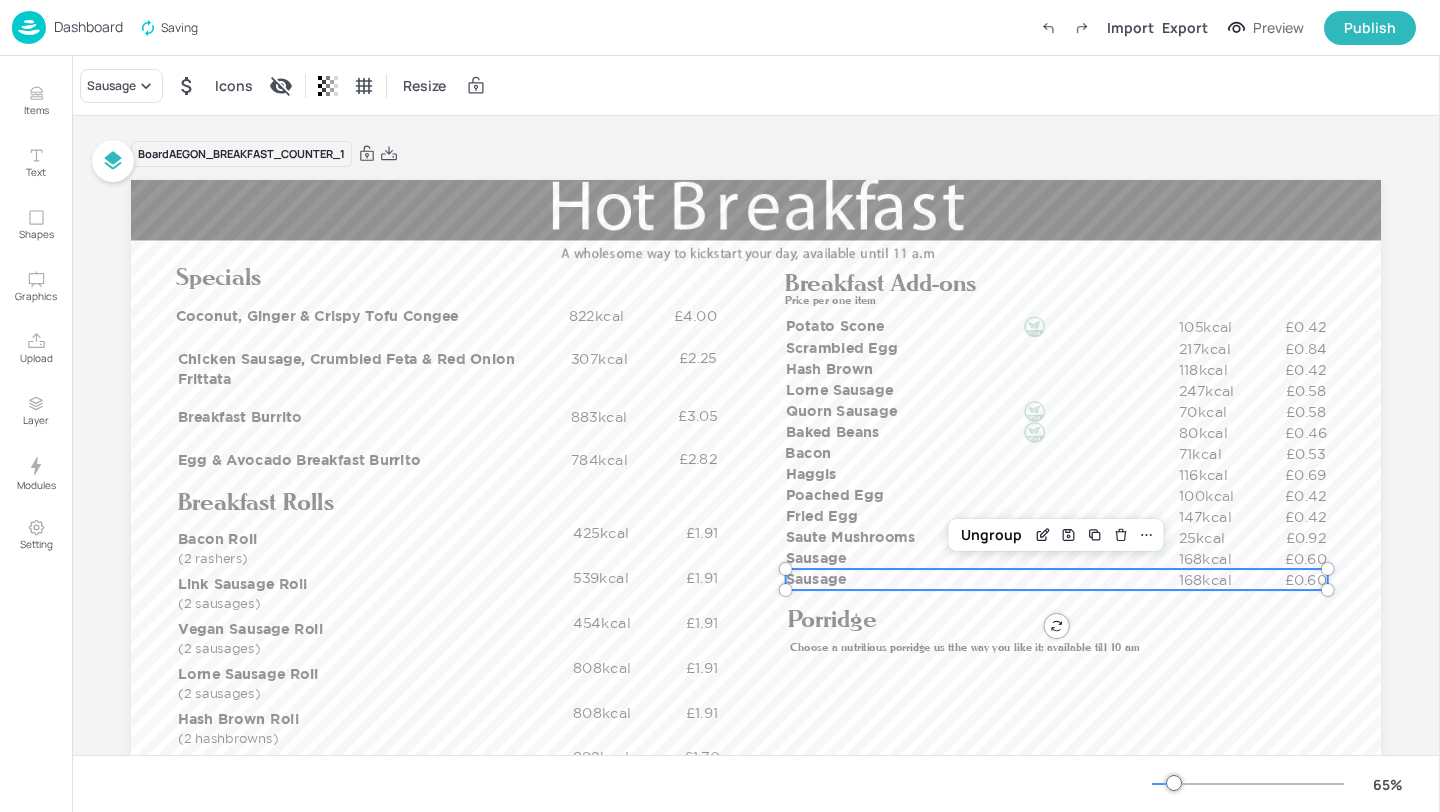 click on "Sausage Icons Resize" at bounding box center (295, 86) 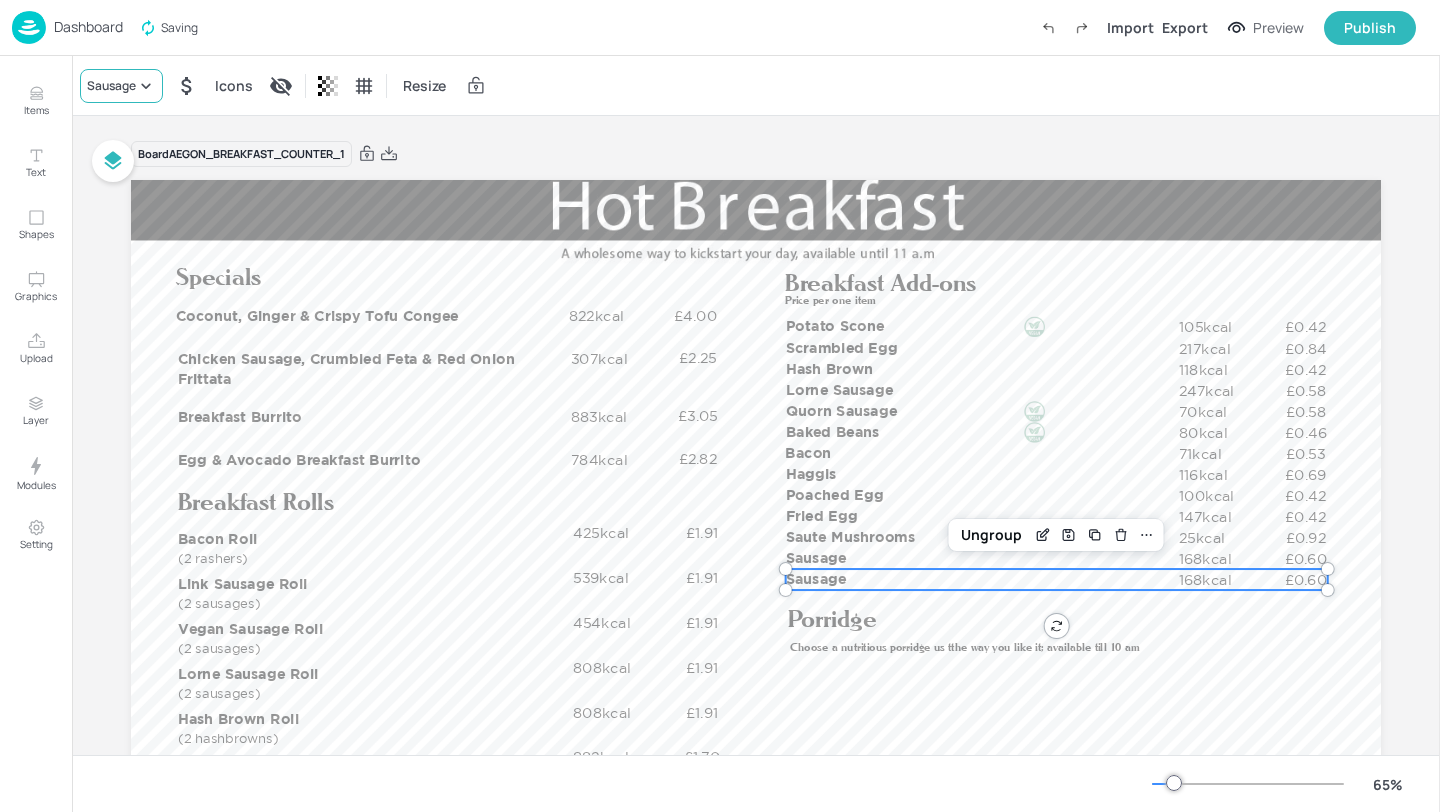 click on "Sausage" at bounding box center (121, 86) 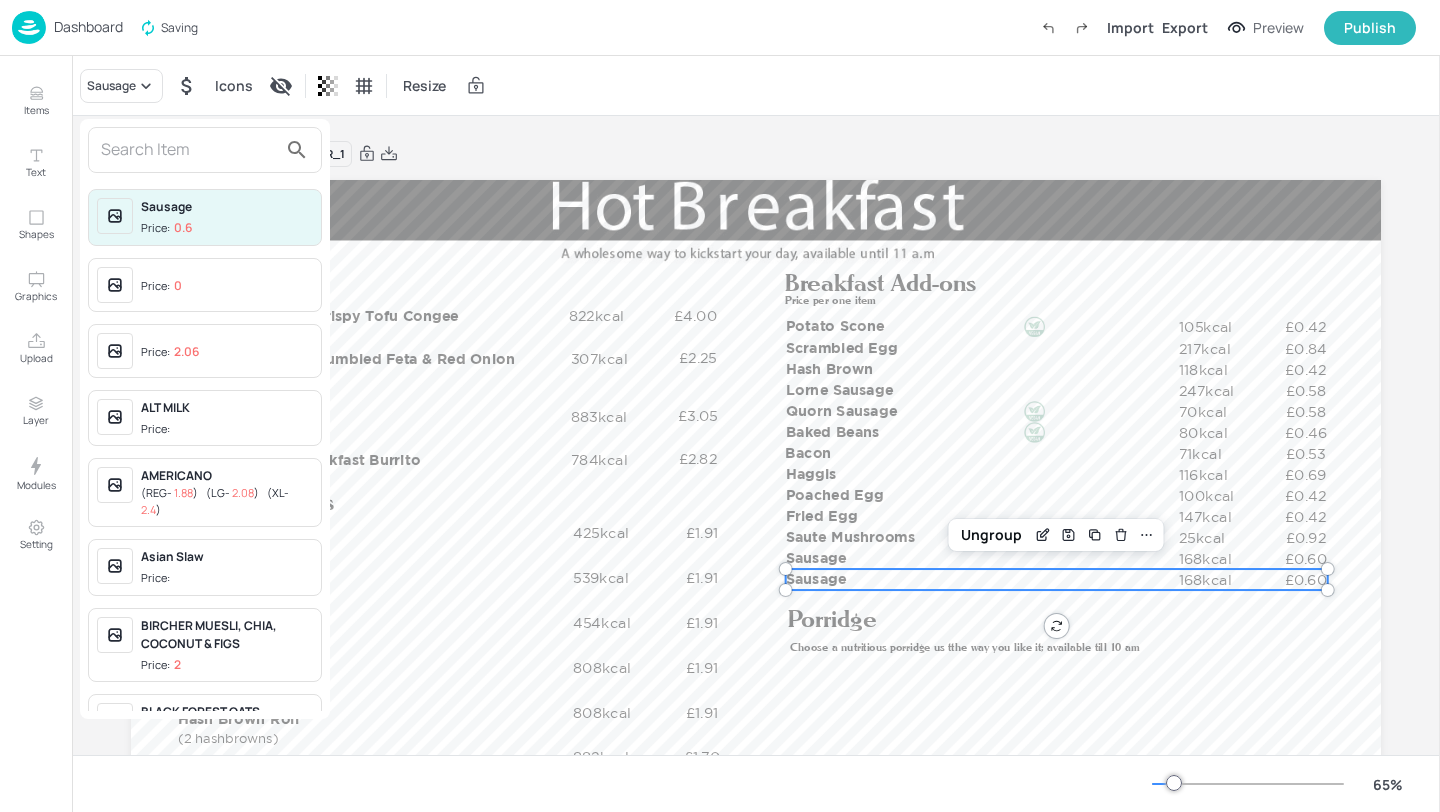 click at bounding box center (189, 150) 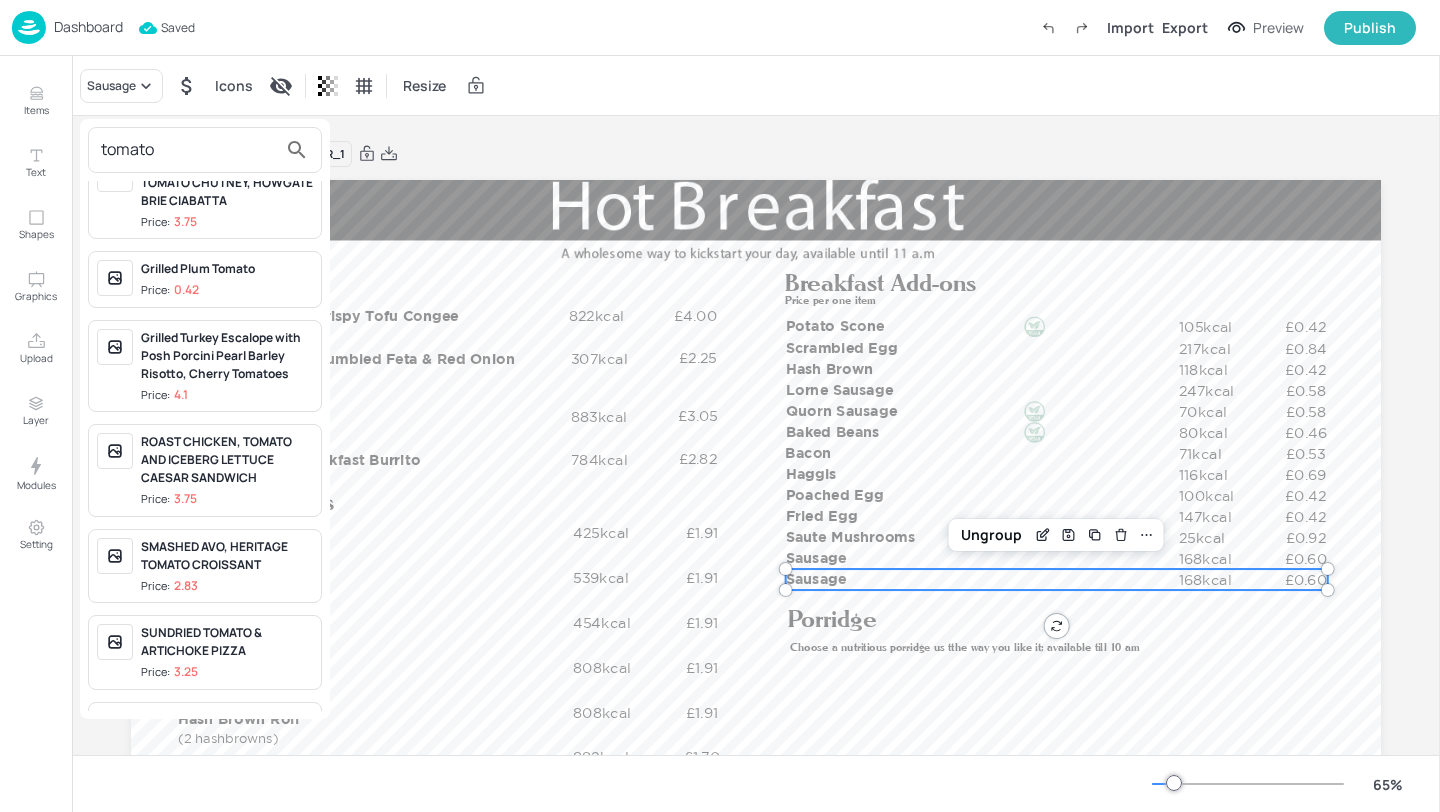 scroll, scrollTop: 154, scrollLeft: 0, axis: vertical 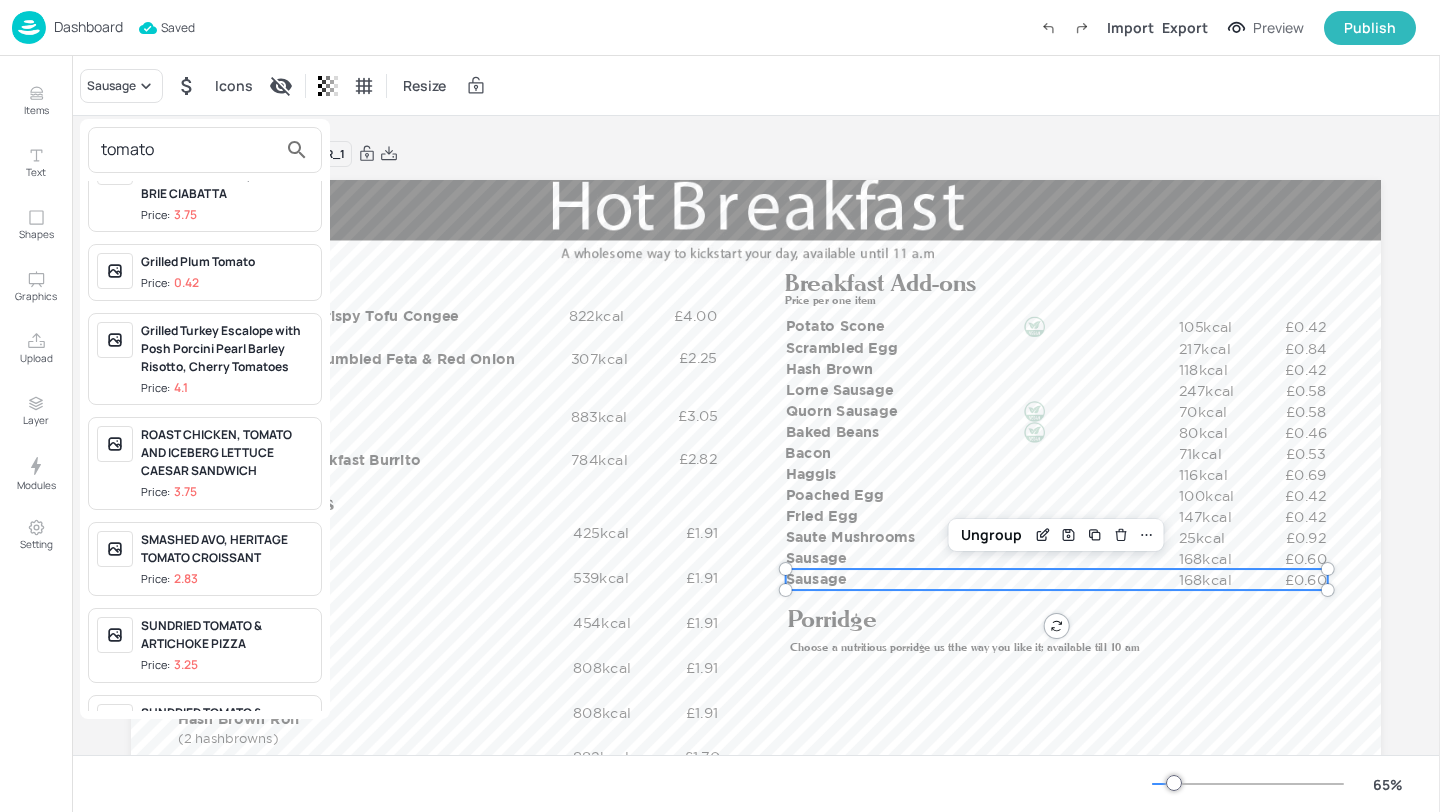 type on "tomato" 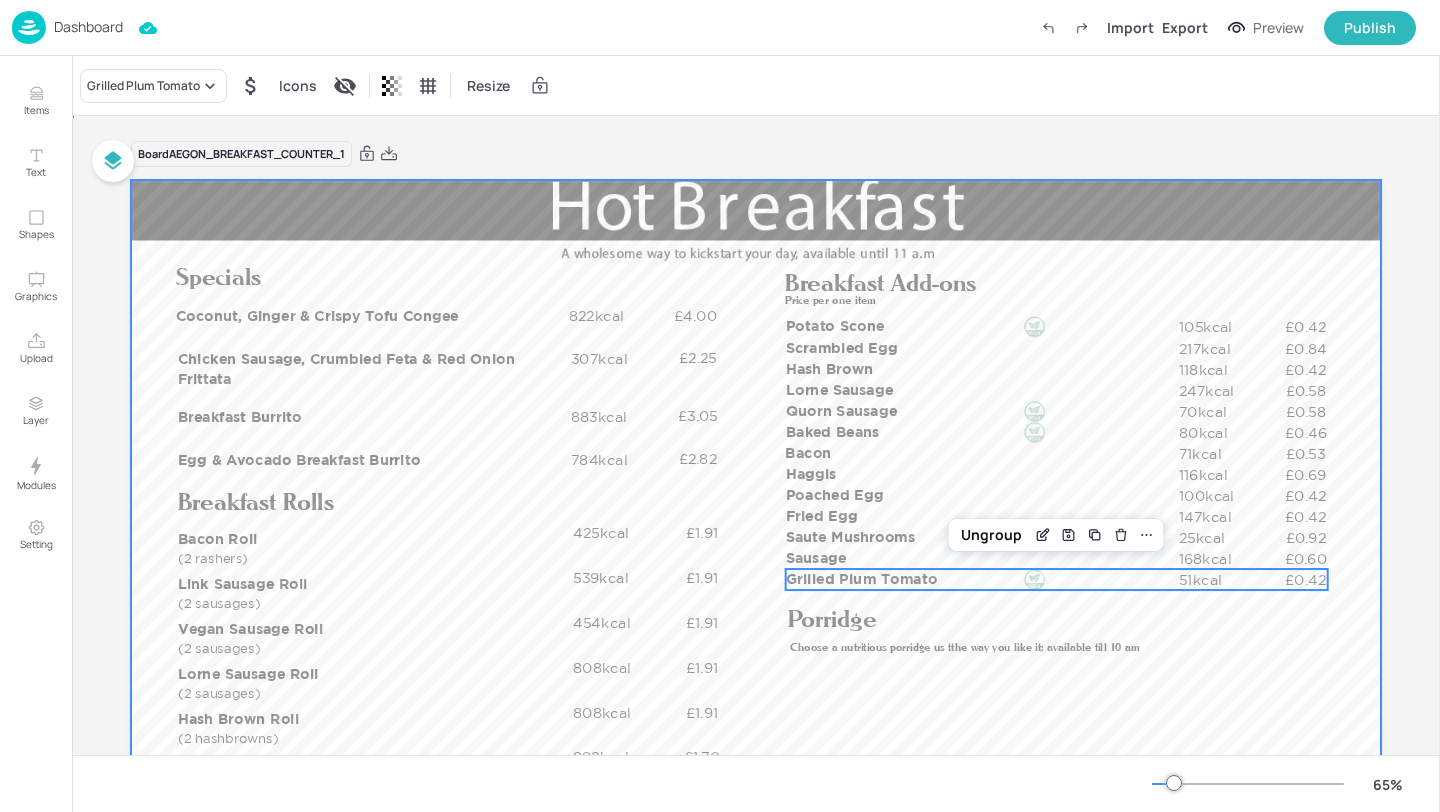 click at bounding box center [756, 531] 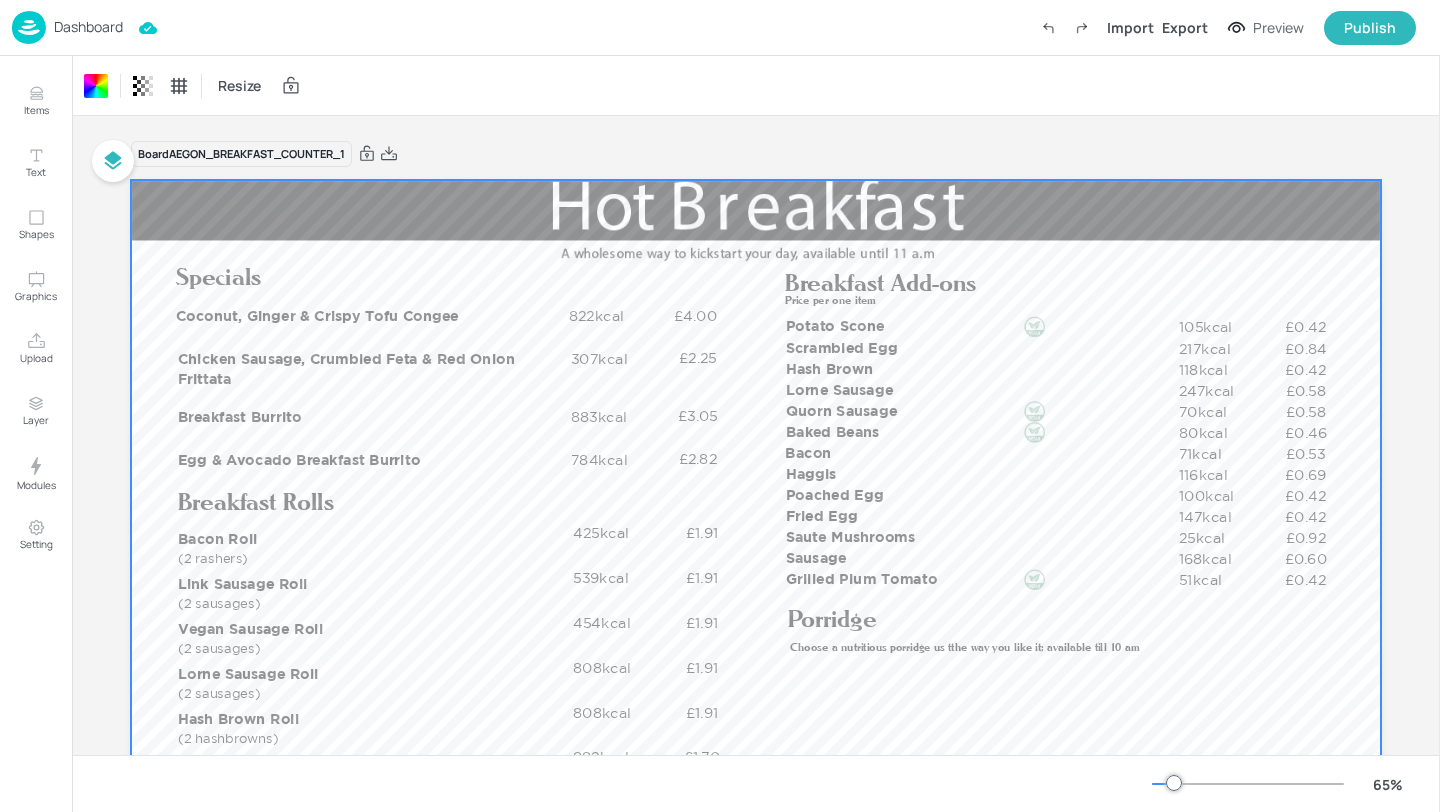 scroll, scrollTop: 81, scrollLeft: 0, axis: vertical 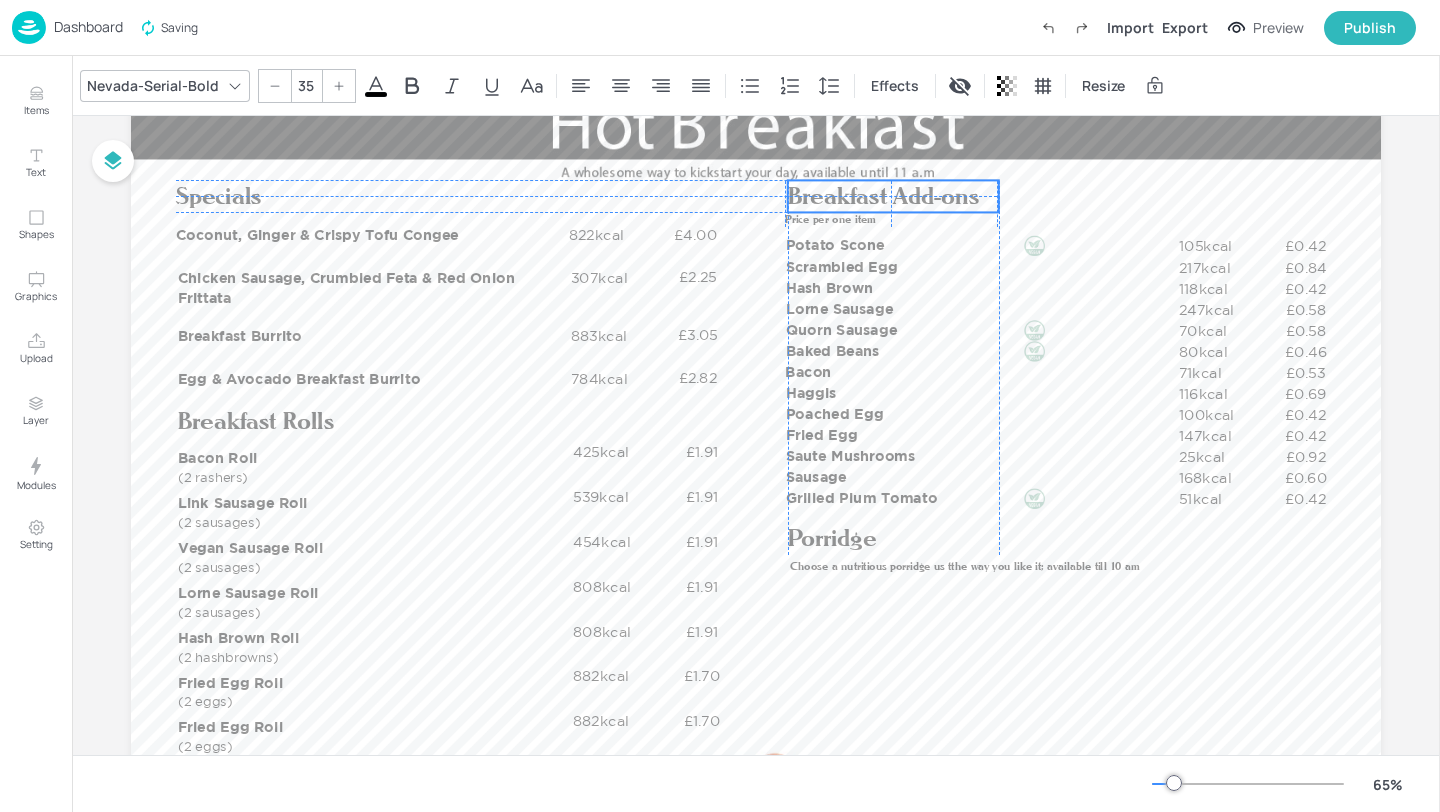 click on "Breakfast Add-ons" at bounding box center (883, 195) 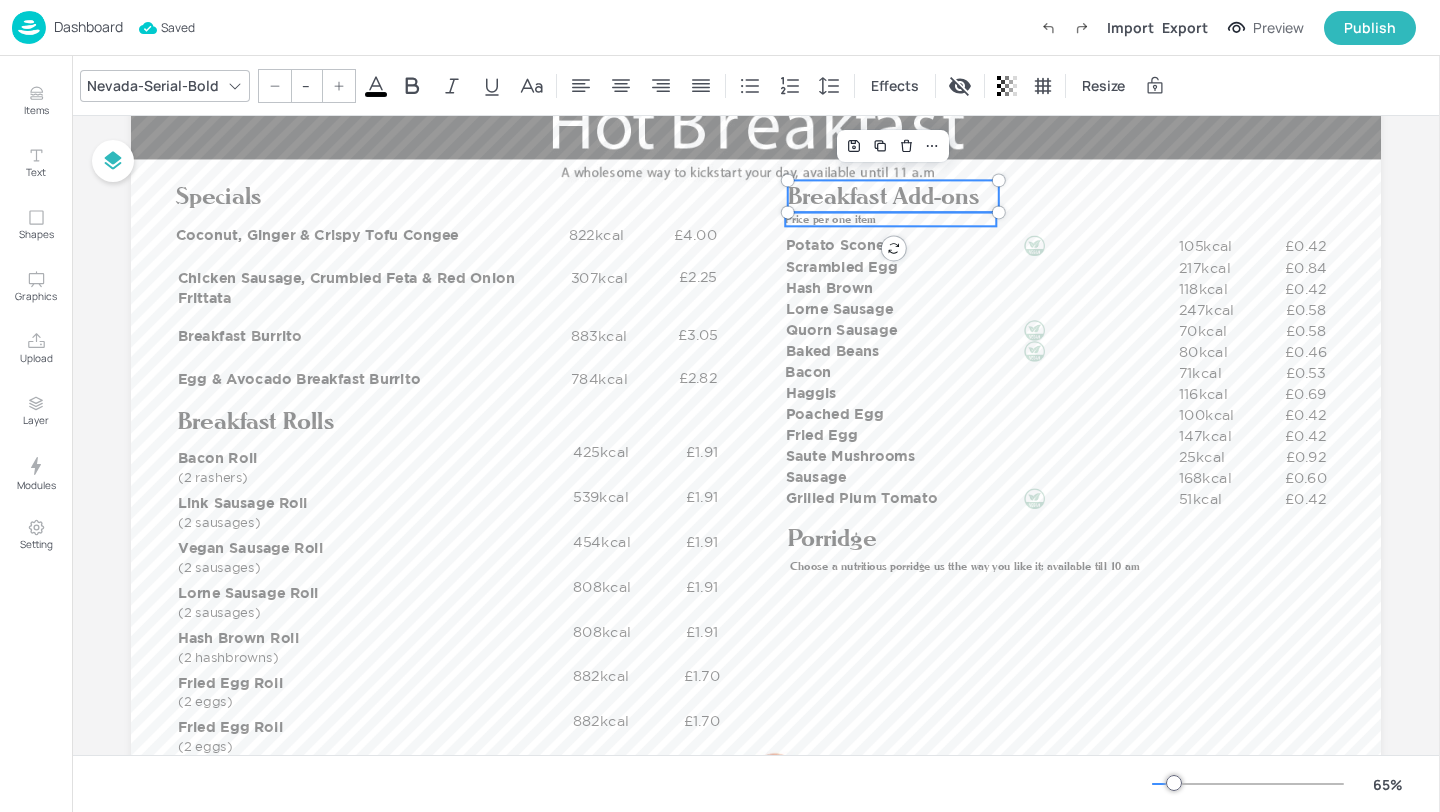 type on "16" 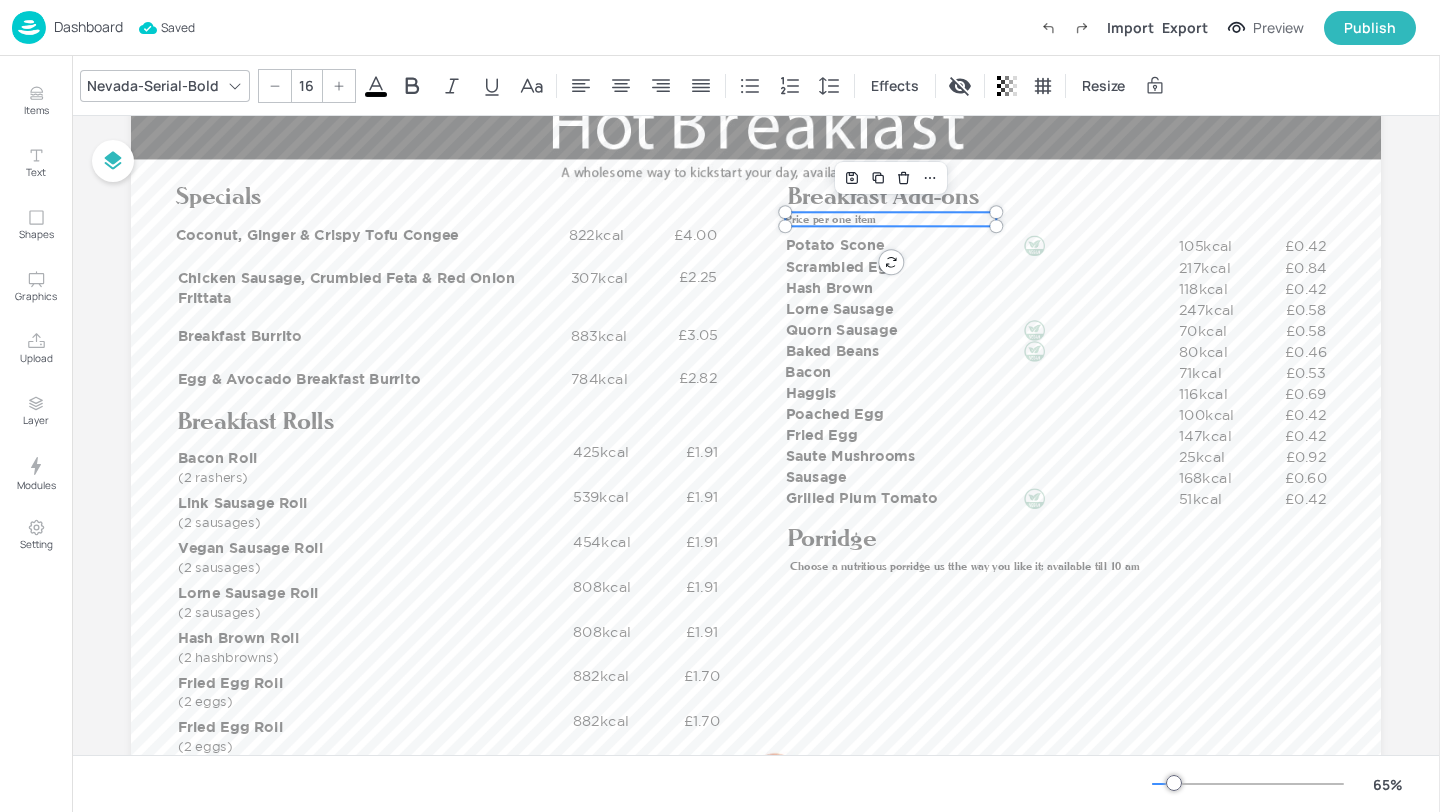 click on "Price per one item" at bounding box center [830, 219] 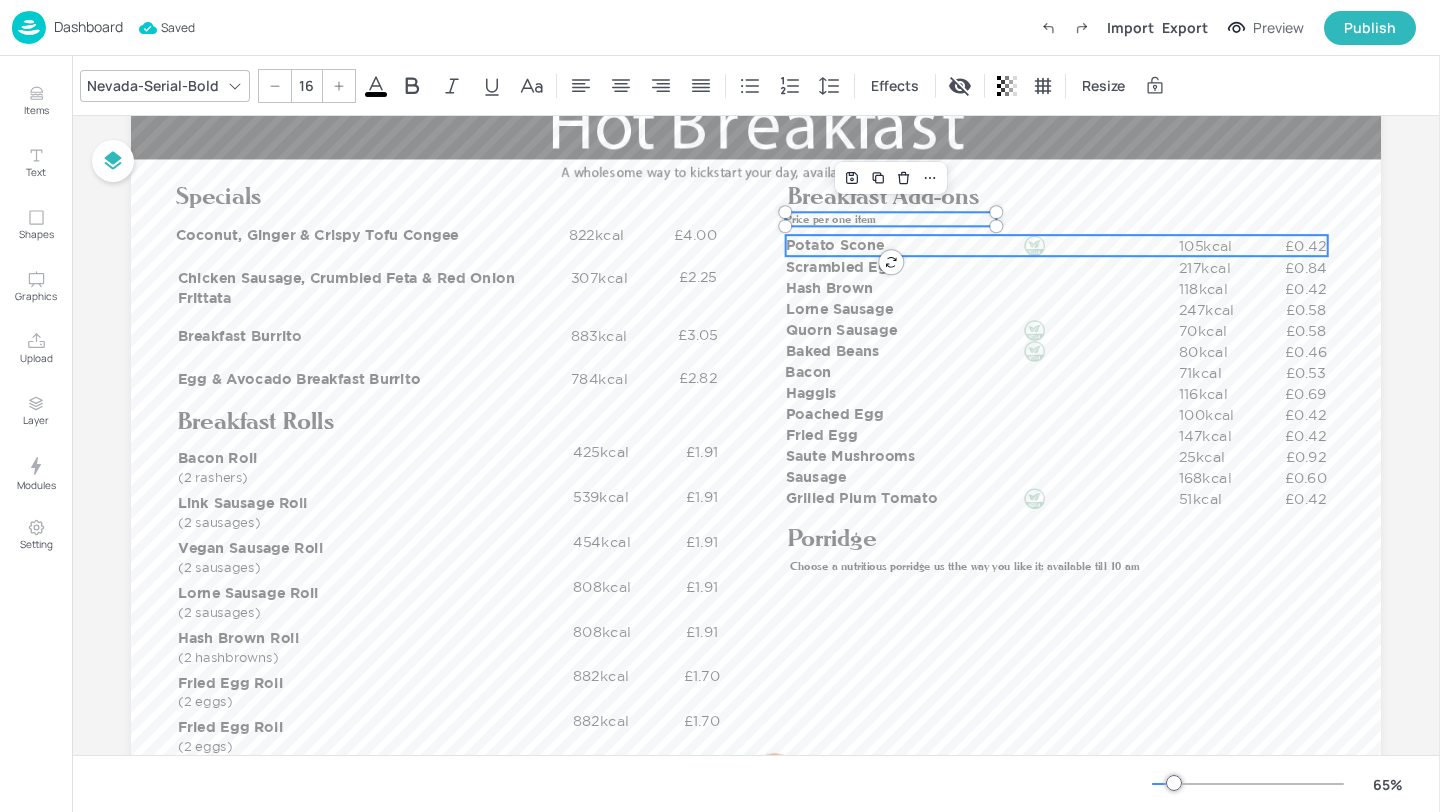 click on "Potato Scone" at bounding box center (982, 245) 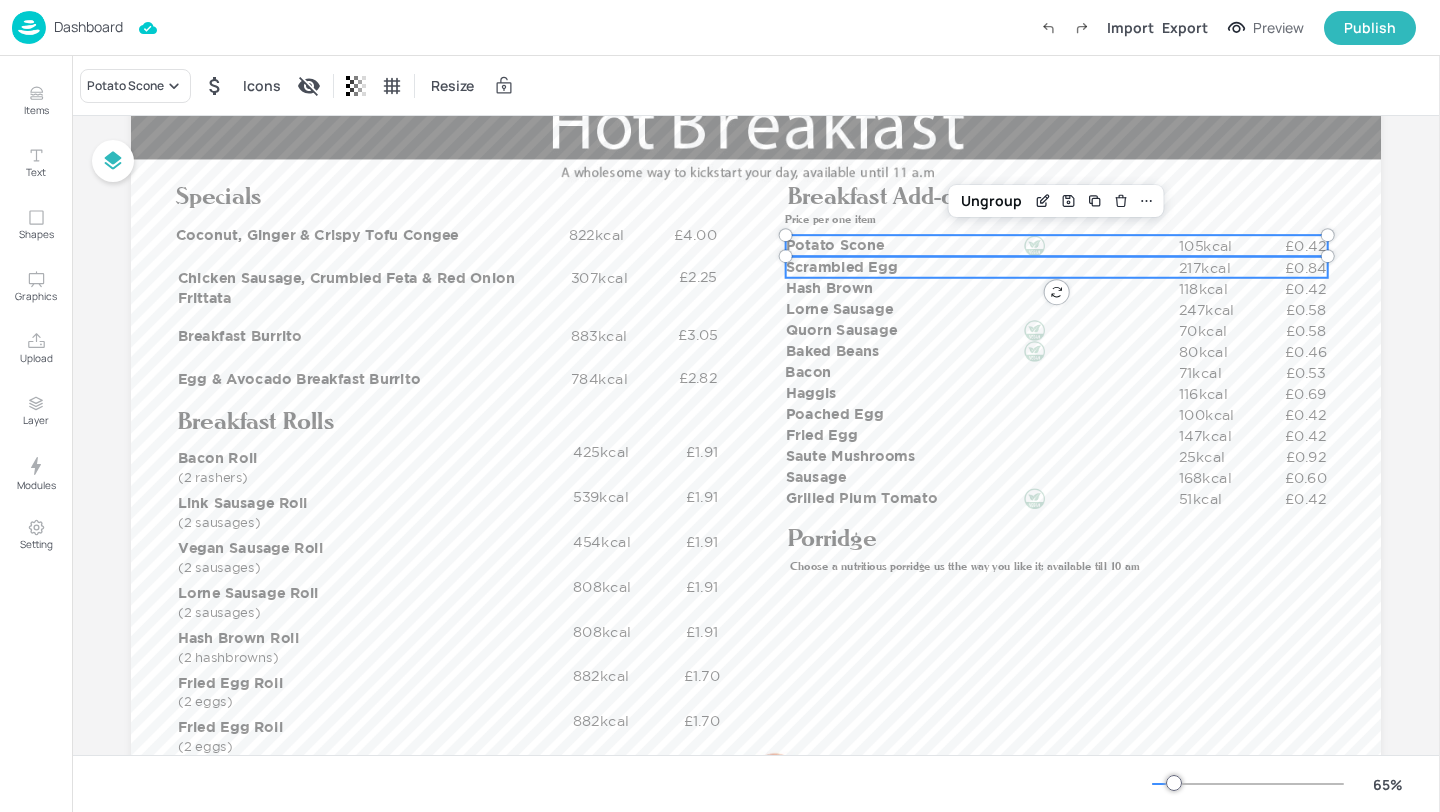 click on "Scrambled Egg" at bounding box center (982, 267) 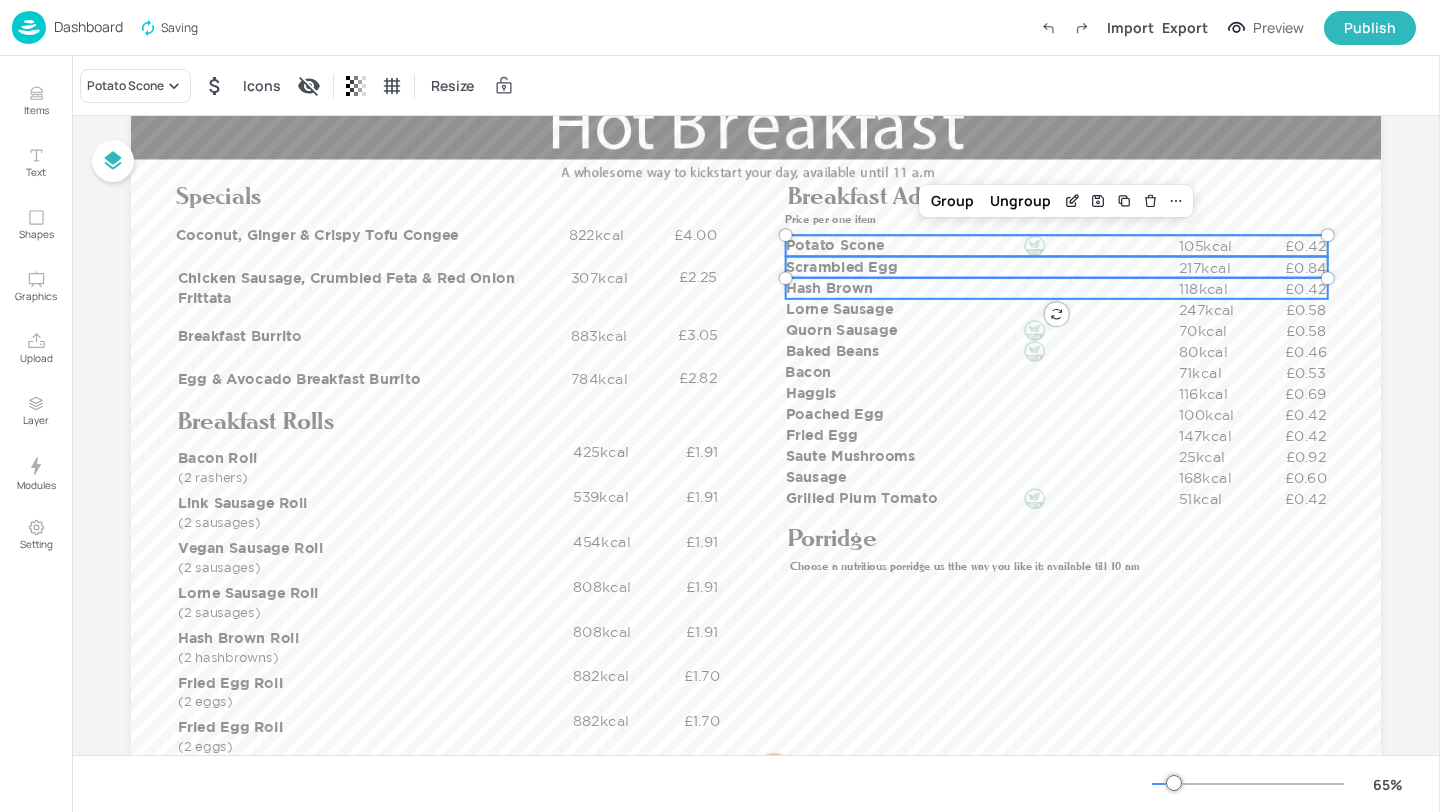 click on "Hash Brown" at bounding box center [982, 288] 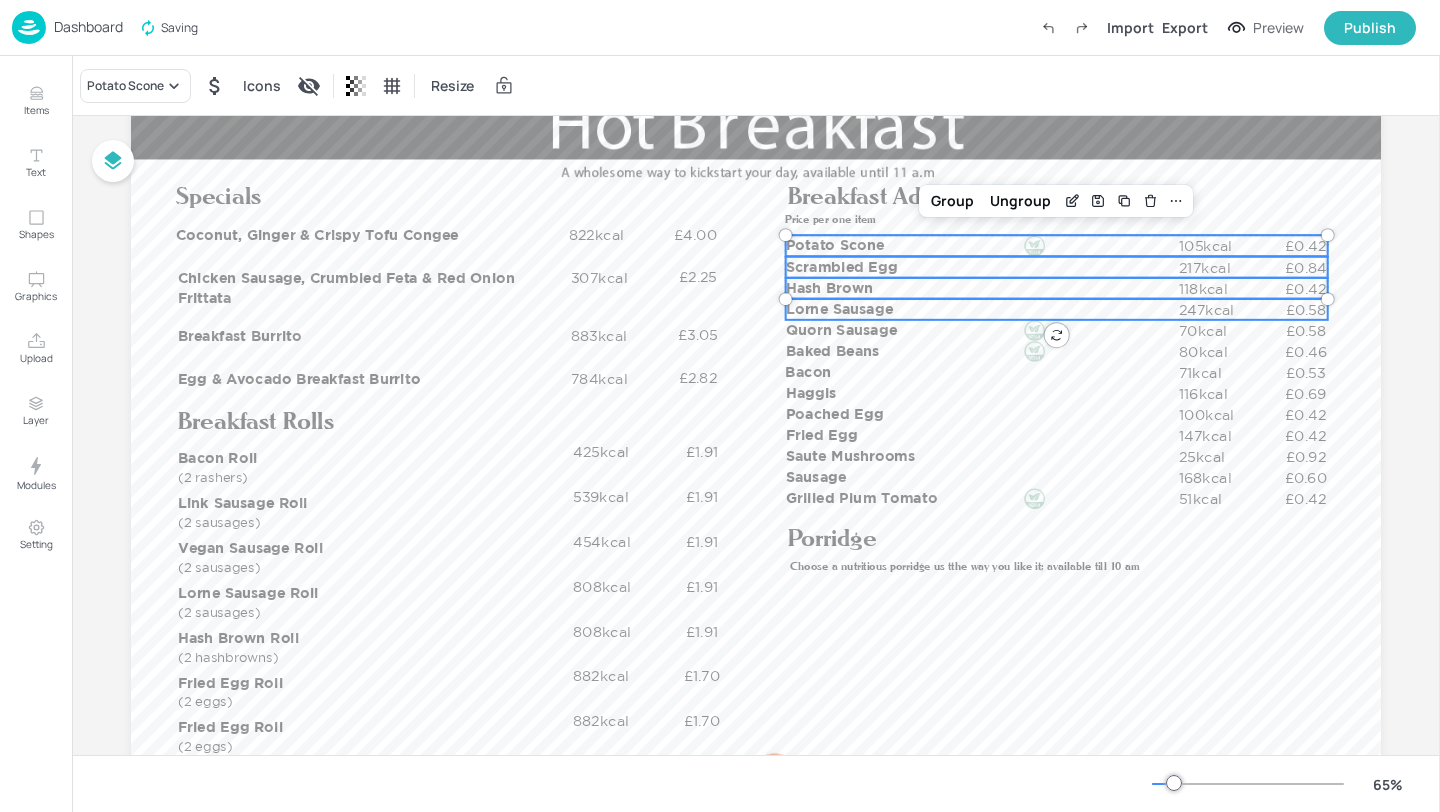 click on "Lorne Sausage" at bounding box center (982, 309) 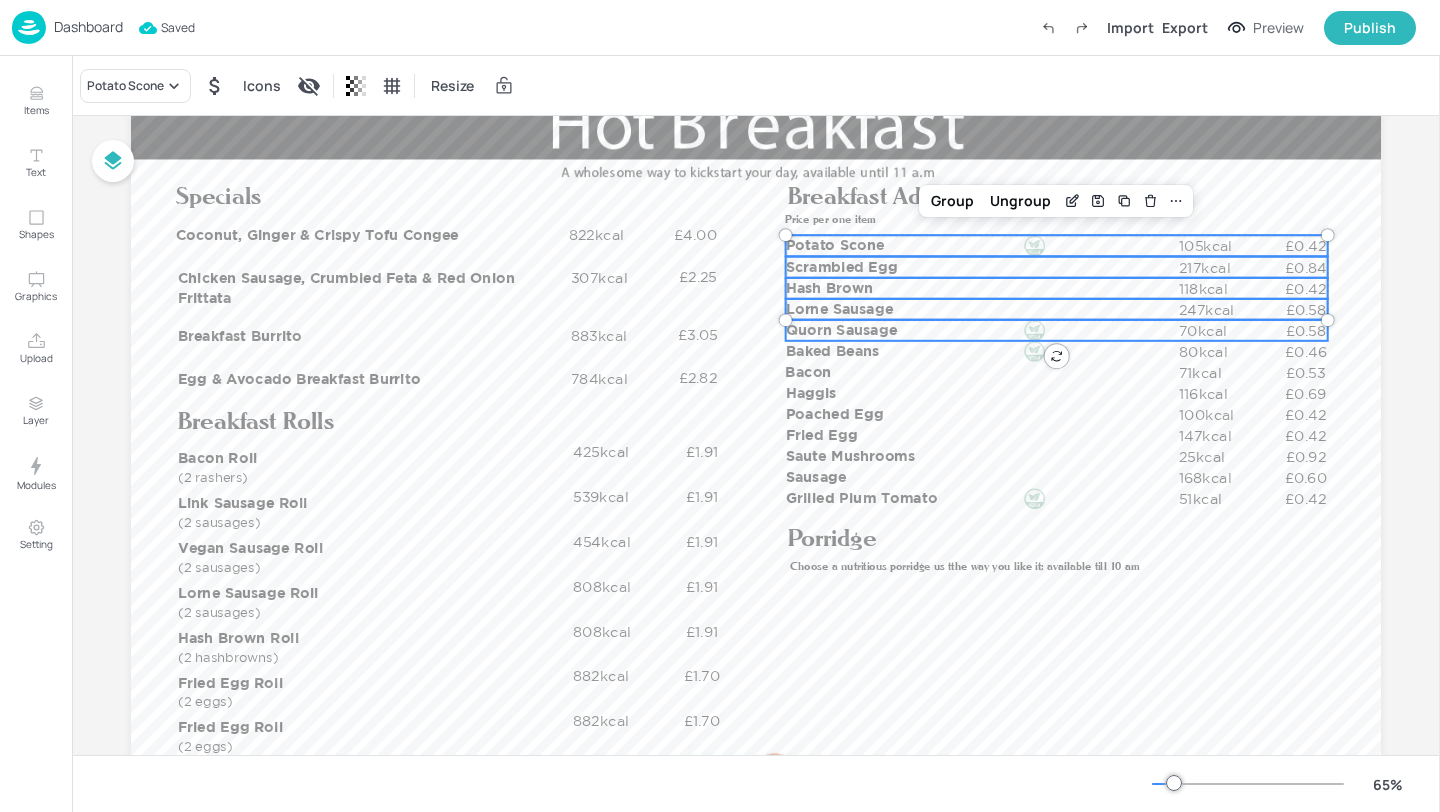 click on "Quorn Sausage" at bounding box center (982, 330) 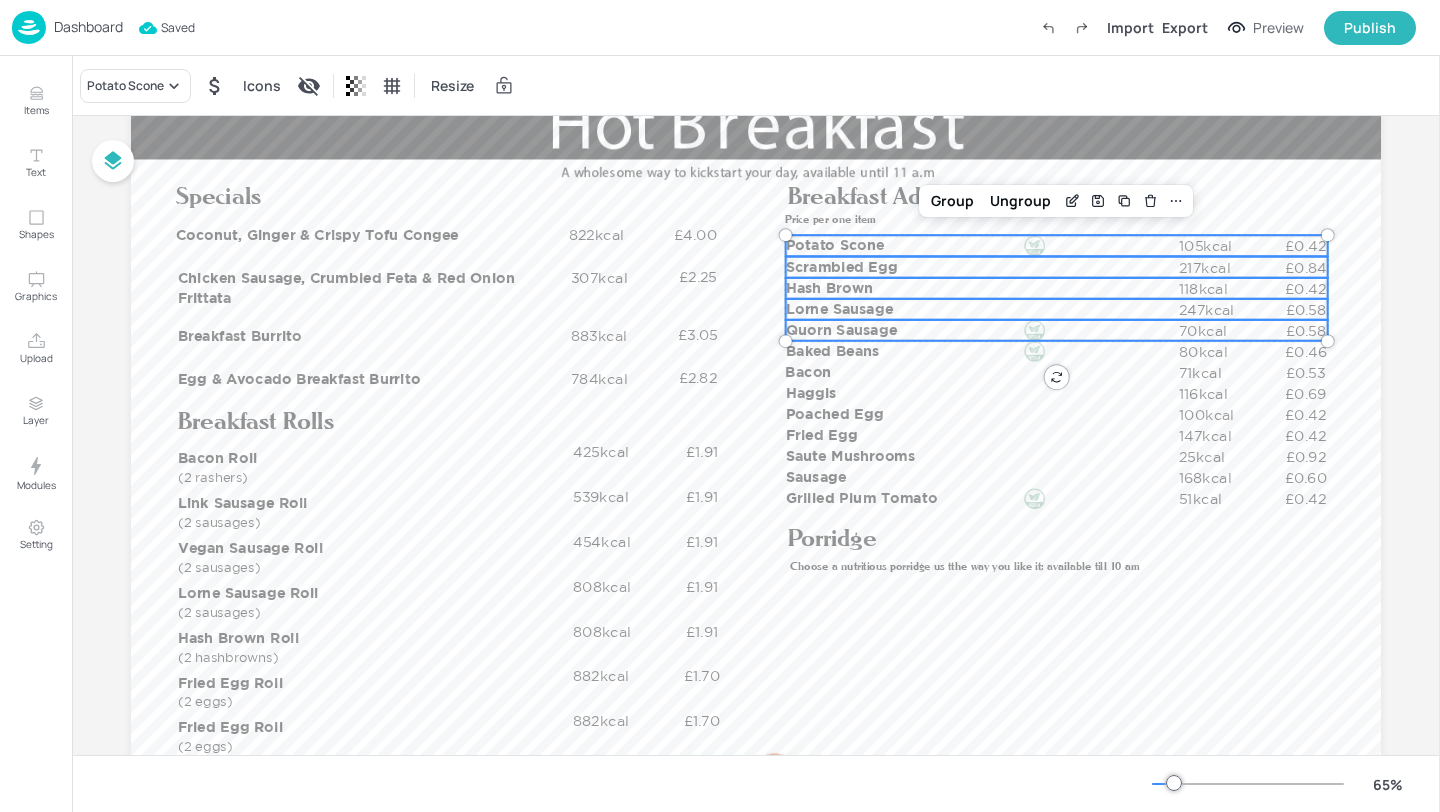 click on "Quorn Sausage" at bounding box center [982, 330] 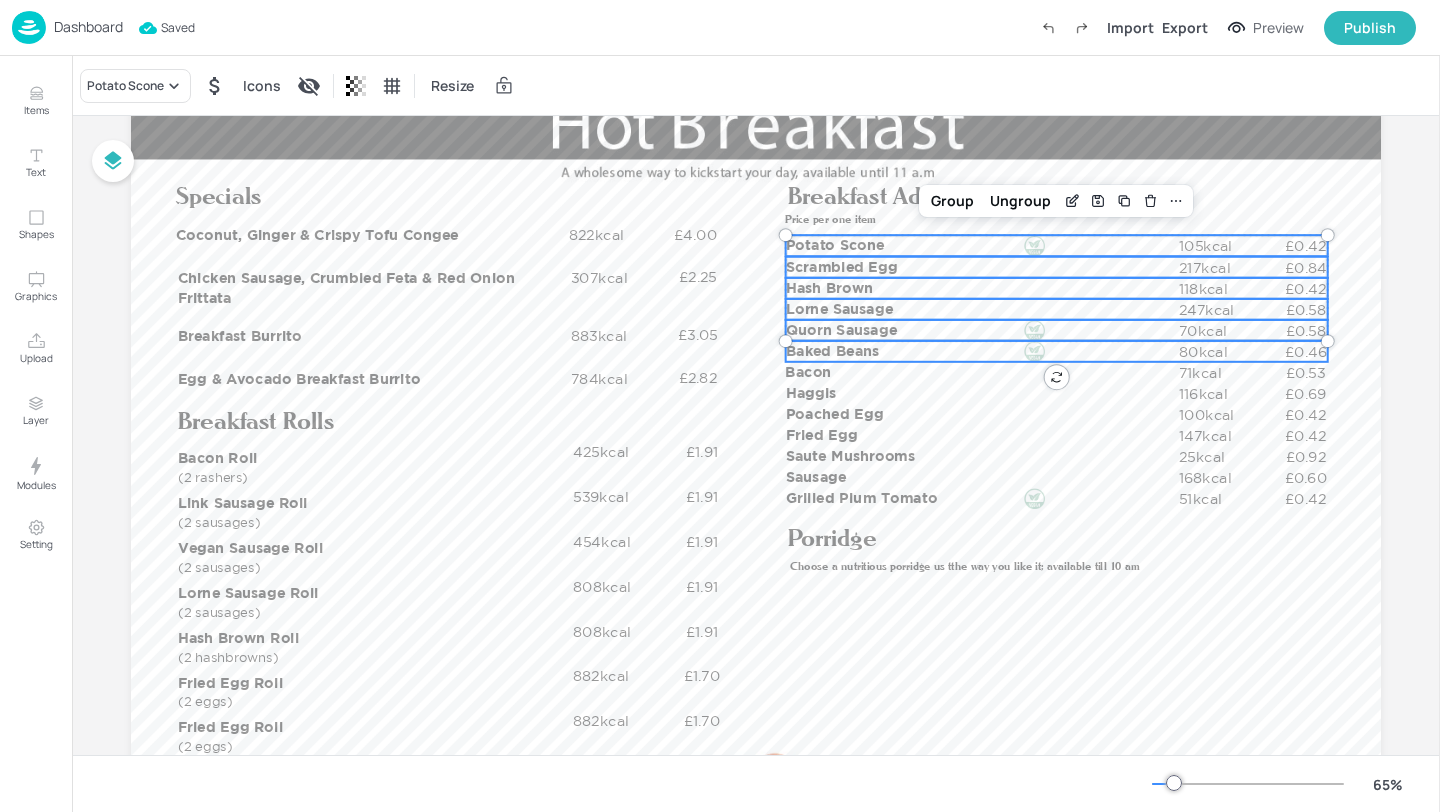 click on "Baked Beans" at bounding box center (982, 351) 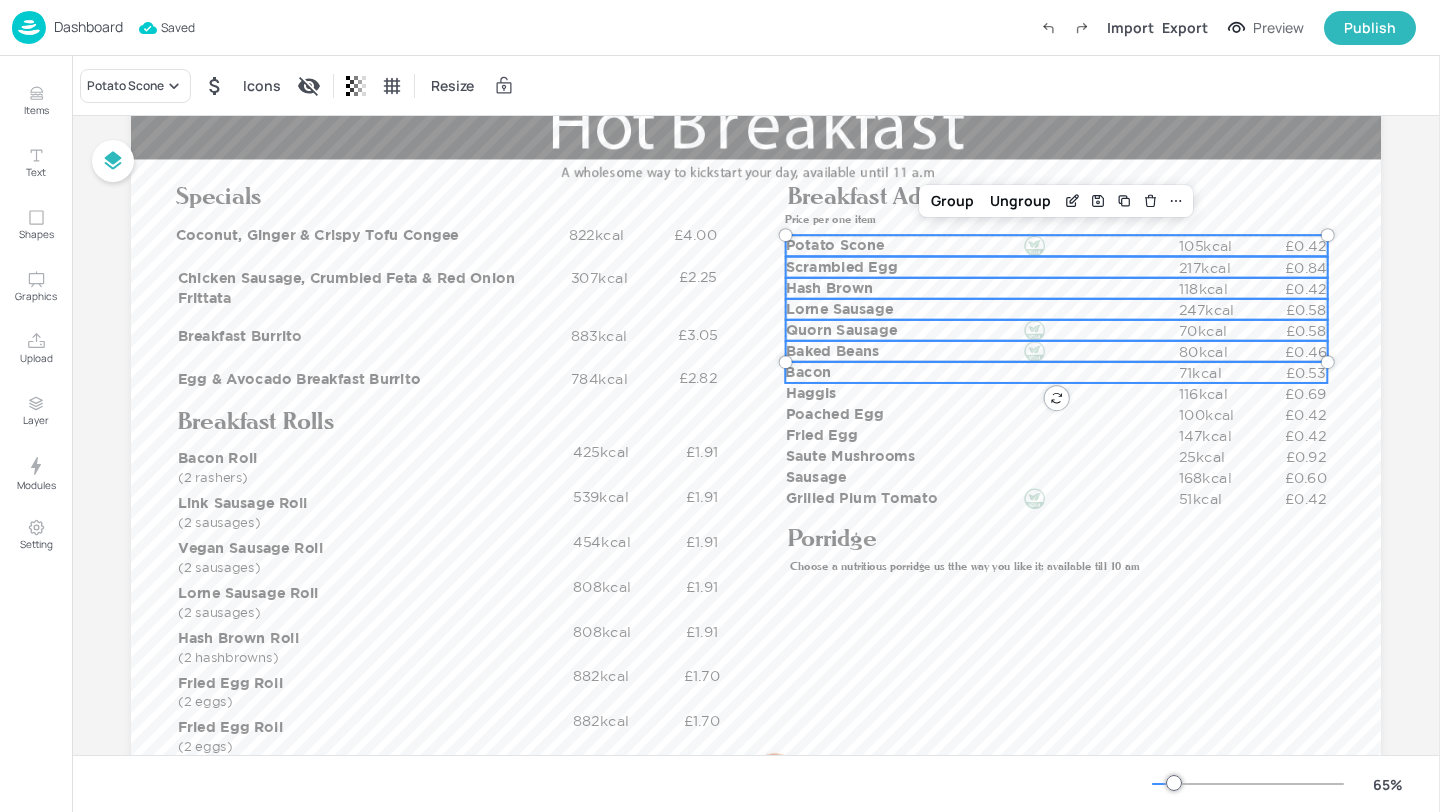 click on "Bacon" at bounding box center (981, 372) 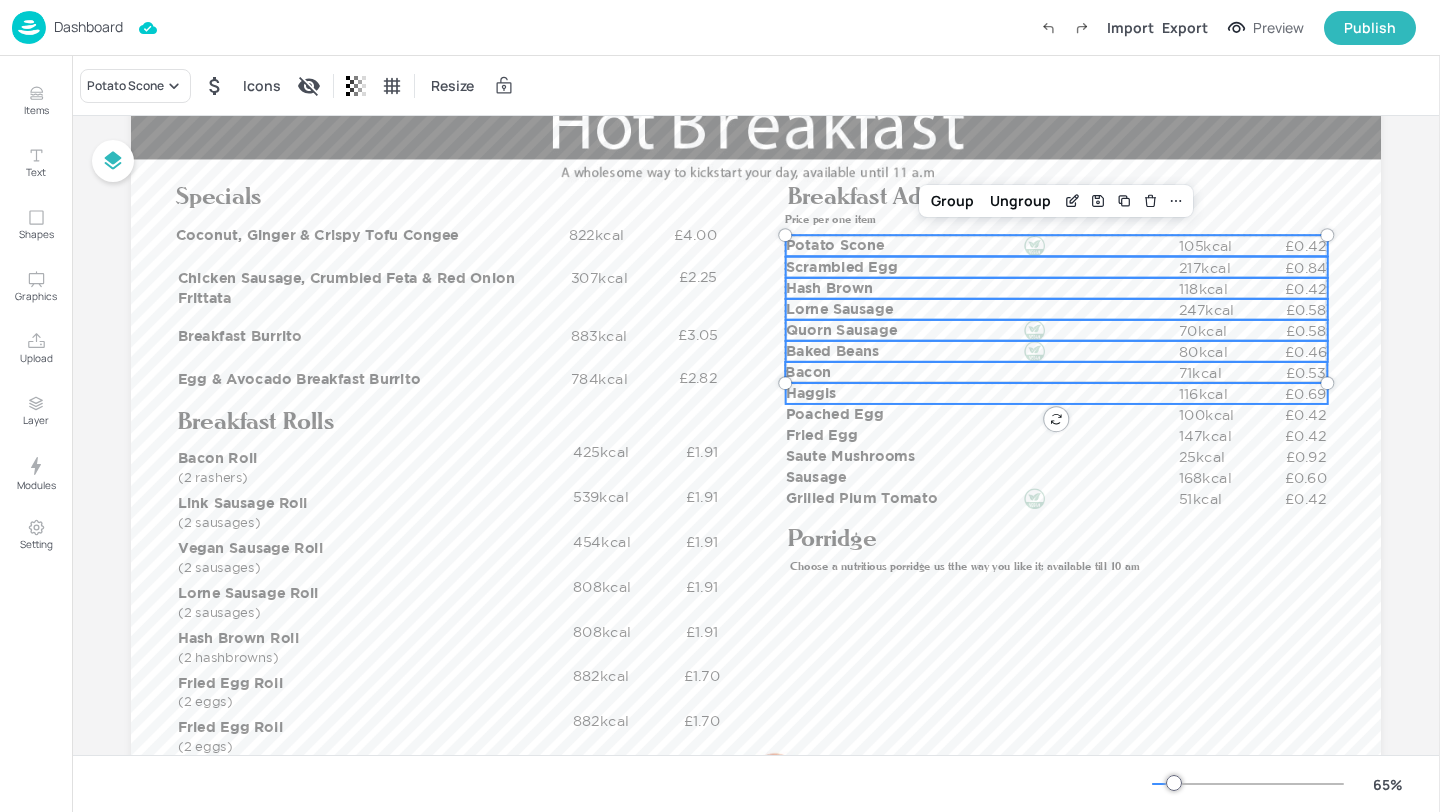 click on "Haggis" at bounding box center [982, 393] 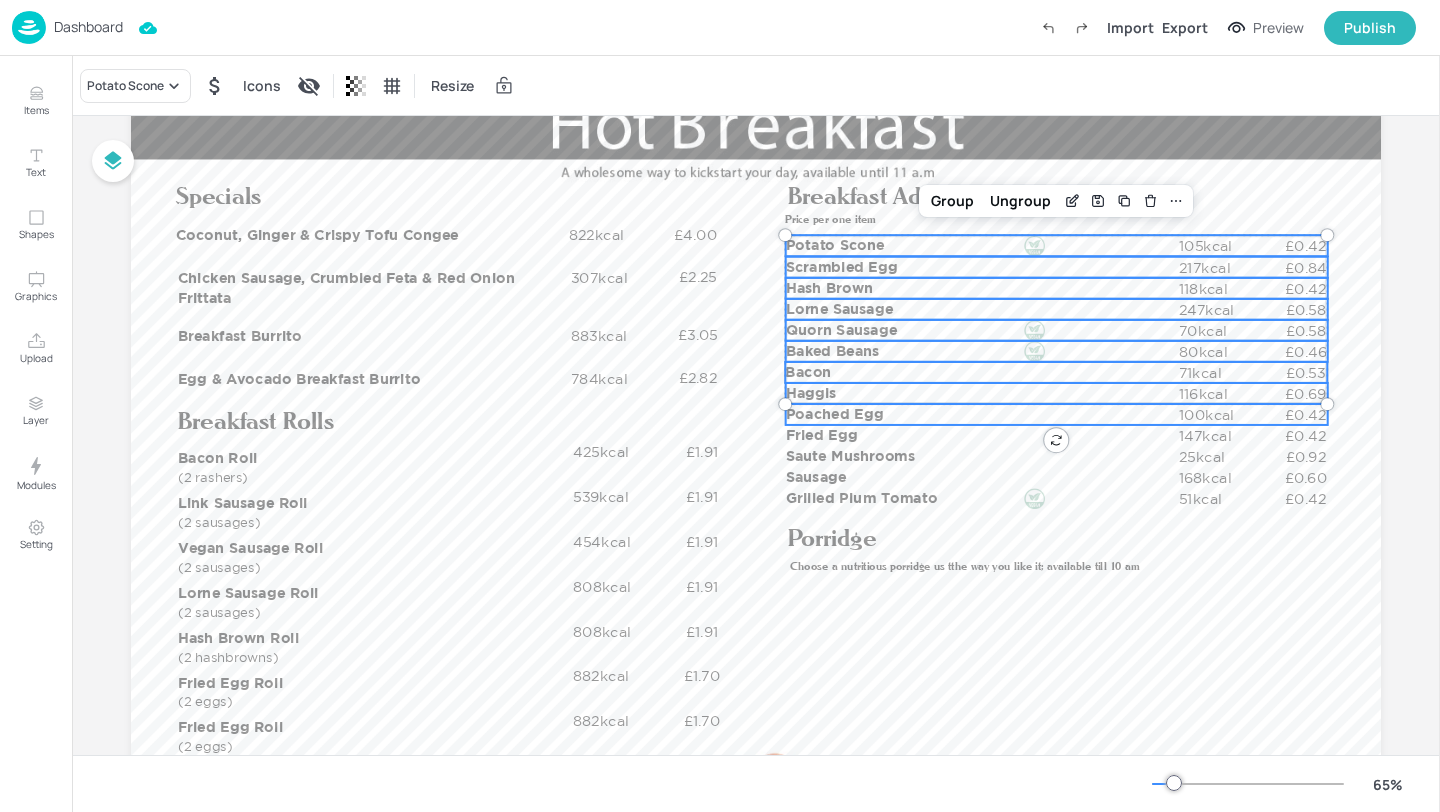 click on "Poached Egg" at bounding box center [982, 414] 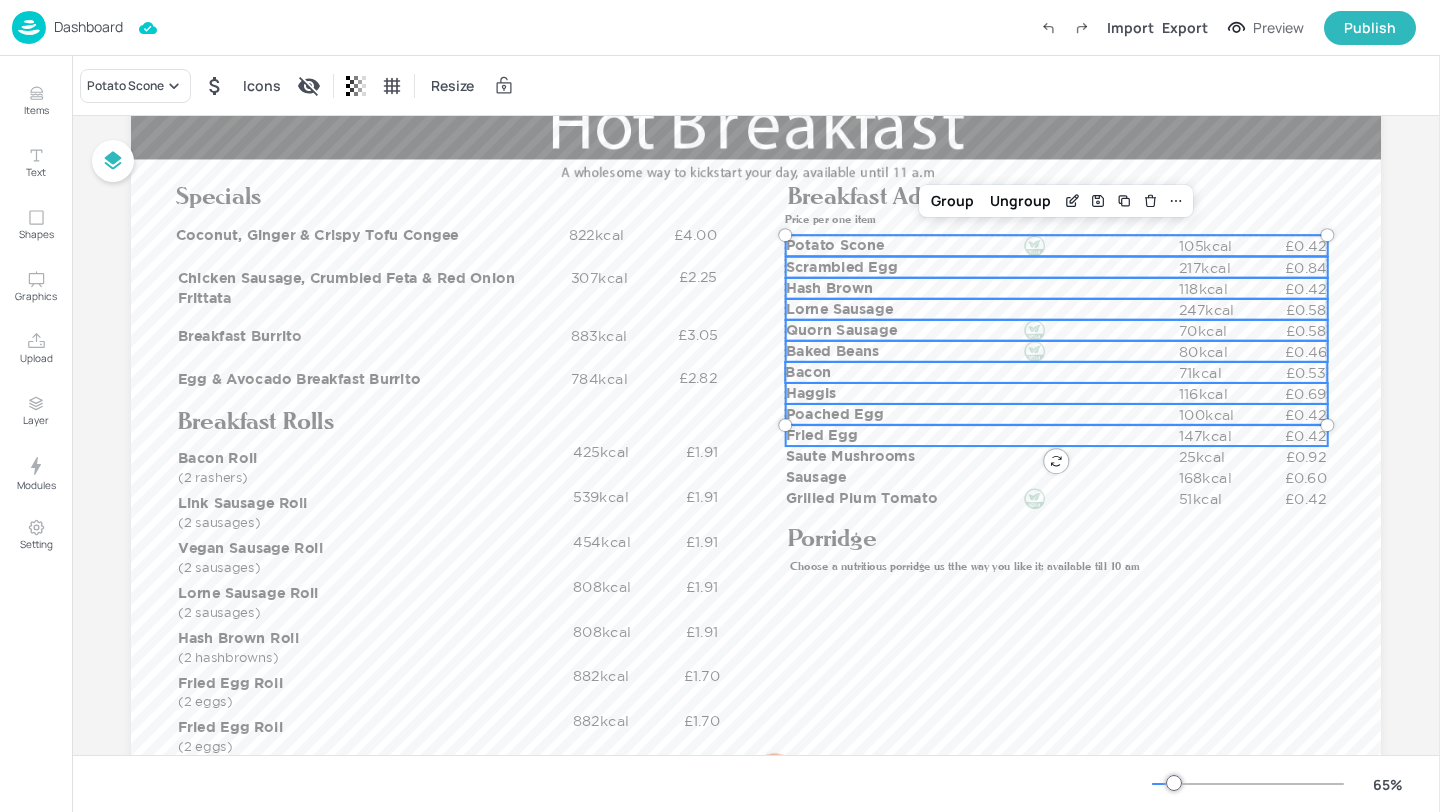 click on "Fried Egg" at bounding box center [982, 435] 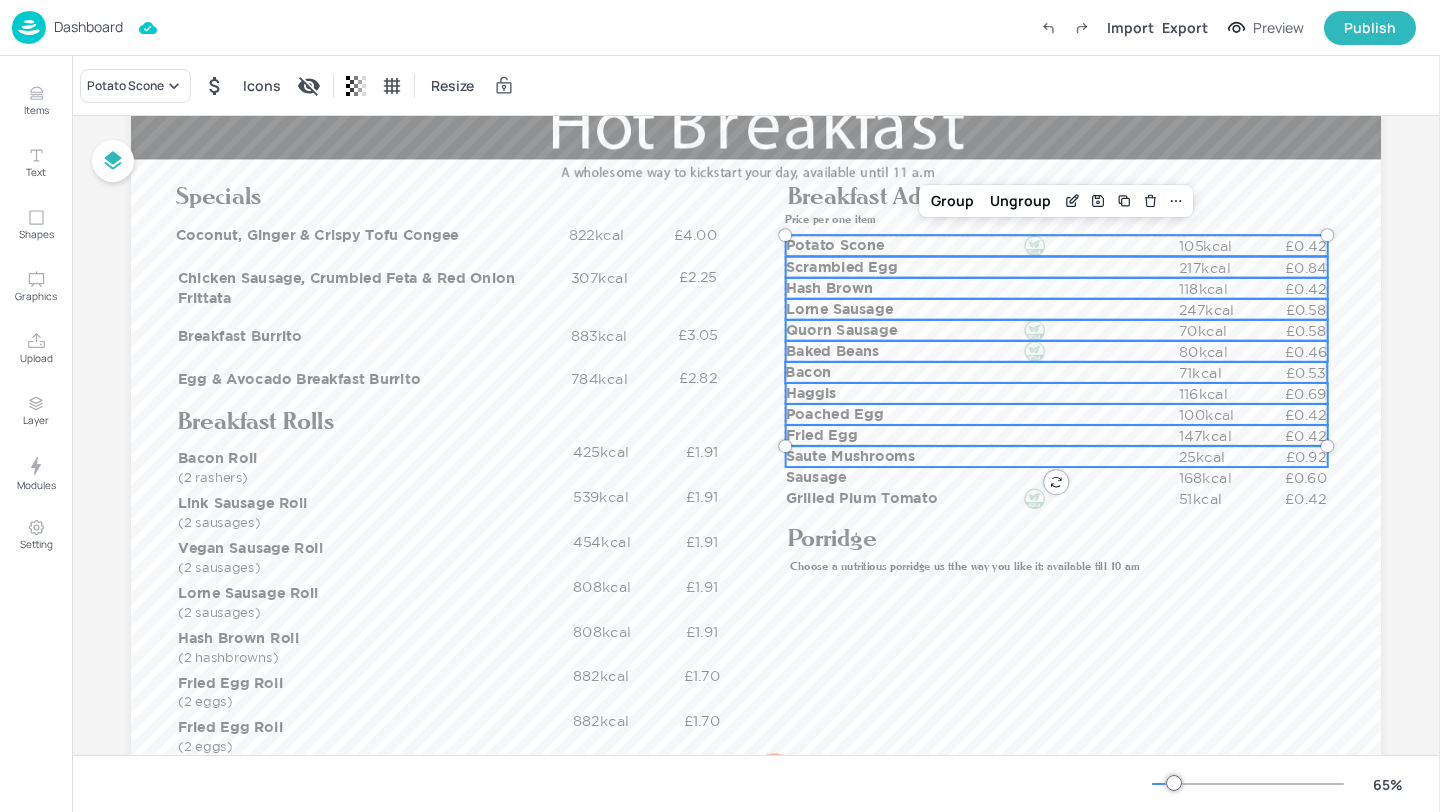 click on "Saute Mushrooms" at bounding box center (982, 456) 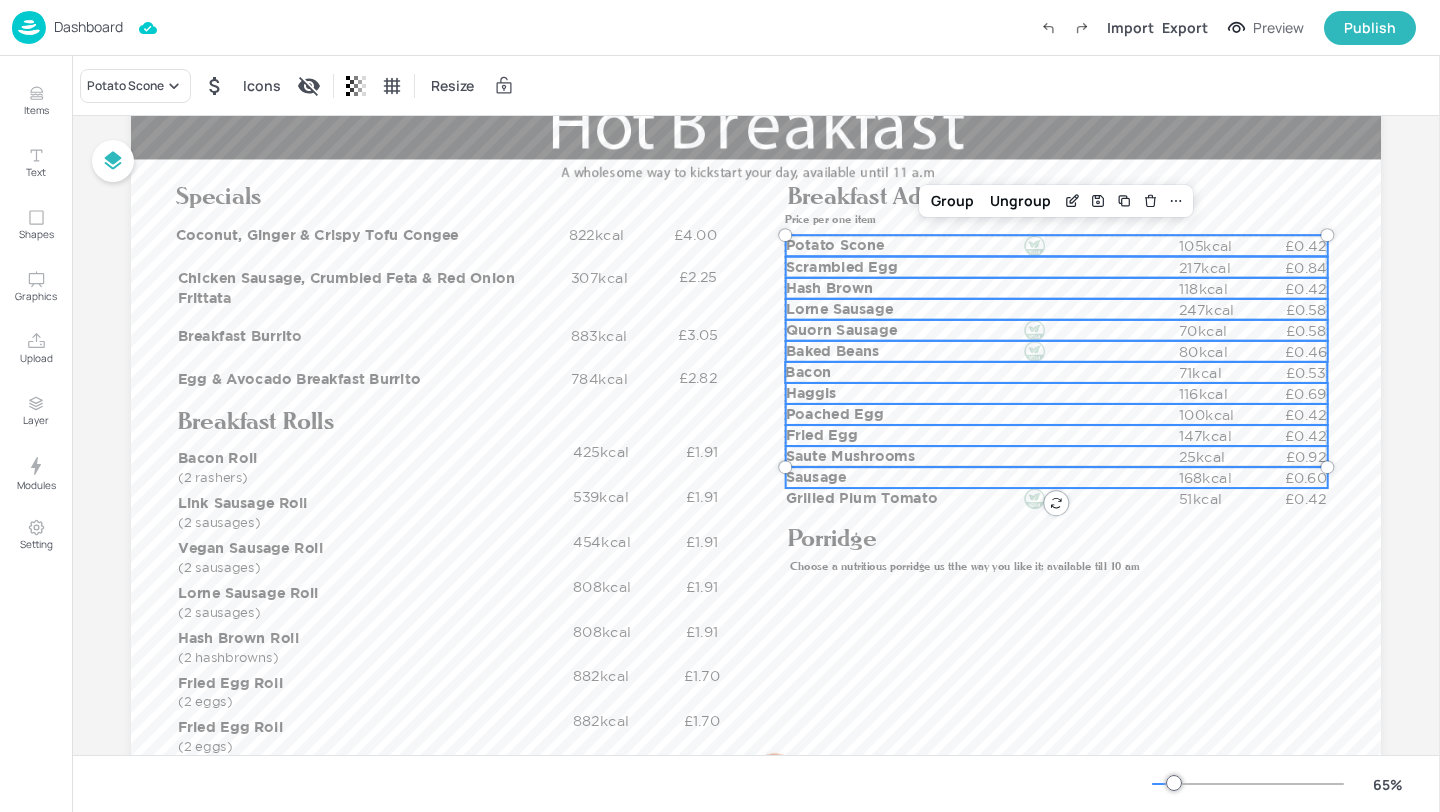 click on "Sausage" at bounding box center [982, 477] 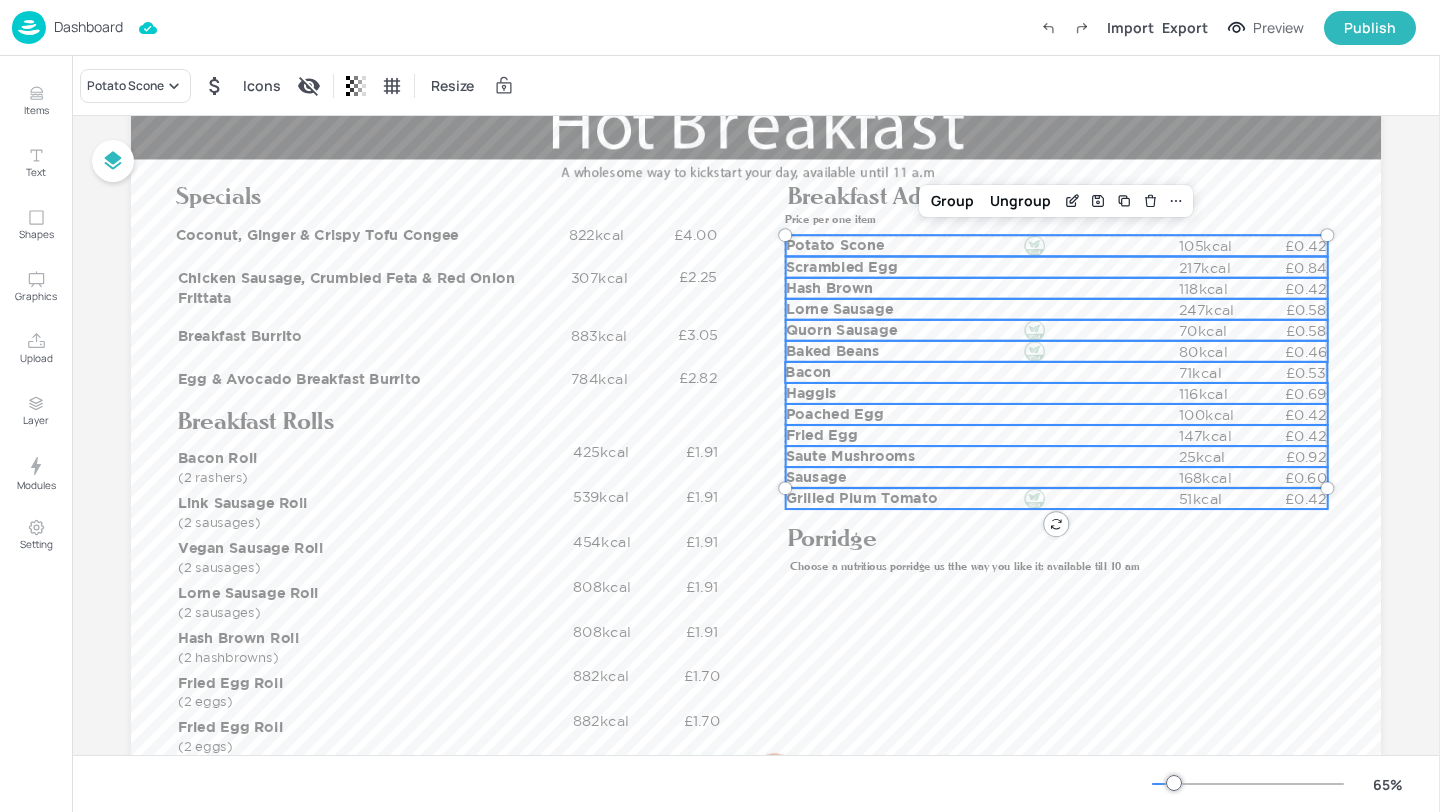 click on "Grilled Plum Tomato" at bounding box center (982, 498) 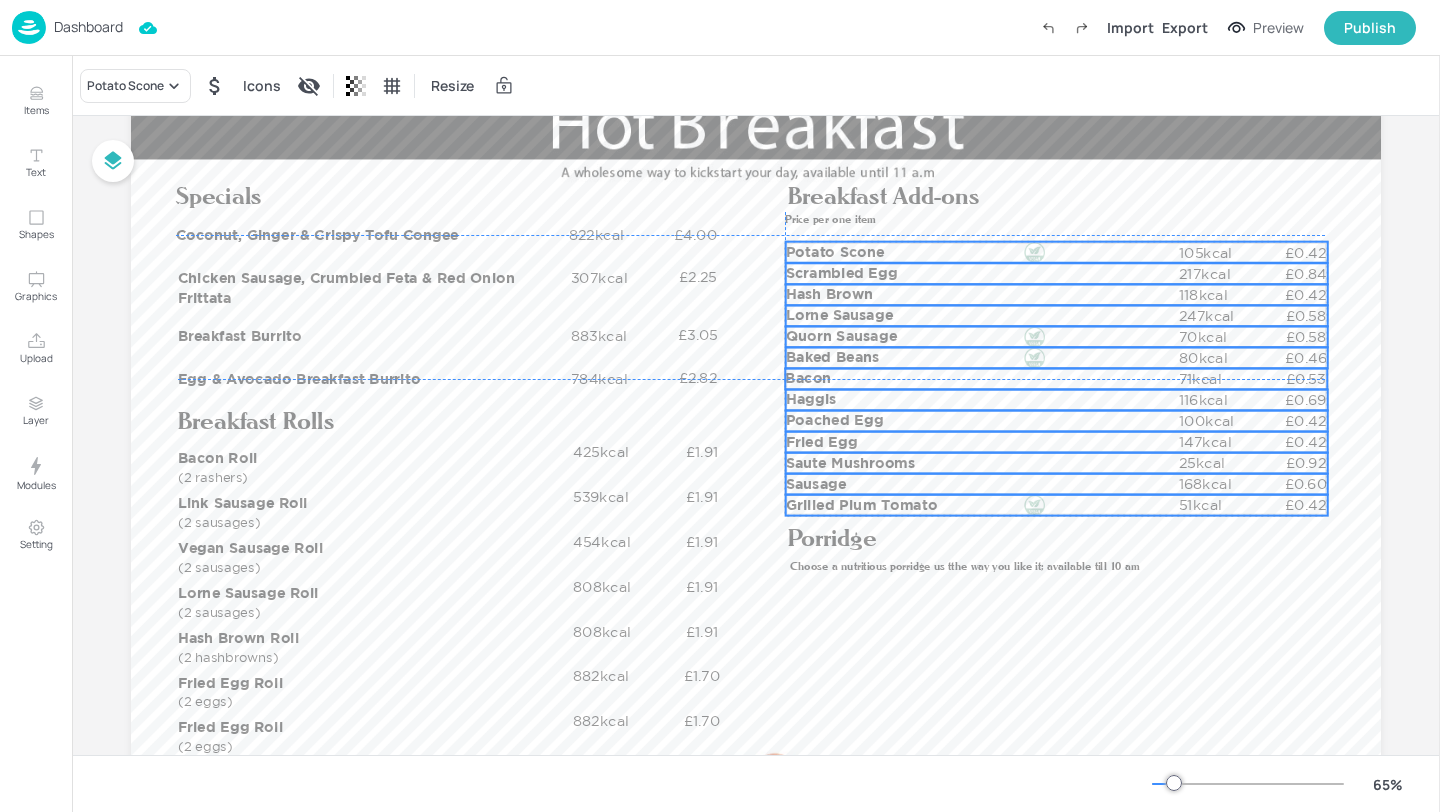 click on "Breakfast Rolls Coconut, Ginger & Crispy Tofu Congee 822kcal £4.00 Specials Breakfast Add-ons Price per one item Bacon Roll 425kcal £1.91 (2 rashers) Porridge Choose a nutritious porridge us tthe way you like it; available till 10 am Chicken Sausage, Crumbled Feta & Red Onion Frittata 307kcal £2.25 Breakfast Burrito 883kcal £3.05 Egg & Avocado Breakfast Burrito 784kcal £2.82 Link Sausage Roll 539kcal £1.91 (2 sausages) Vegan Sausage Roll 454kcal £1.91 (2 sausages) Lorne Sausage Roll 808kcal £1.91 (2 sausages) Hash Brown Roll 808kcal £1.91 (2 hashbrowns) Fried Egg Roll 882kcal £1.70 (2 eggs) Fried Egg Roll 882kcal £1.70 (2 eggs) Potato Scone 105kcal £0.42 Scrambled Egg 217kcal £0.84 Hash Brown 118kcal £0.42 Lorne Sausage 247kcal £0.58 Quorn Sausage 70kcal £0.58 Baked Beans 80kcal £0.46 Bacon 71kcal £0.53 Haggis 116kcal £0.69 Poached Egg 100kcal £0.42 Fried Egg 147kcal £0.42 Saute Mushrooms 25kcal £0.92 Sausage 168kcal £0.60 Grilled Plum Tomato 51kcal £0.42" at bounding box center [756, 99] 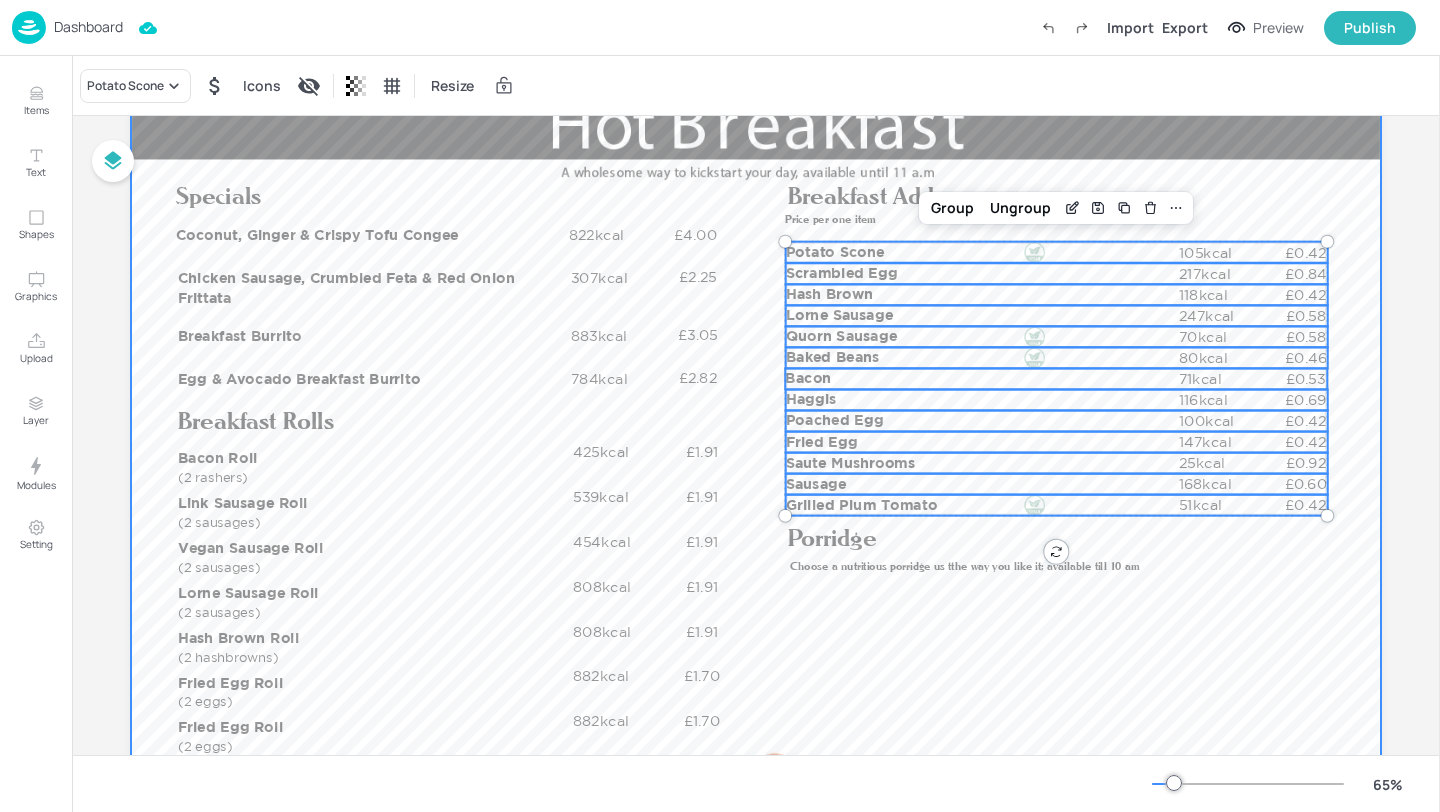 click at bounding box center (756, 450) 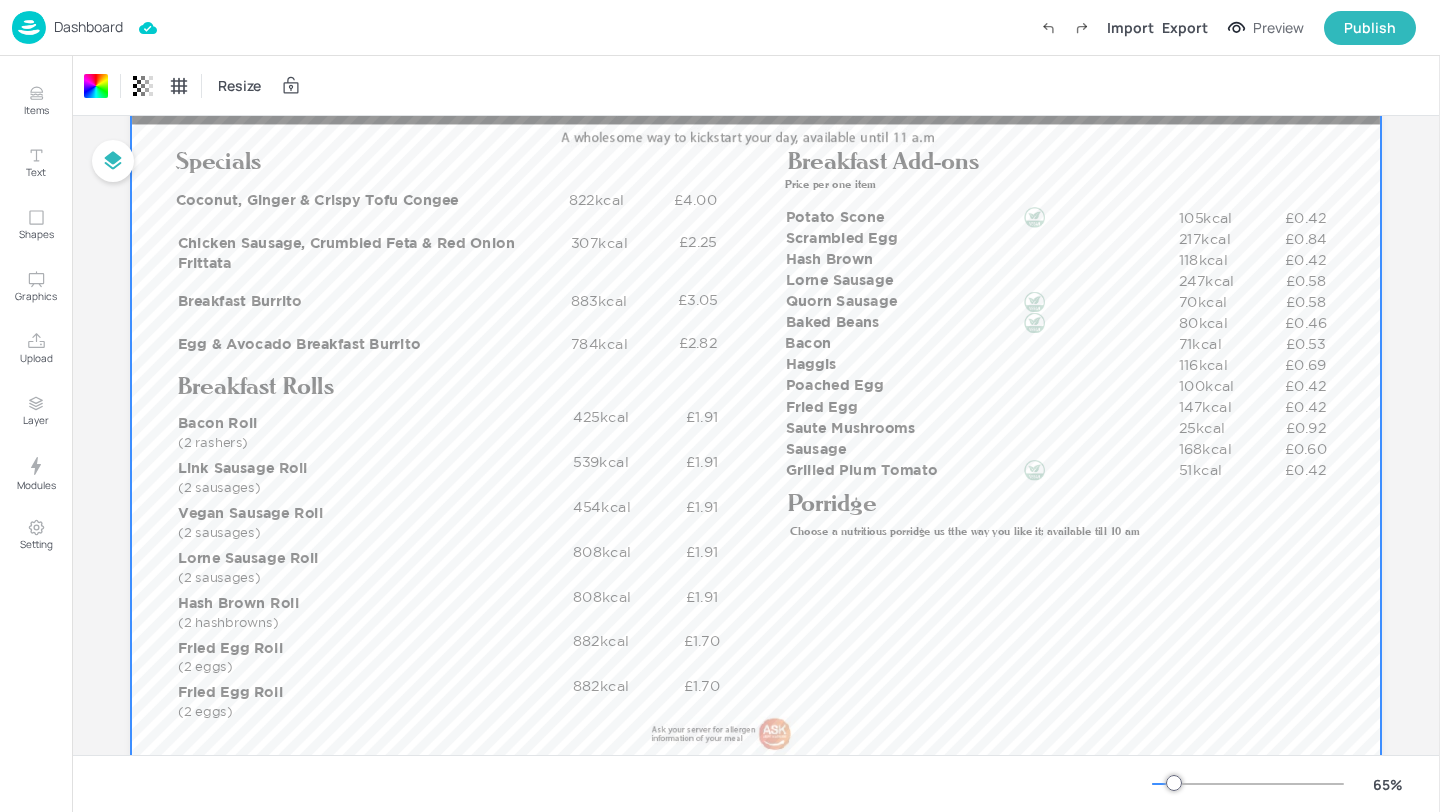 scroll, scrollTop: 117, scrollLeft: 0, axis: vertical 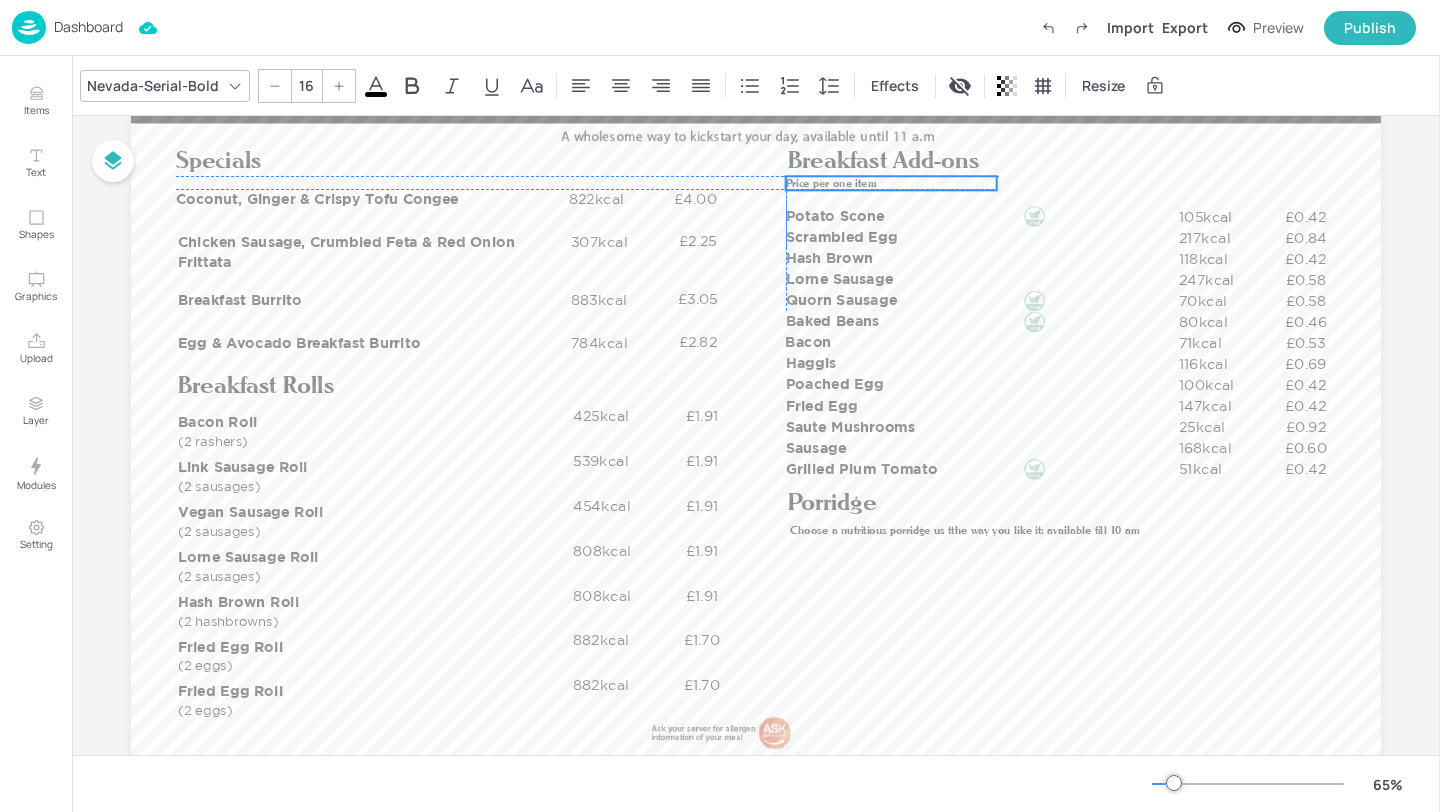 click on "Price per one item" at bounding box center [831, 183] 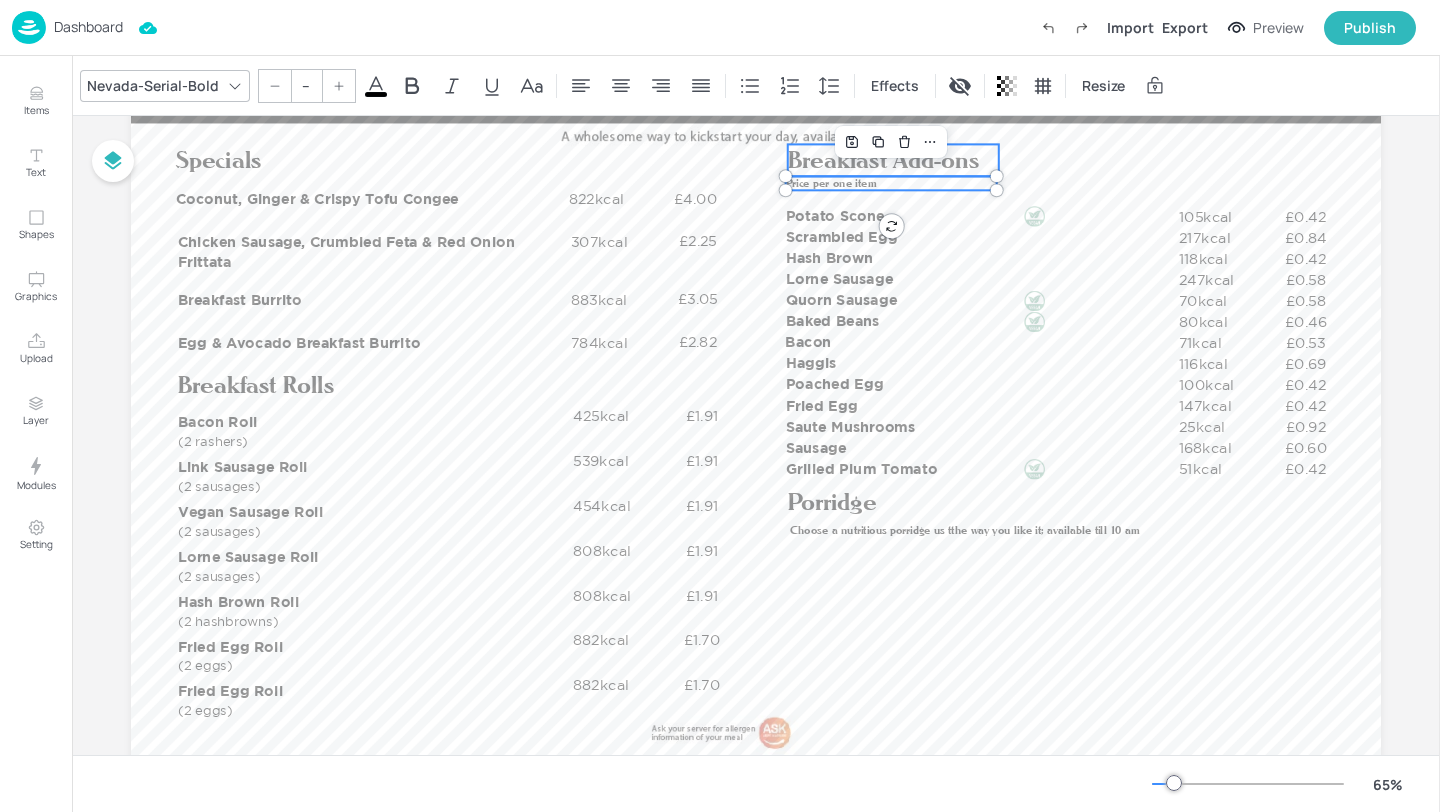 type on "35" 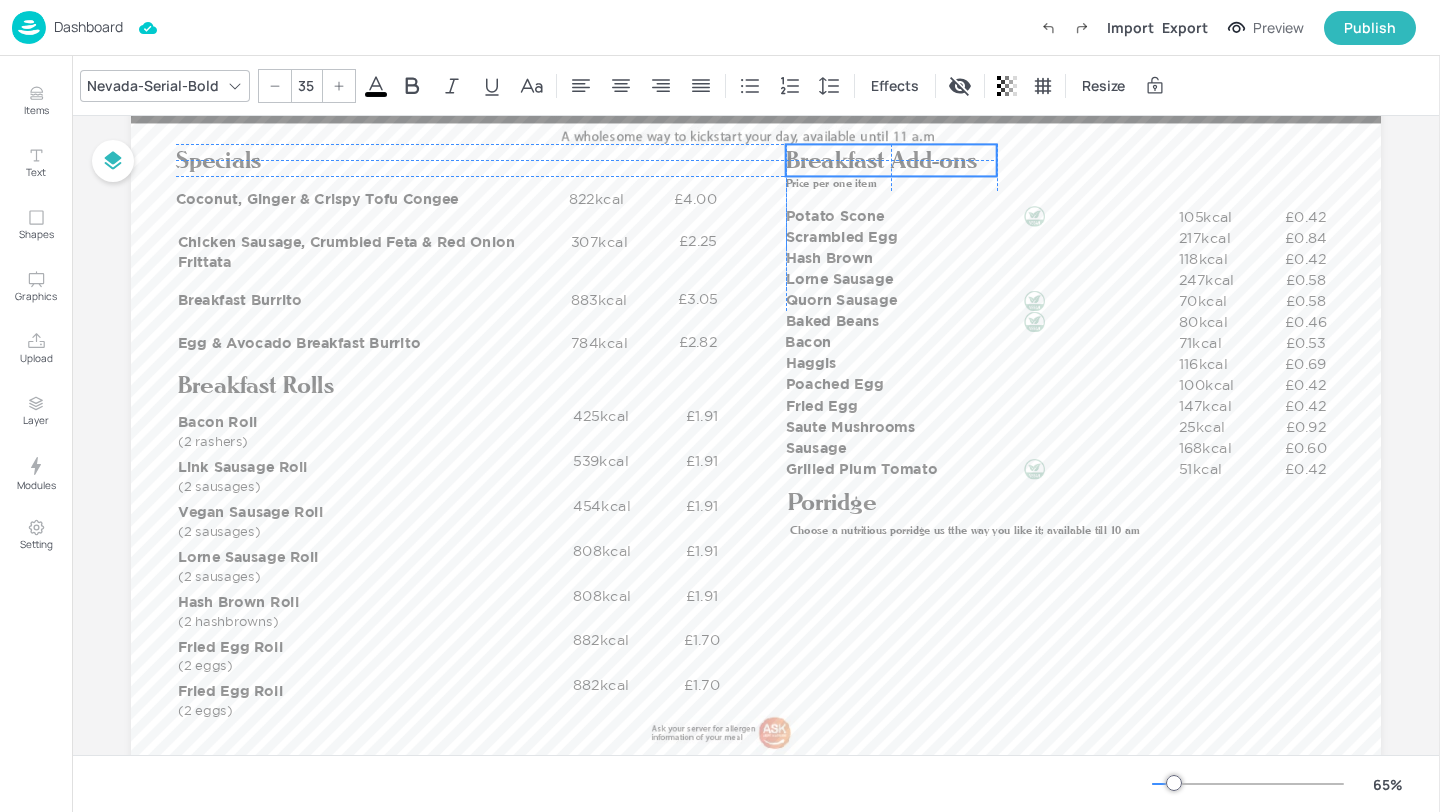 click on "Breakfast Add-ons" at bounding box center [881, 159] 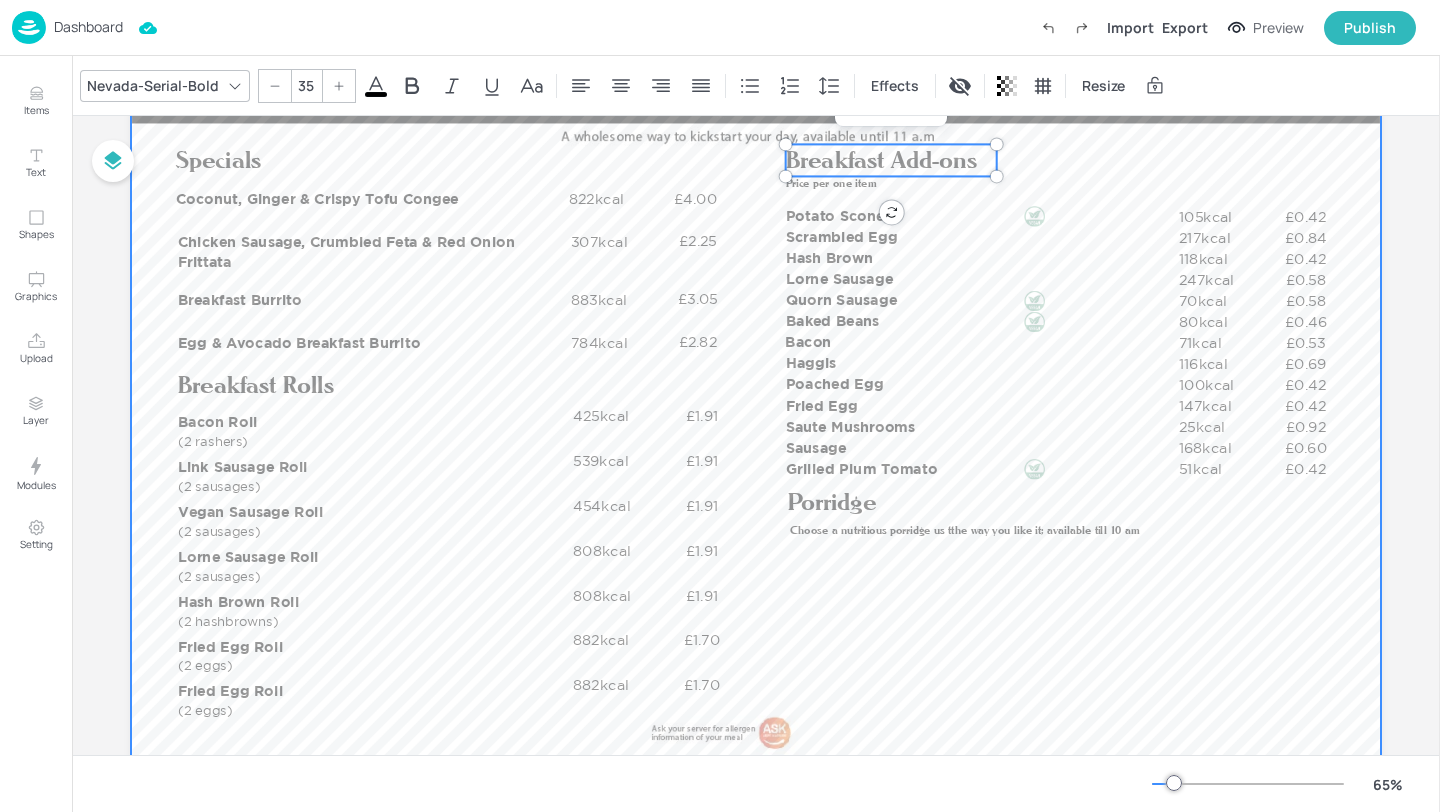click at bounding box center [756, 414] 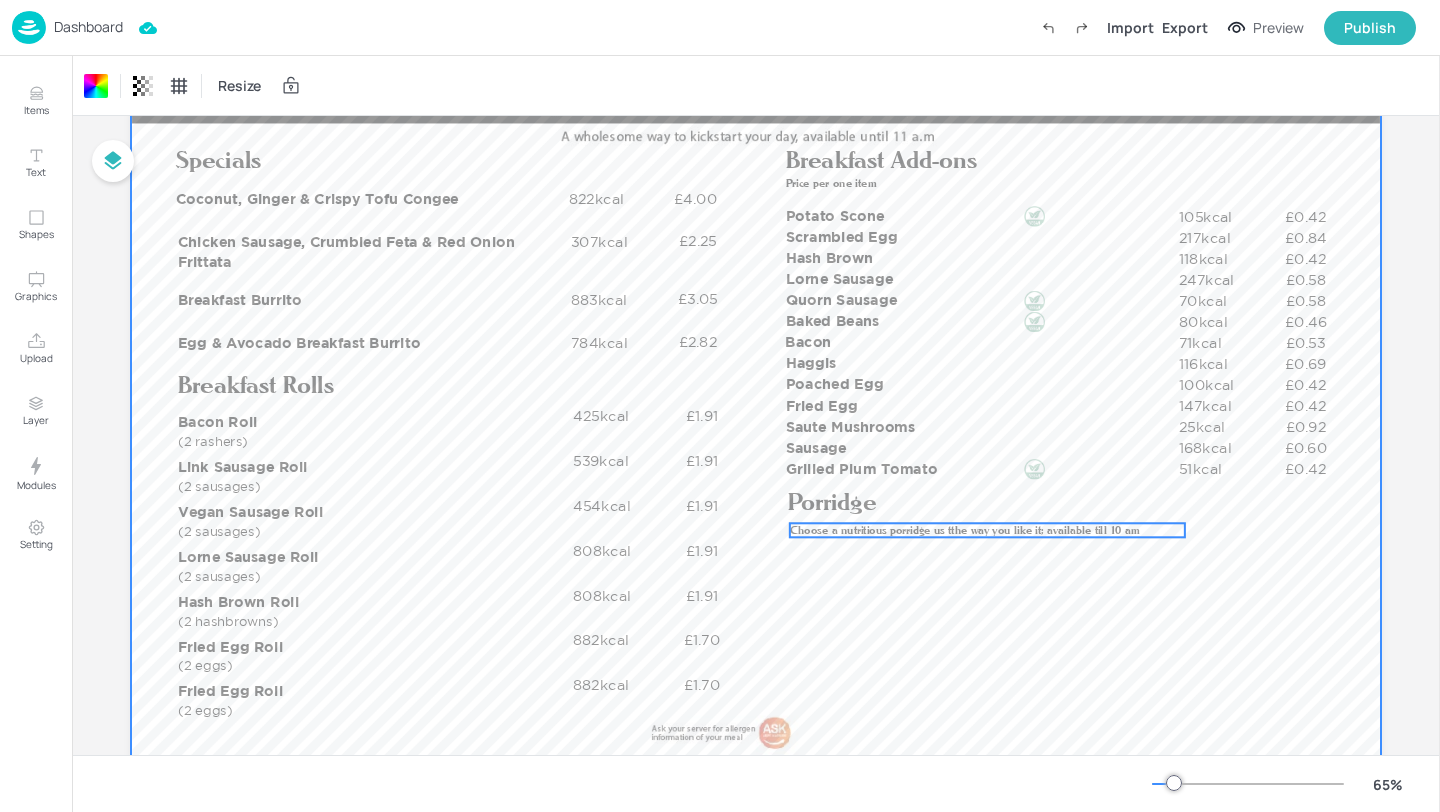 click on "Choose a nutritious porridge us tthe way you like it; available till 10 am" at bounding box center (965, 530) 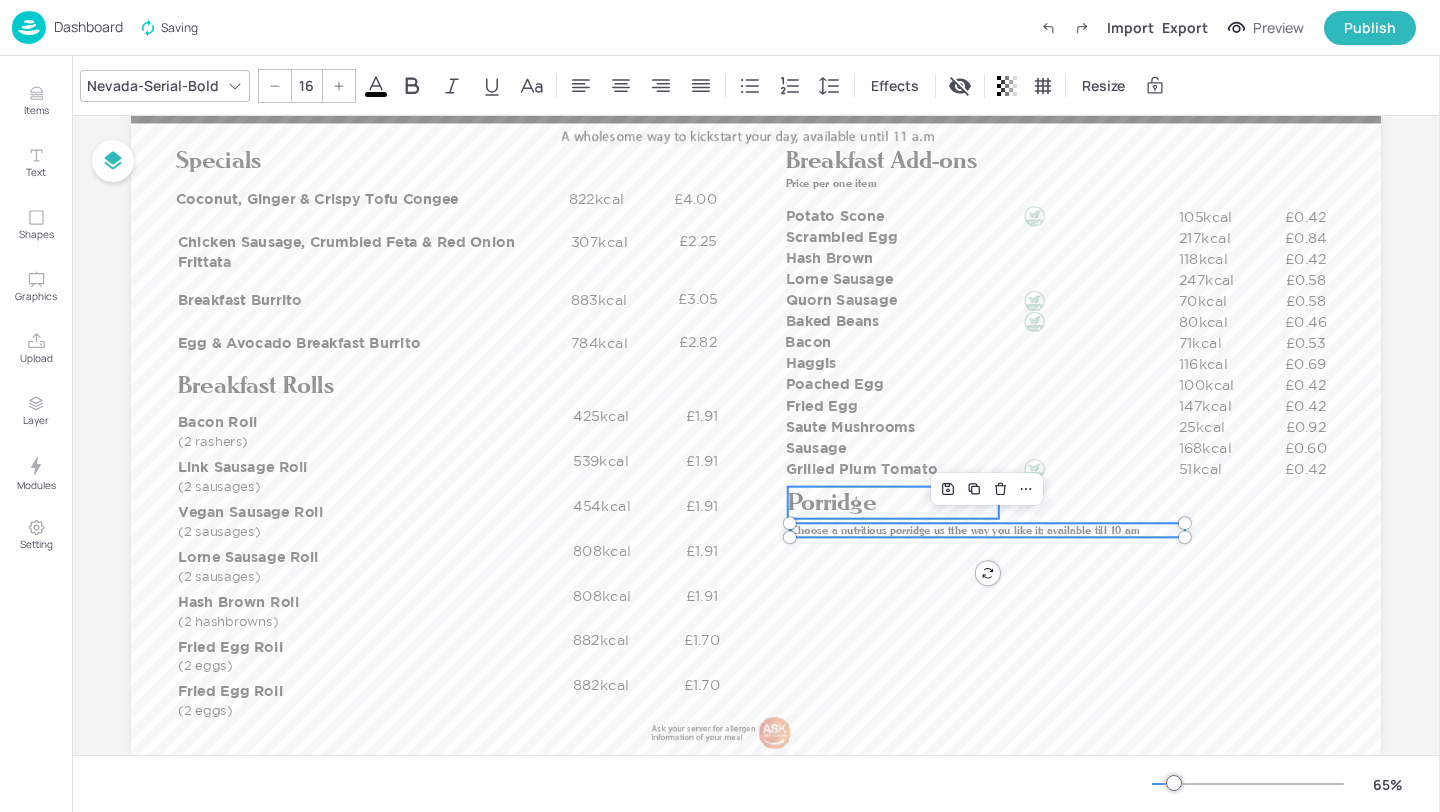 type on "--" 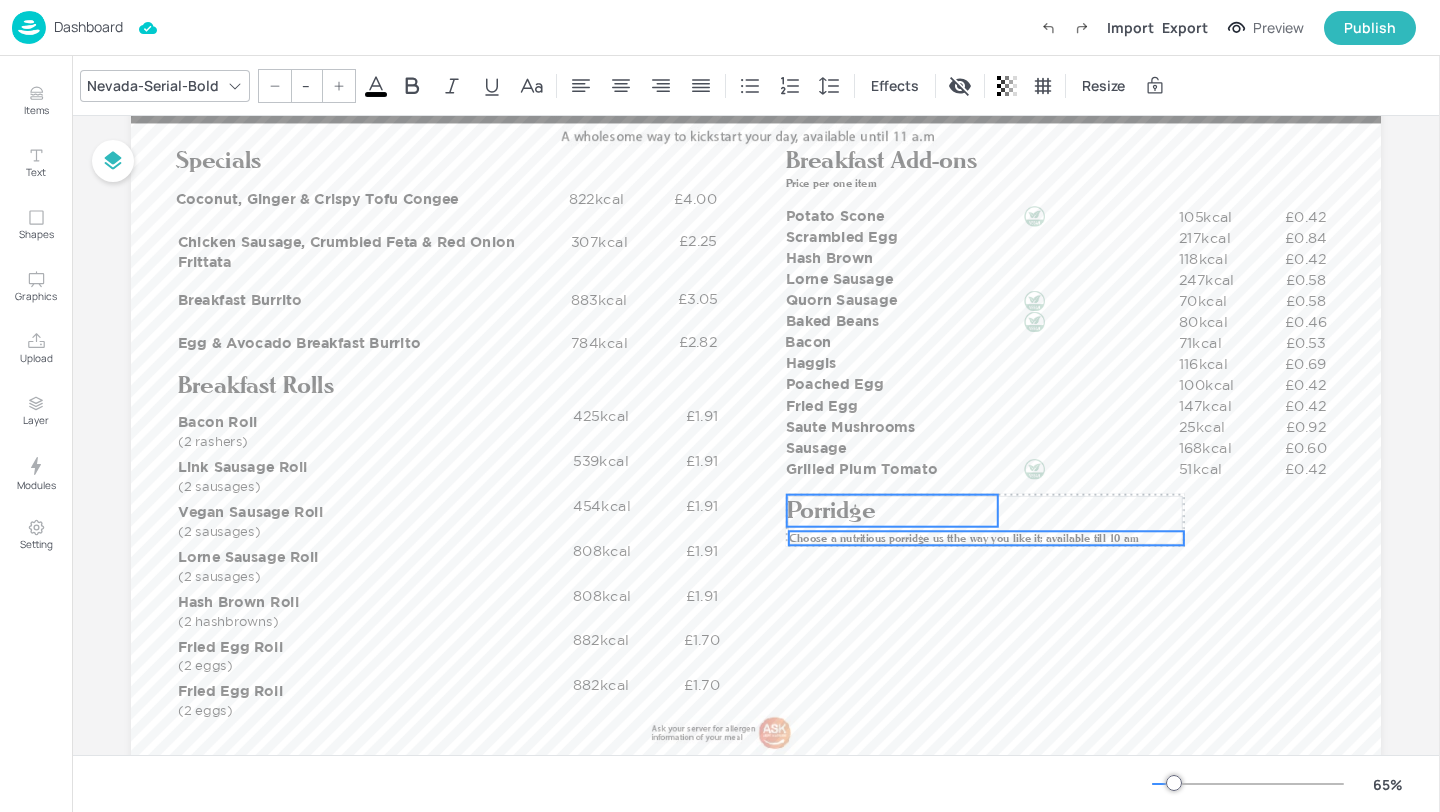 click on "Porridge" at bounding box center [831, 510] 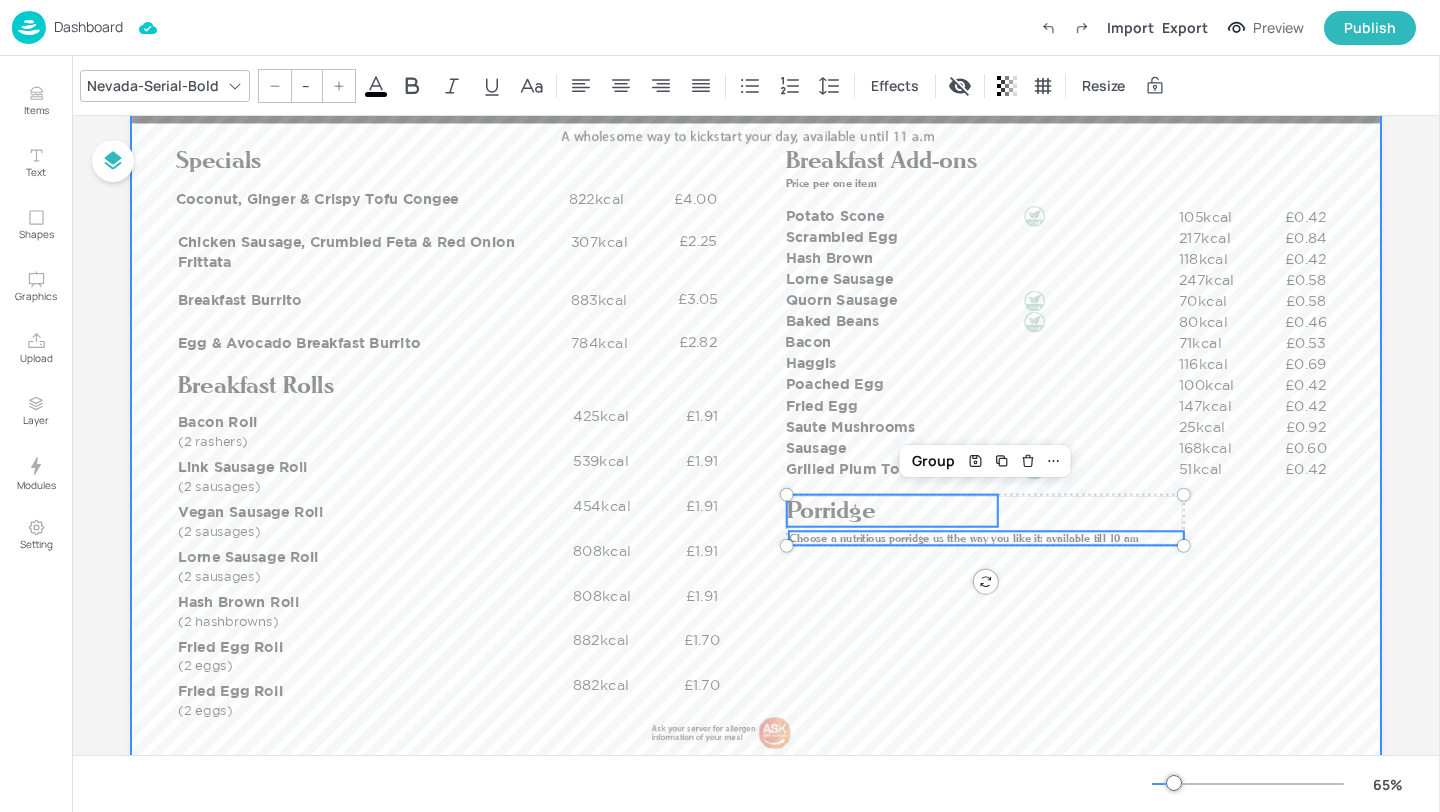 click at bounding box center [756, 414] 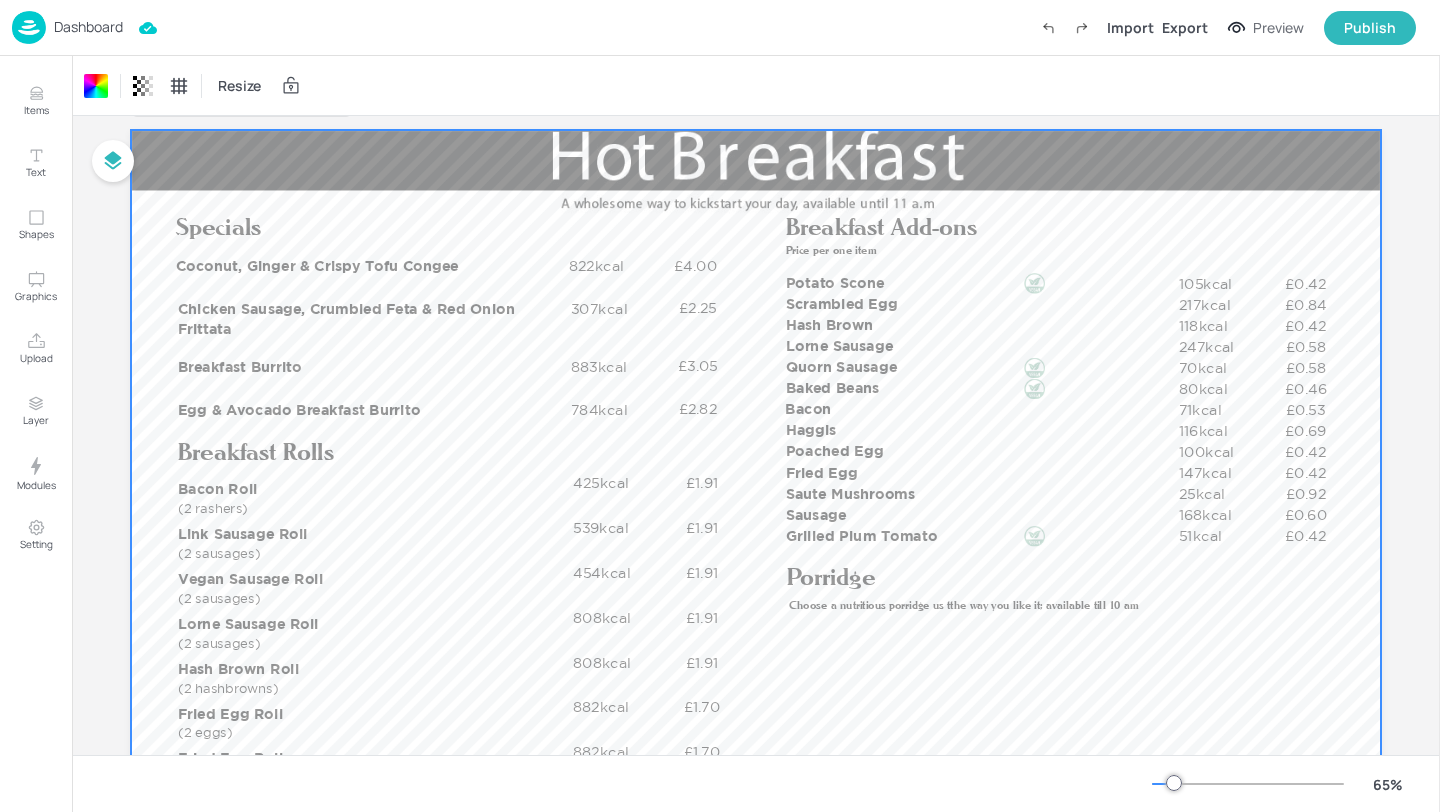 scroll, scrollTop: 44, scrollLeft: 0, axis: vertical 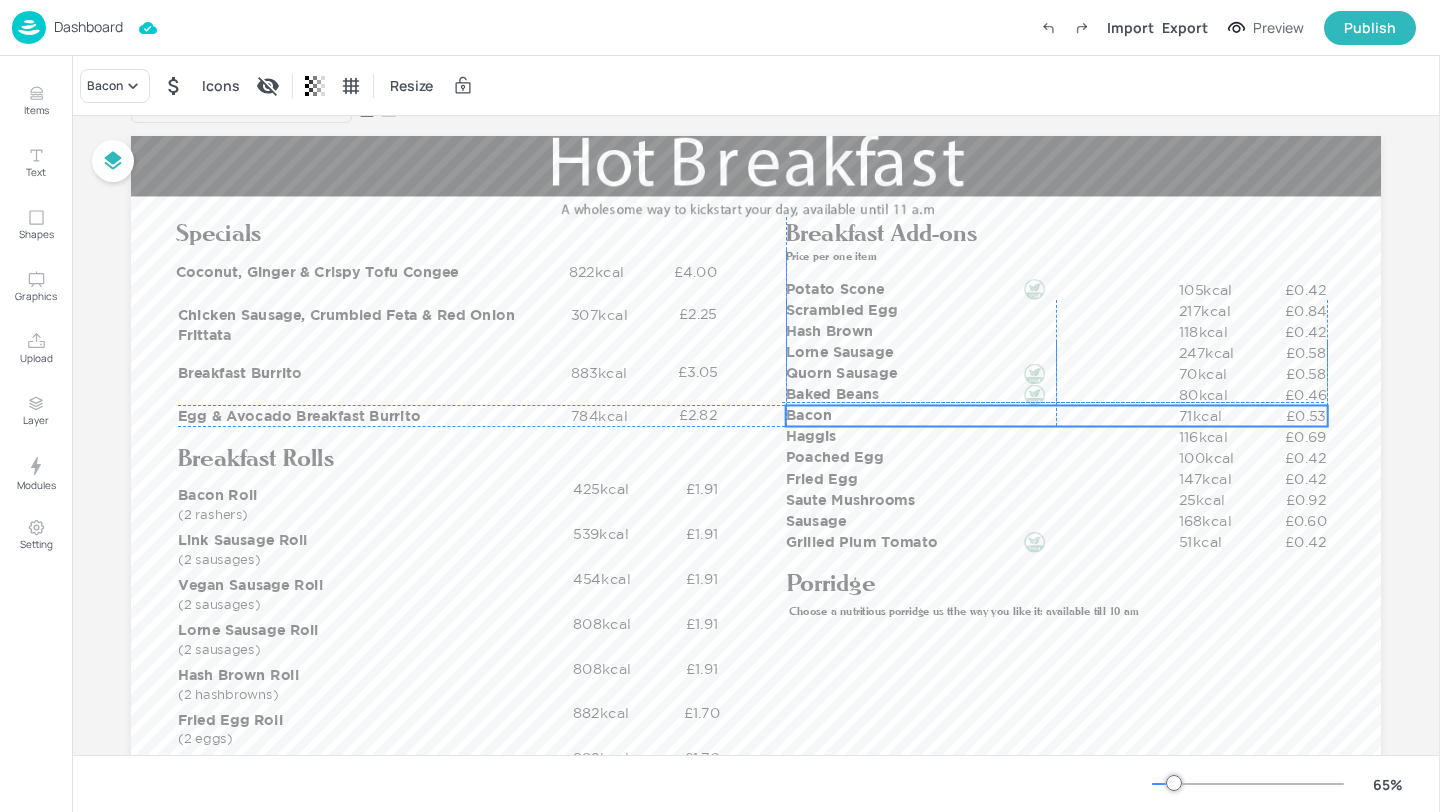 click on "Bacon" at bounding box center [982, 415] 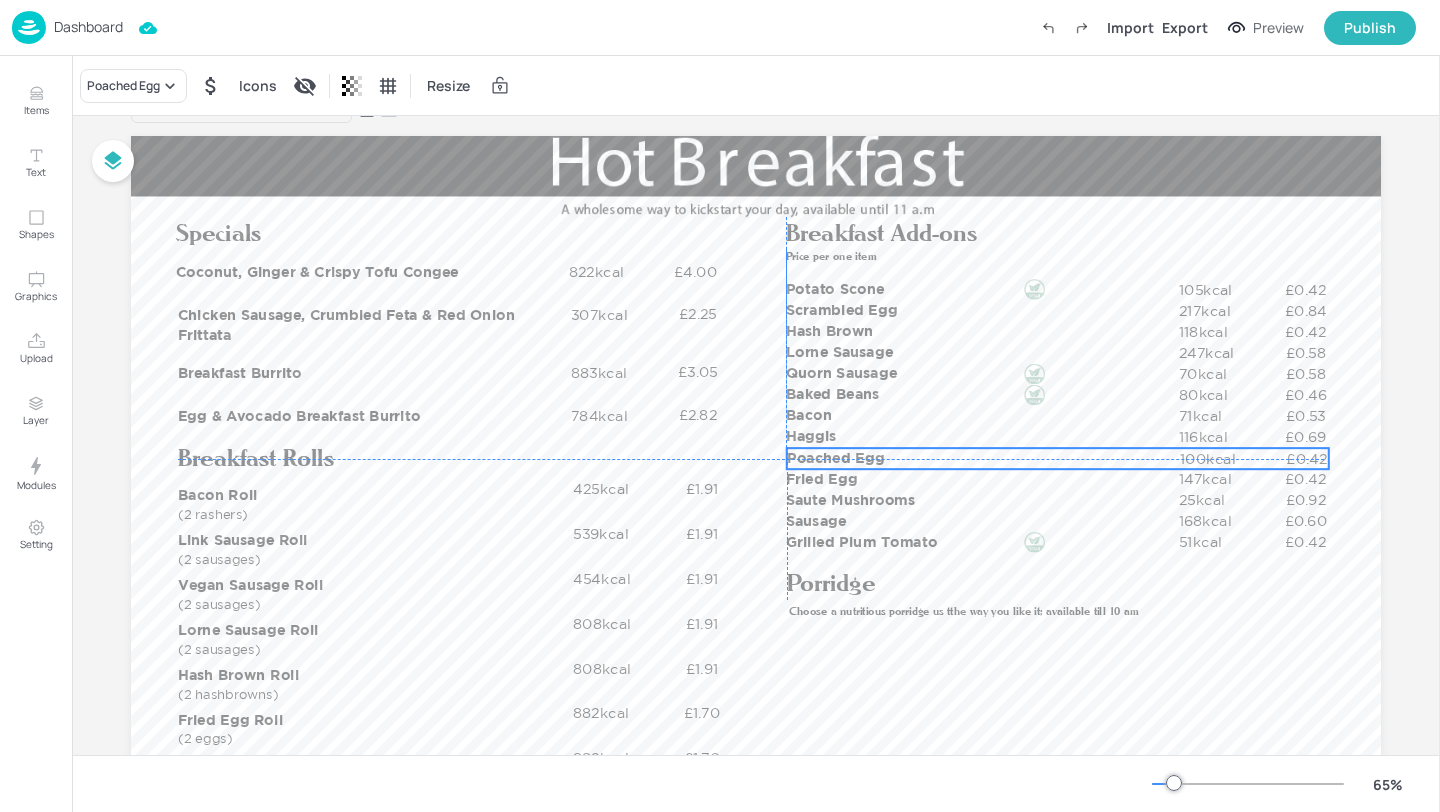 click on "Poached Egg" at bounding box center [983, 458] 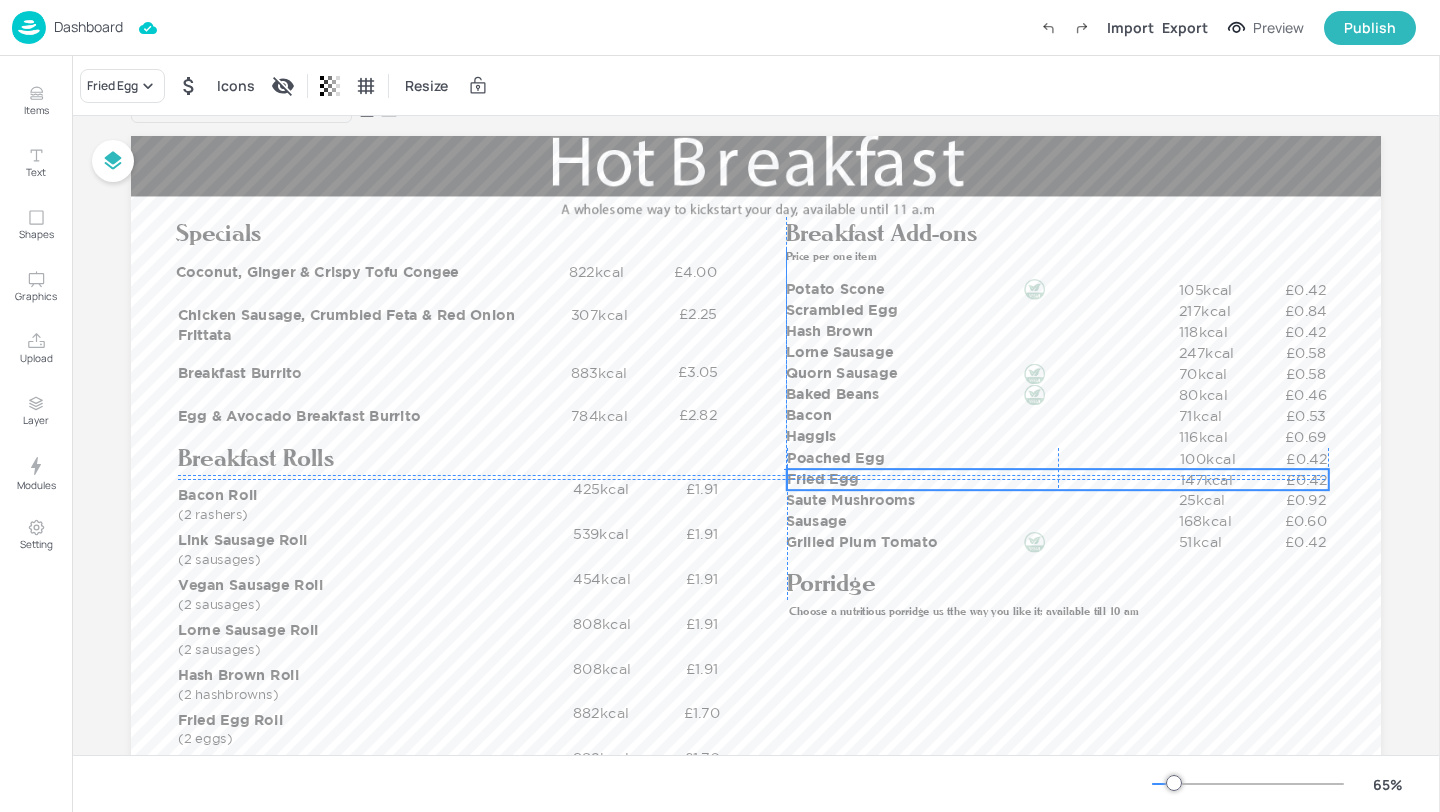 click on "Fried Egg" at bounding box center [983, 479] 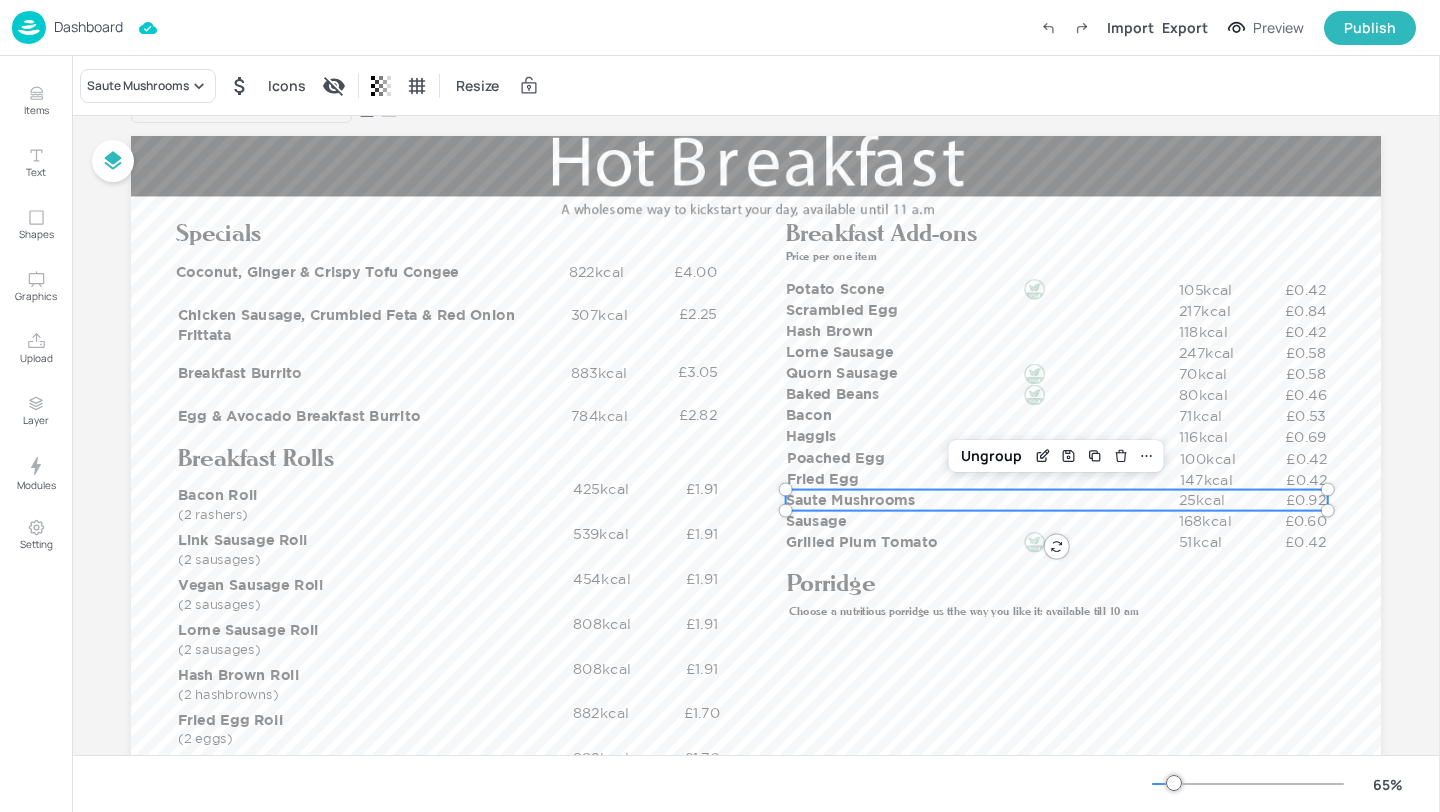click on "Saute Mushrooms" at bounding box center [982, 500] 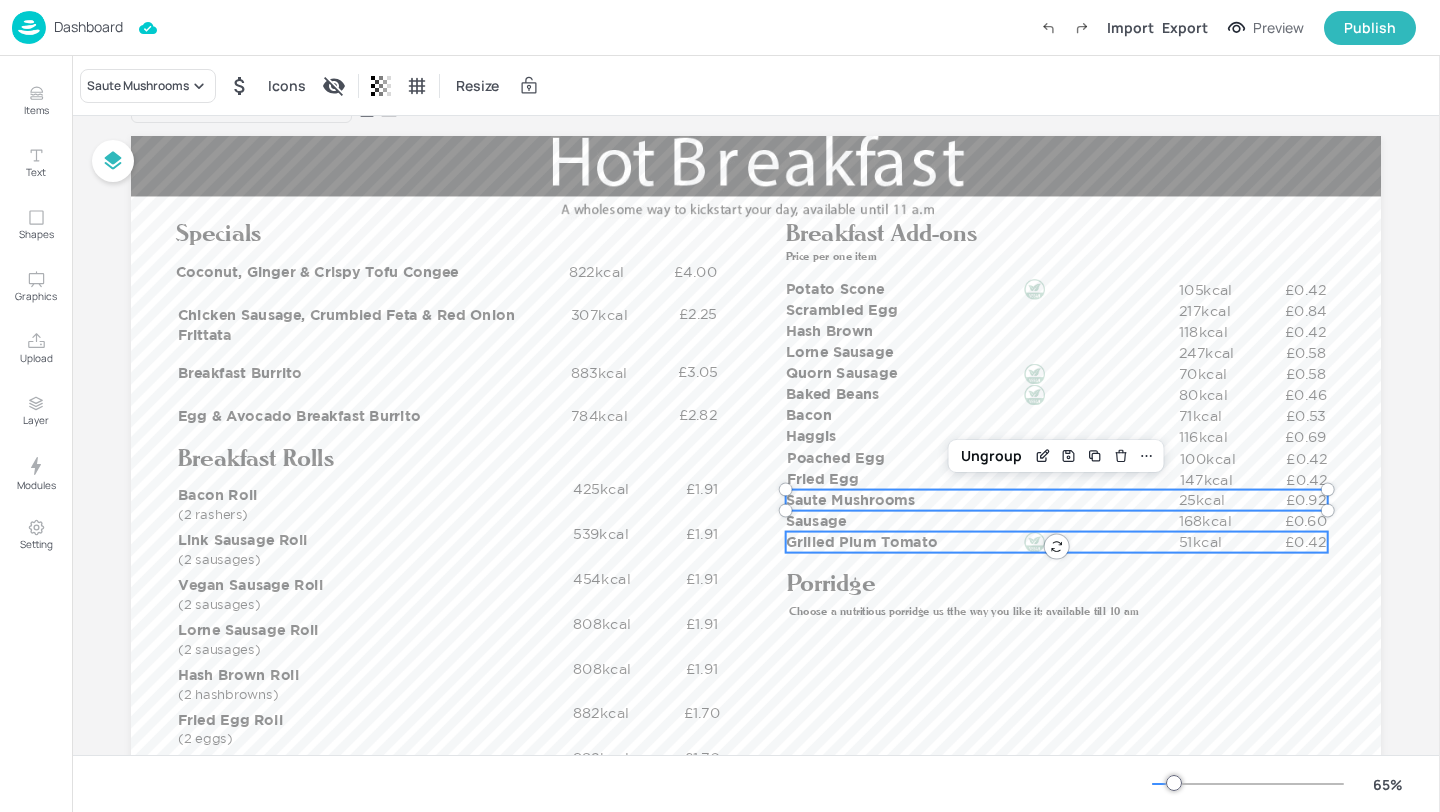 click on "Grilled Plum Tomato" at bounding box center (982, 542) 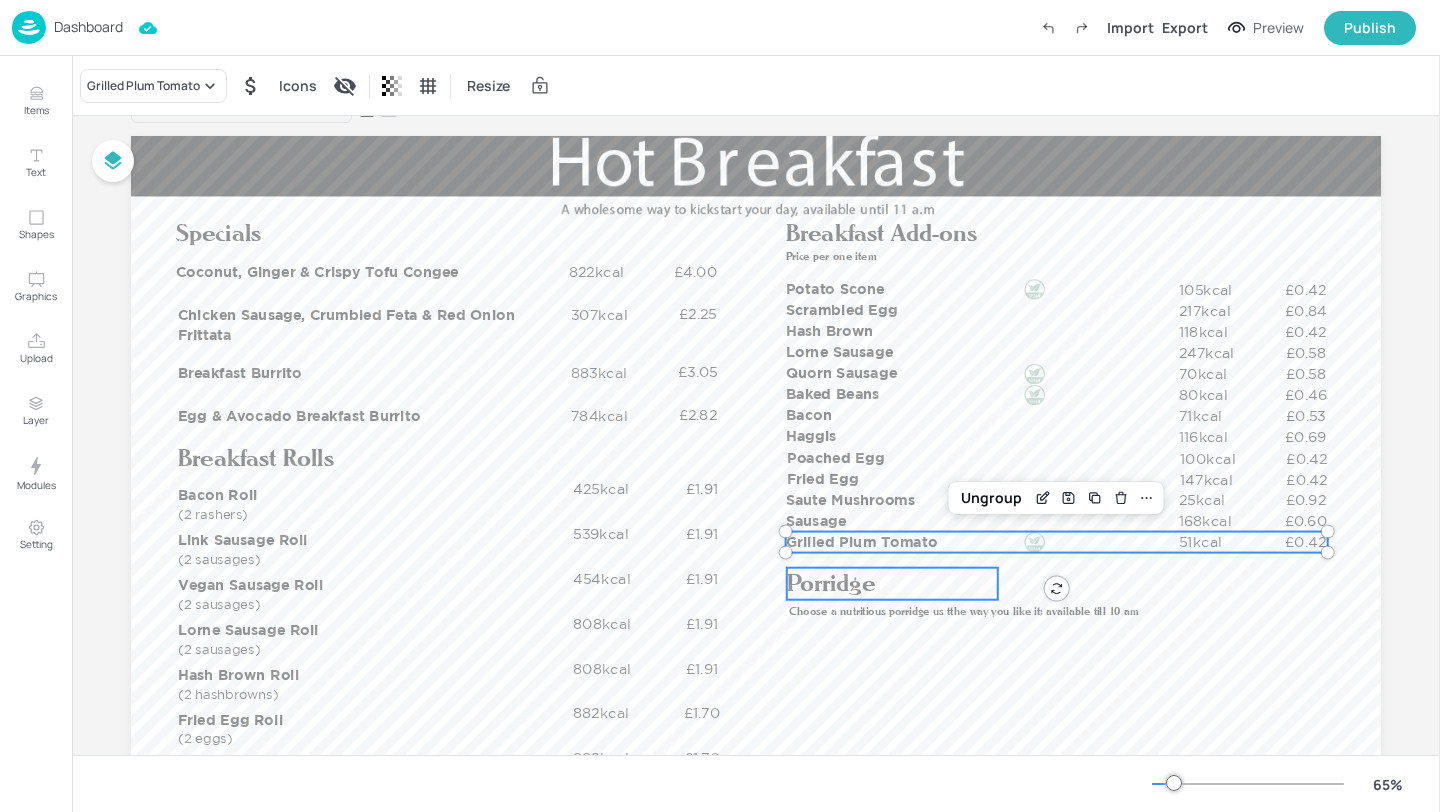 click on "Porridge" at bounding box center [892, 584] 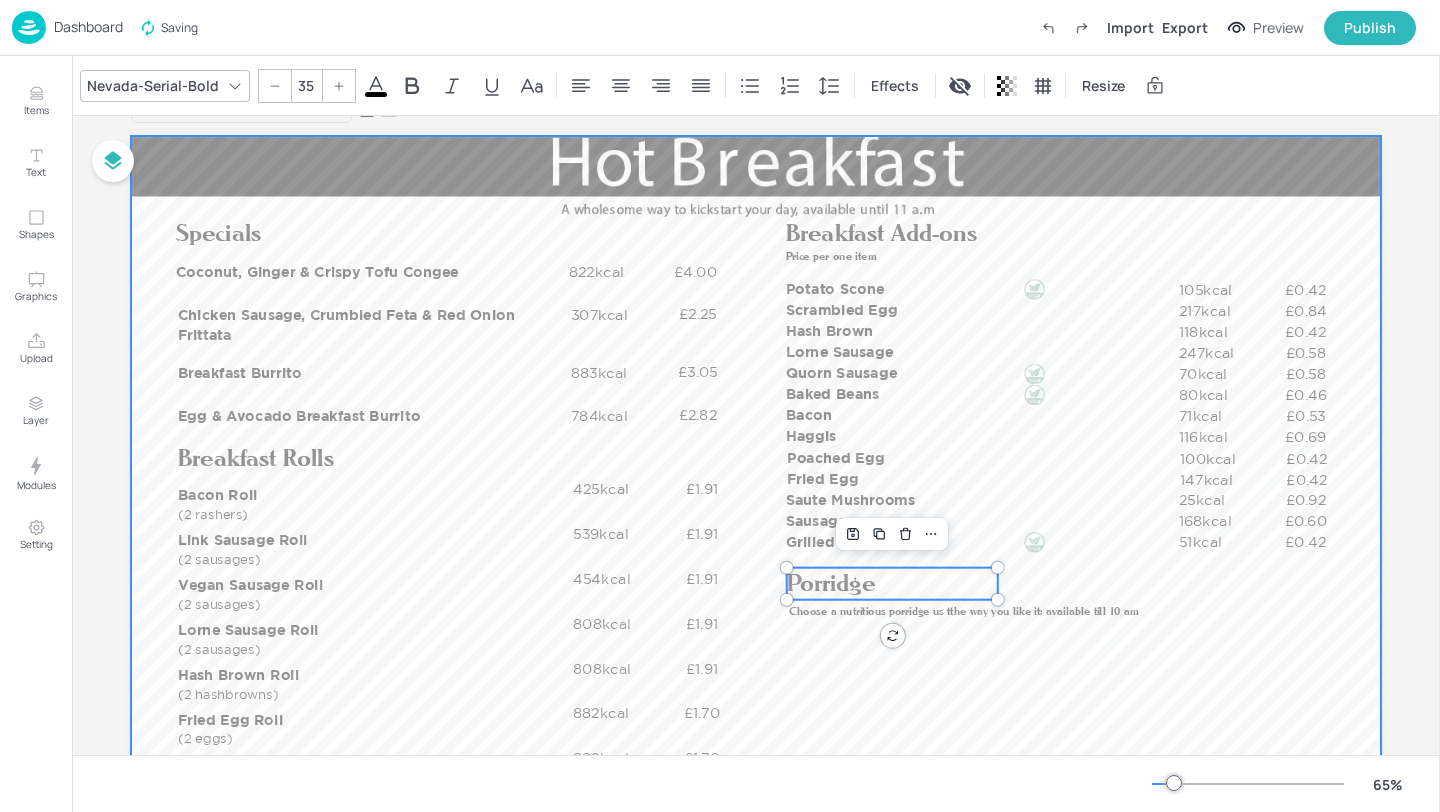 click at bounding box center (756, 487) 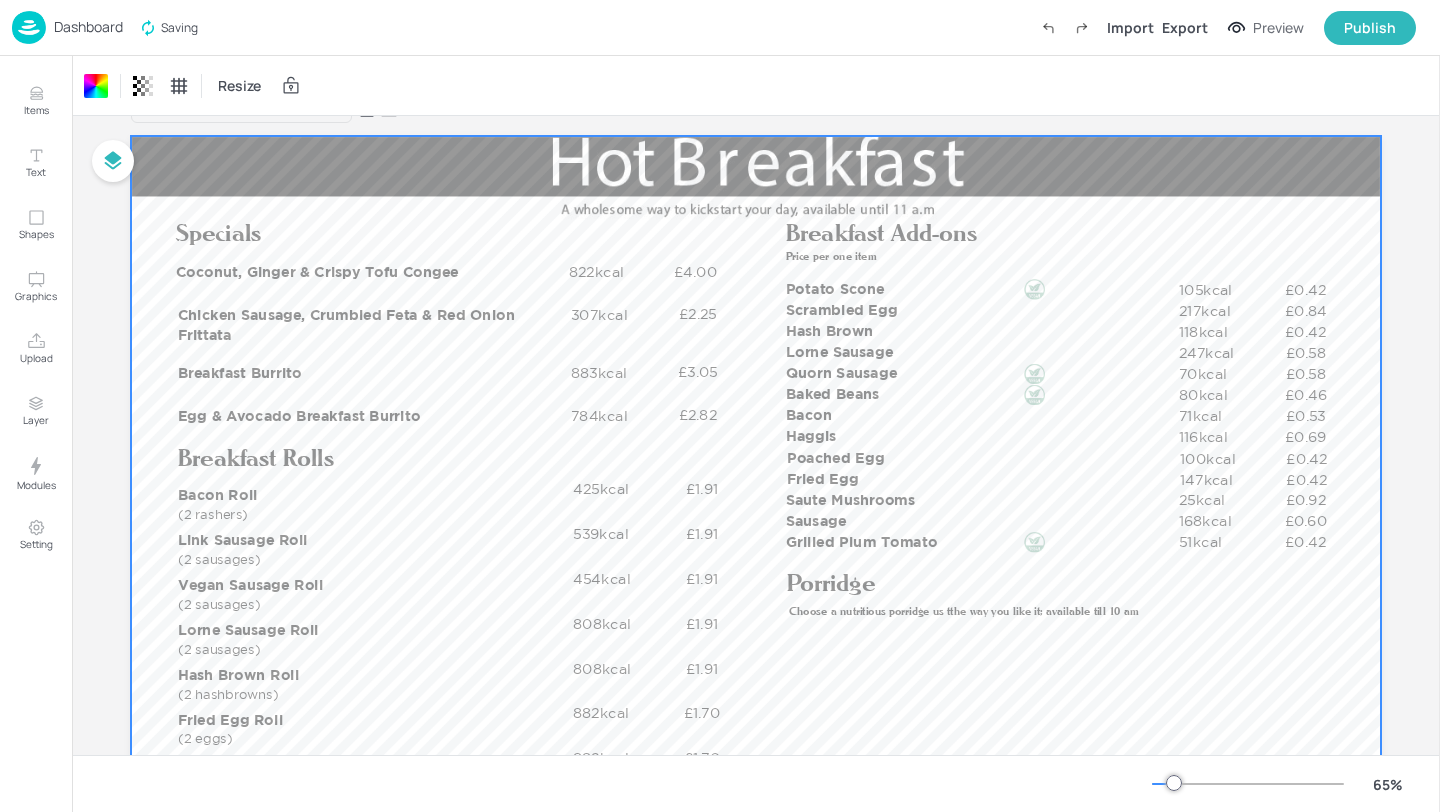 click at bounding box center (756, 487) 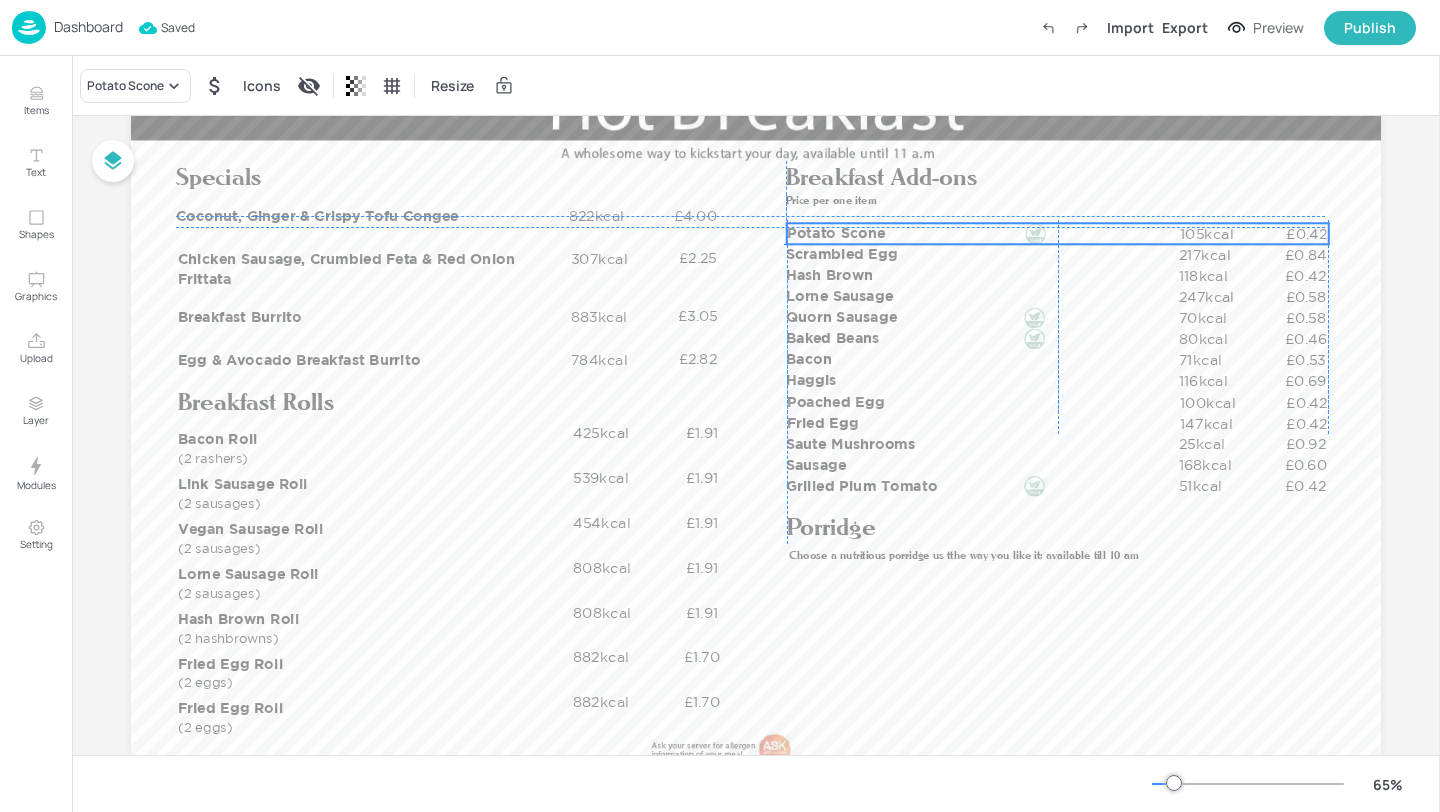 click on "Potato Scone" at bounding box center (983, 233) 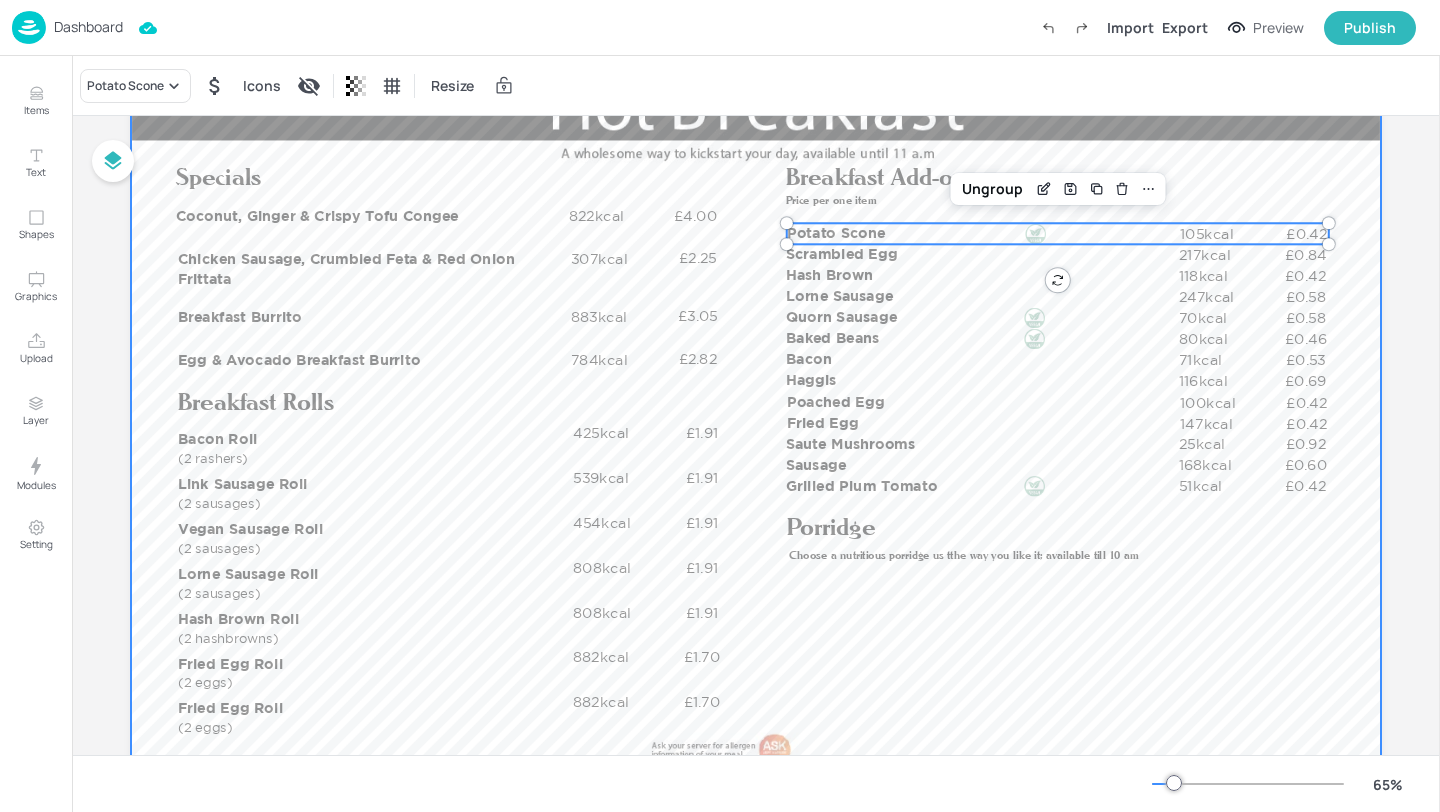 click at bounding box center [756, 431] 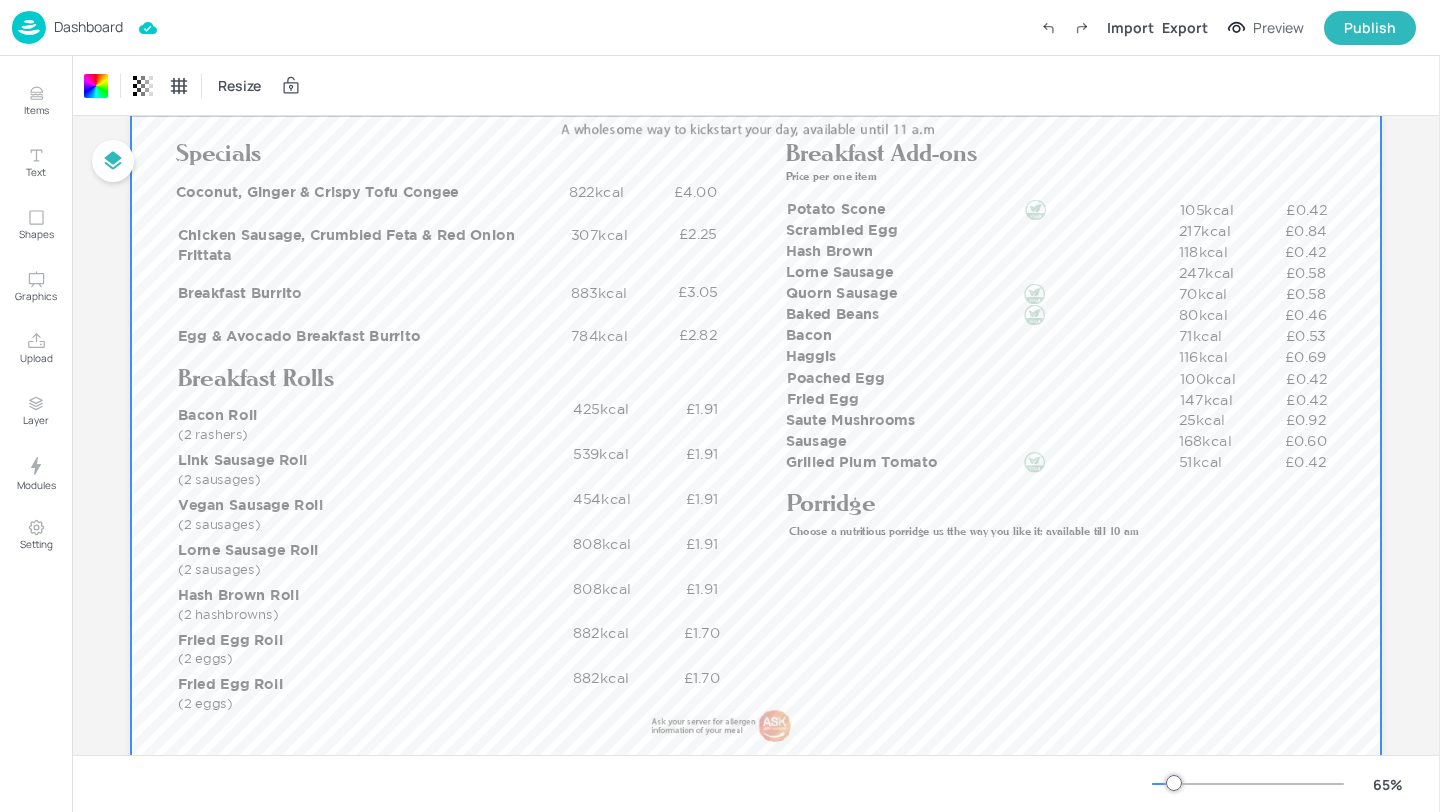 scroll, scrollTop: 94, scrollLeft: 0, axis: vertical 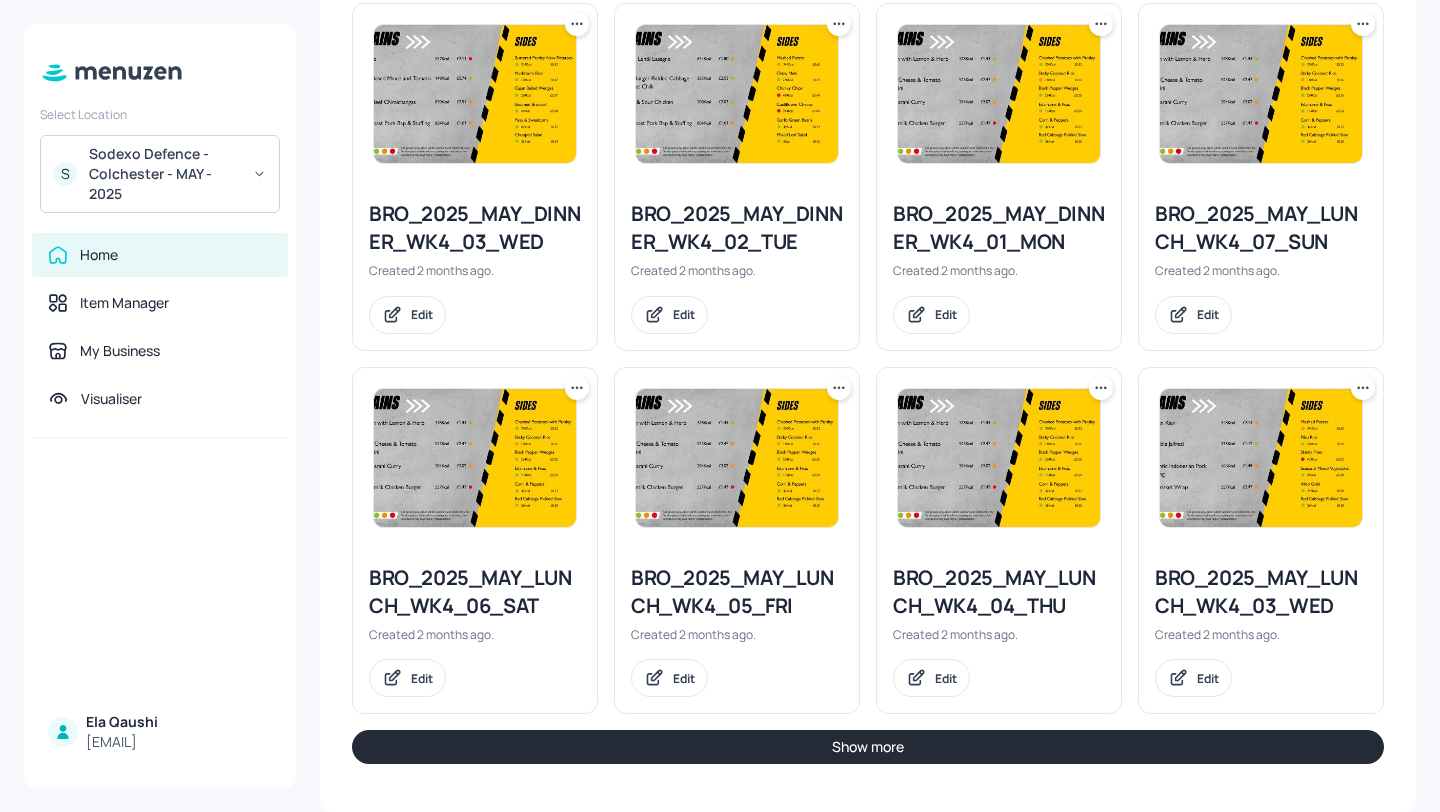 click on "Show more" at bounding box center [868, 747] 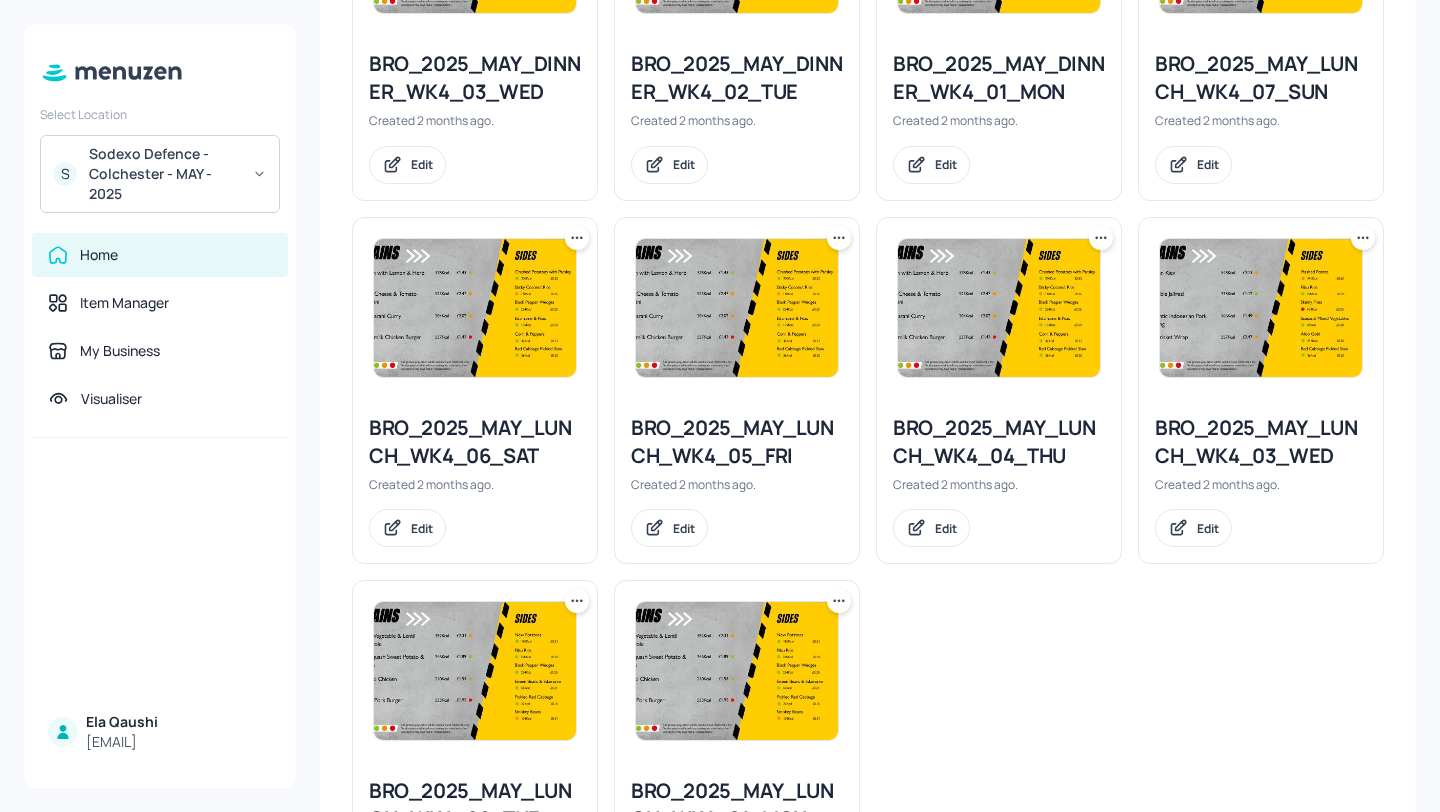 scroll, scrollTop: 2443, scrollLeft: 0, axis: vertical 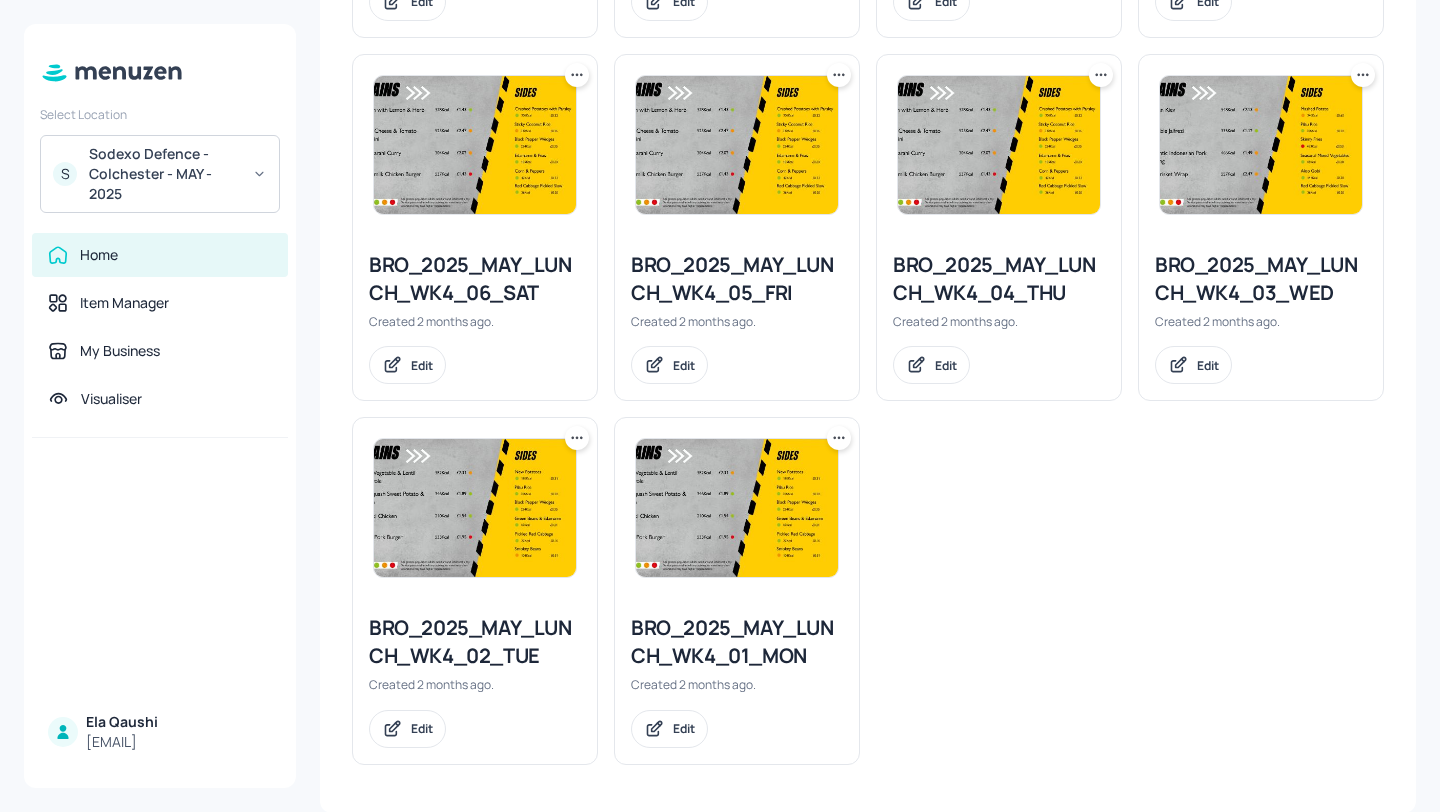 click 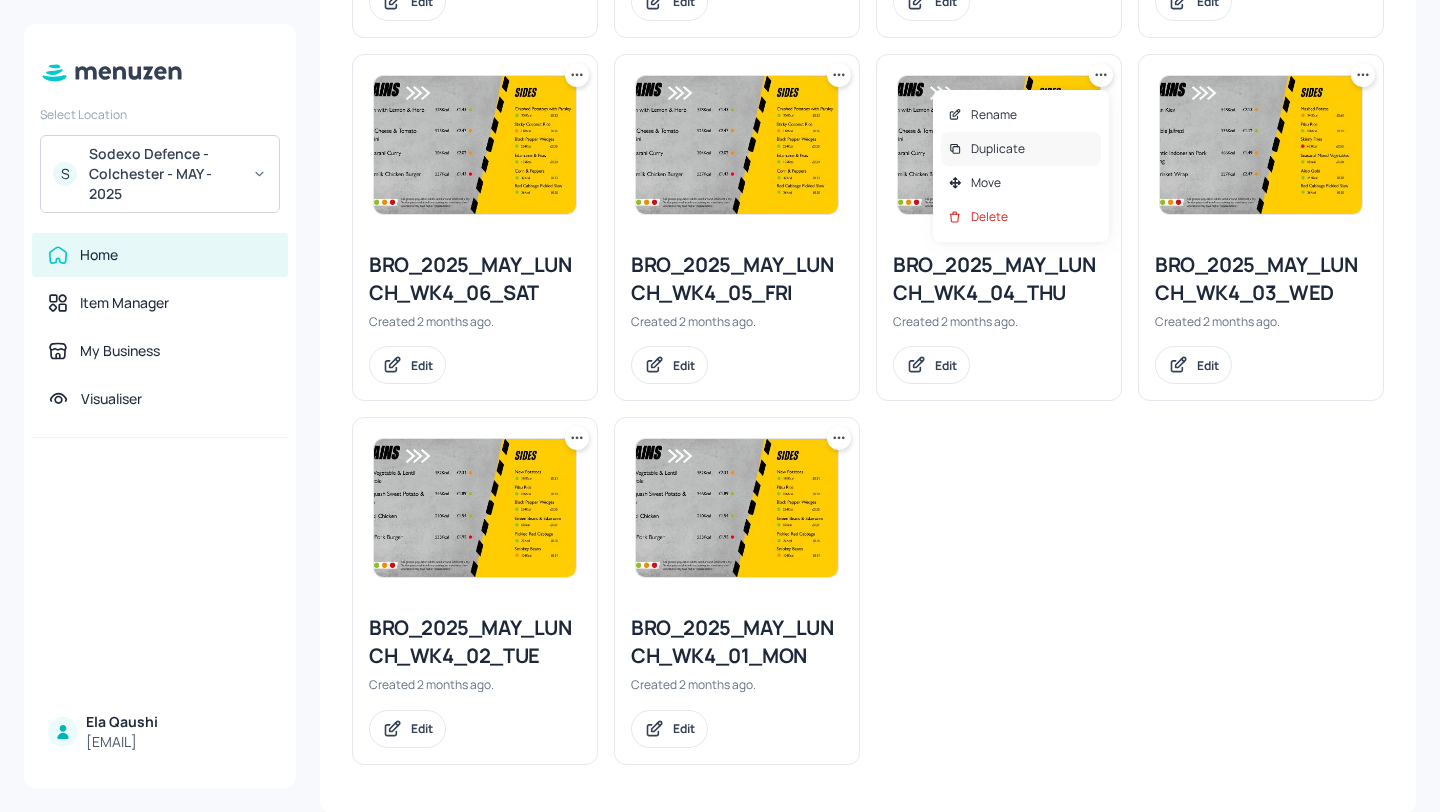 click on "Duplicate" at bounding box center [1021, 149] 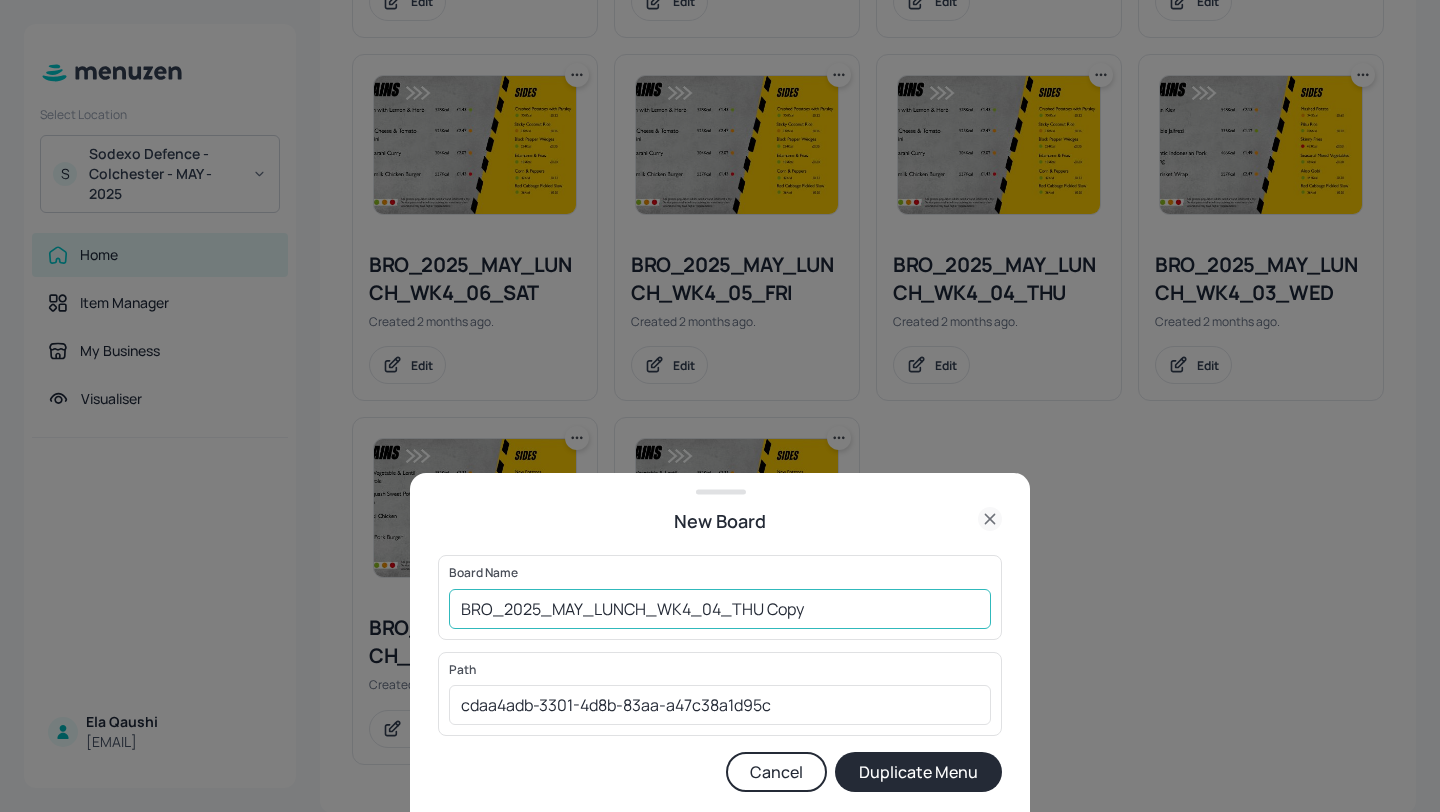 click on "BRO_2025_MAY_LUNCH_WK4_04_THU Copy" at bounding box center [720, 609] 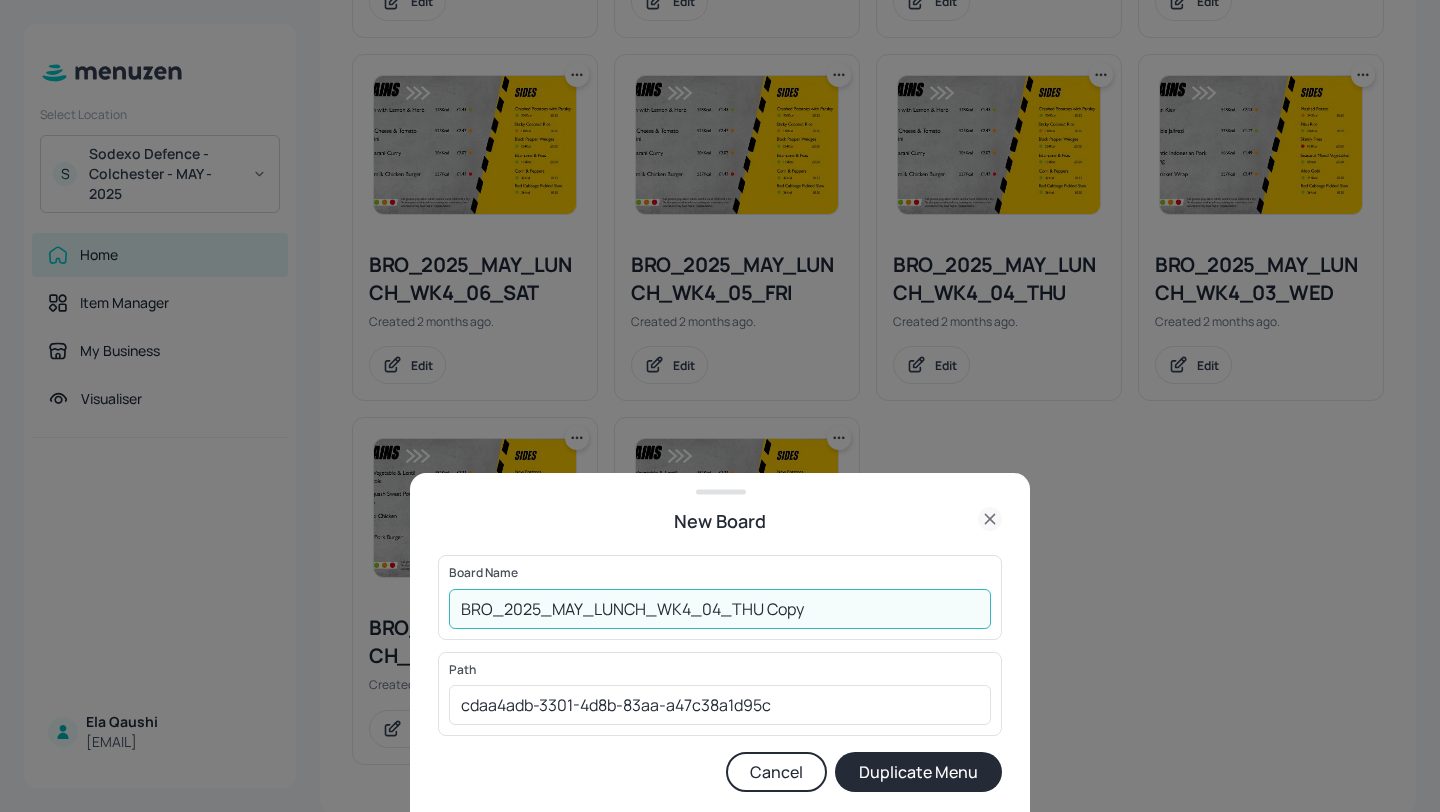 click 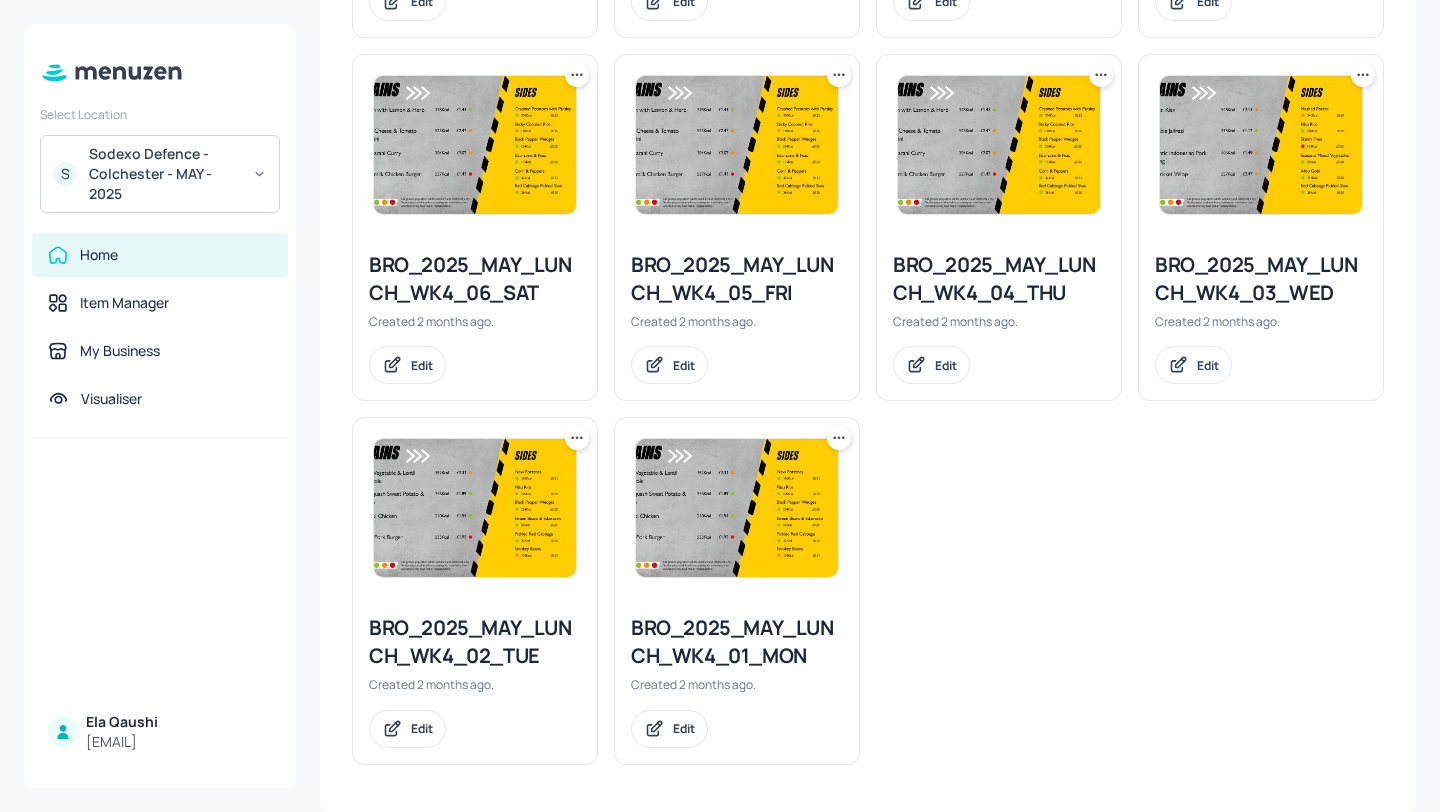 click at bounding box center (999, 145) 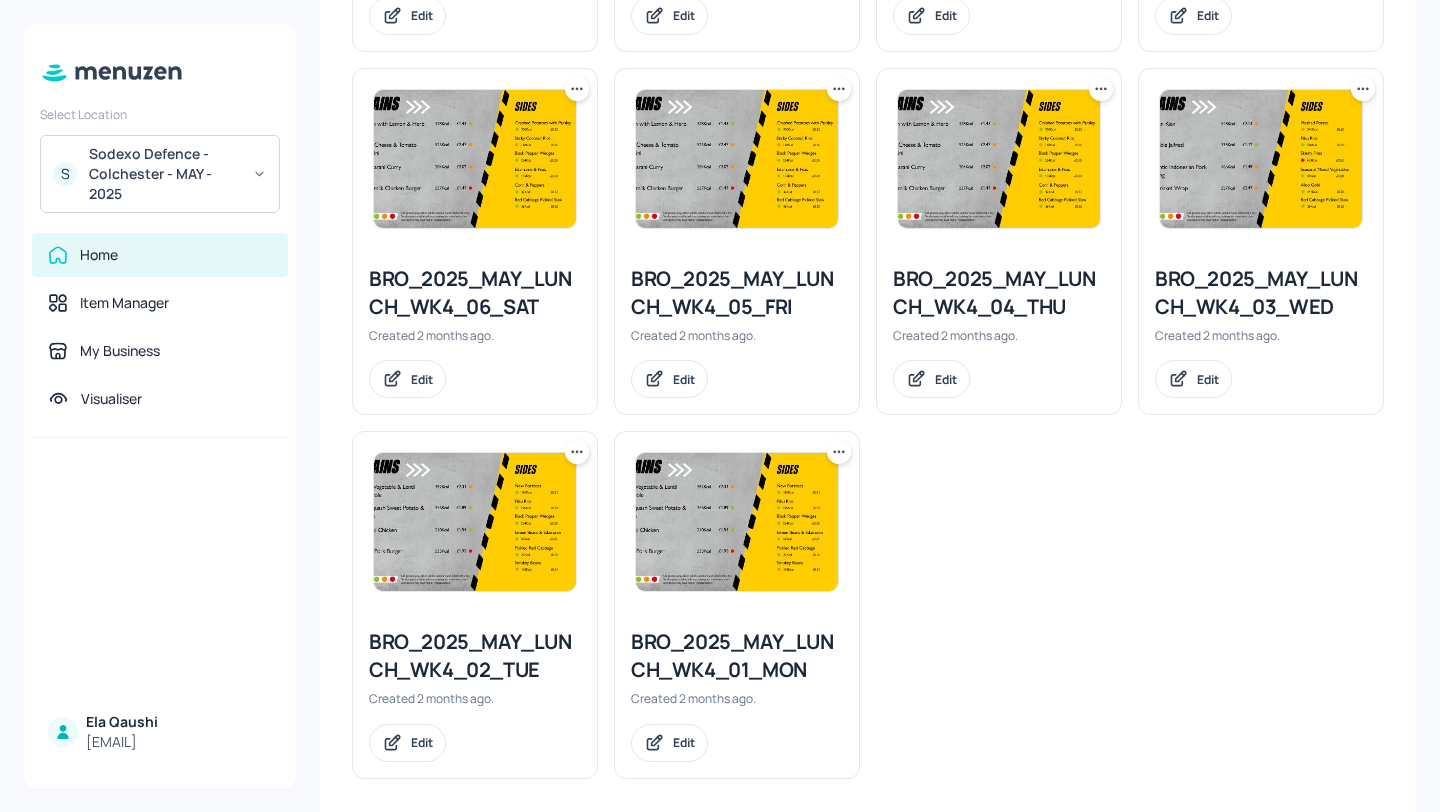 scroll, scrollTop: 2426, scrollLeft: 0, axis: vertical 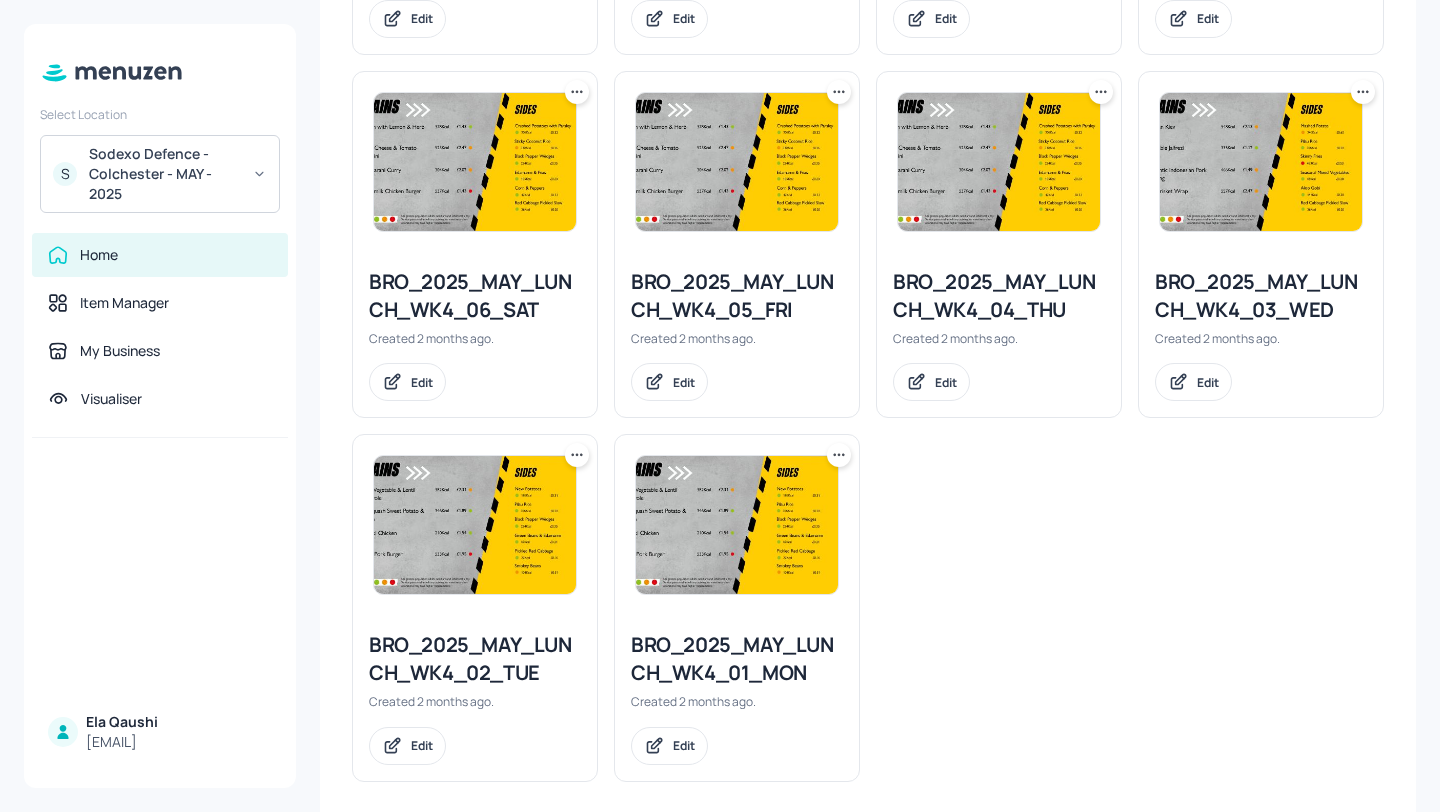 click 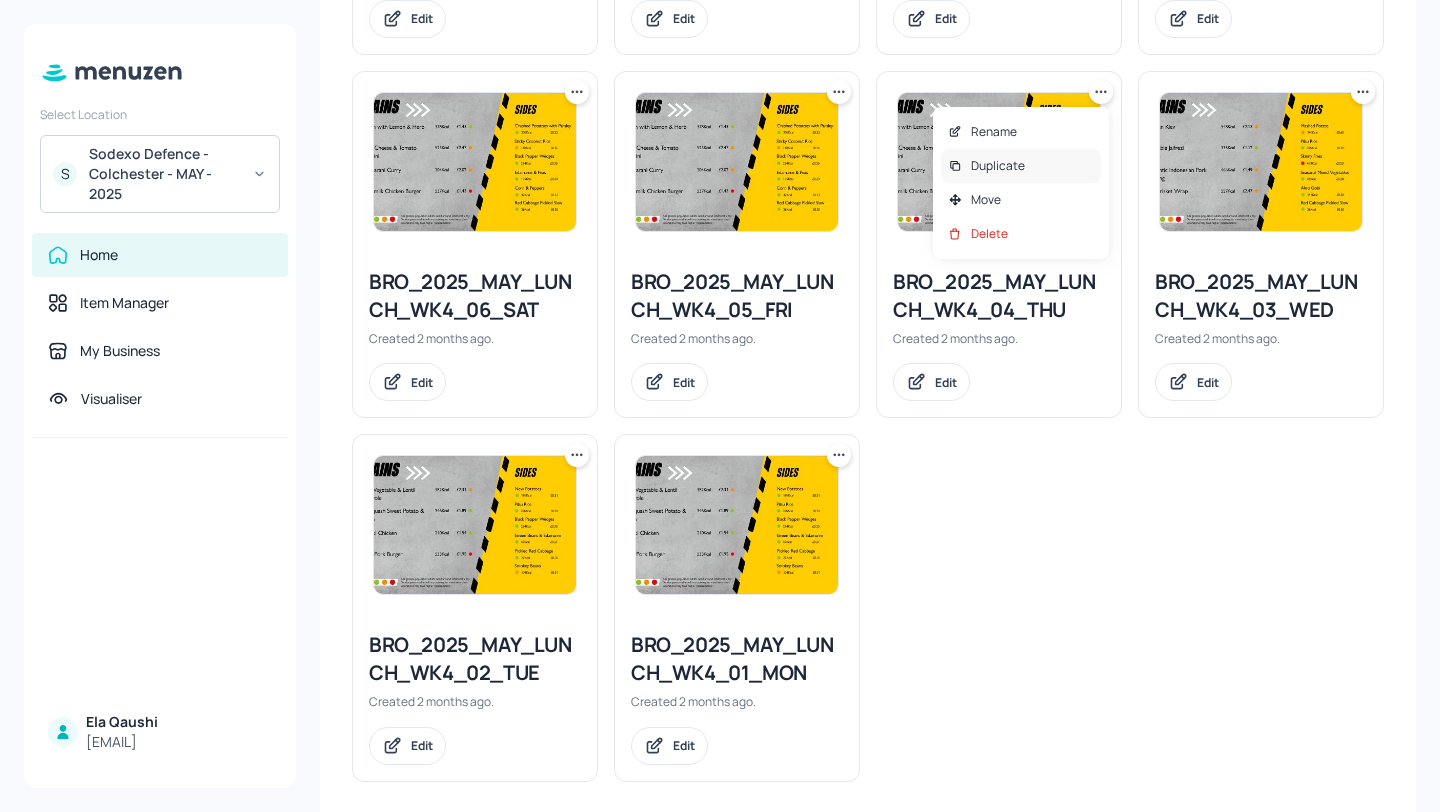 click on "Duplicate" at bounding box center [1021, 166] 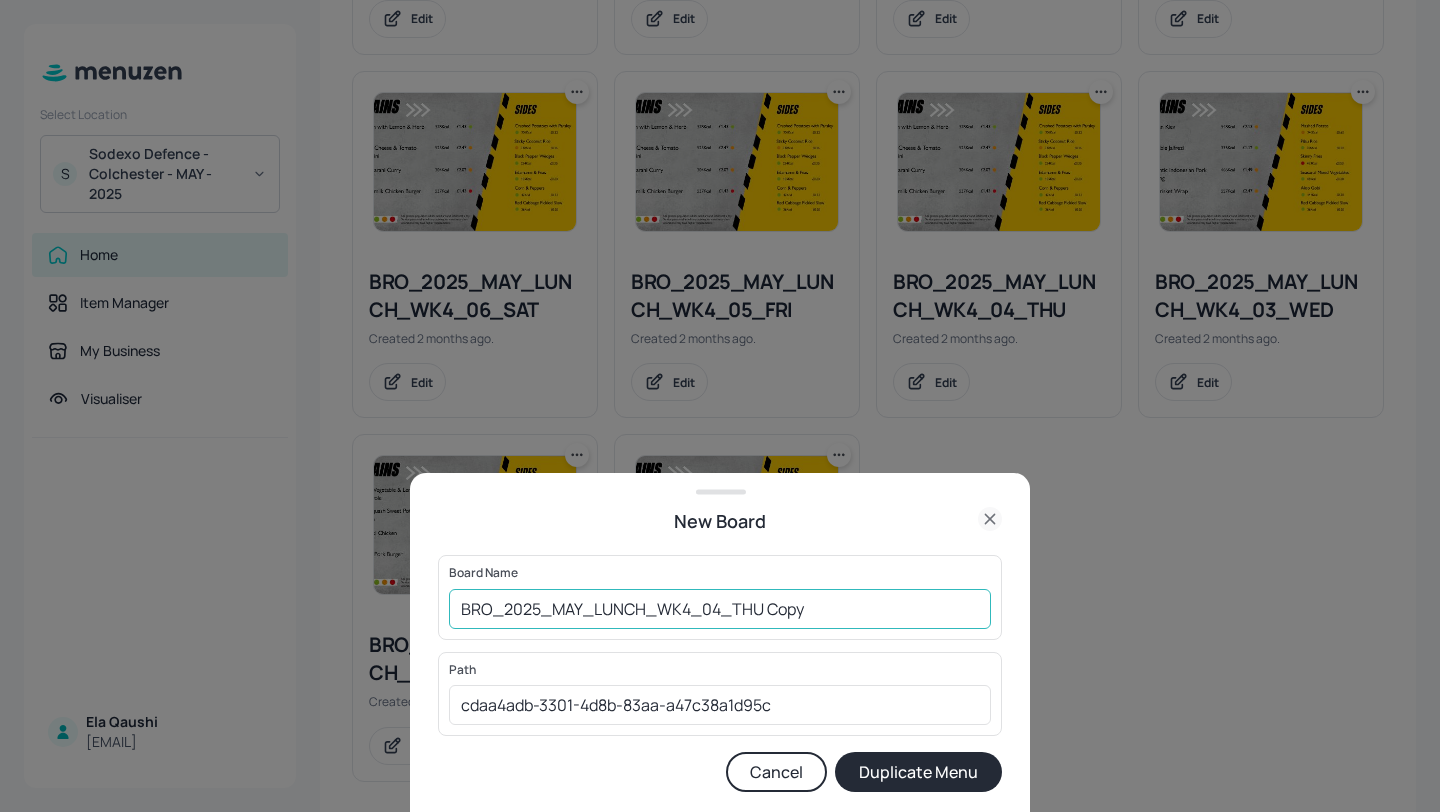 click on "BRO_2025_MAY_LUNCH_WK4_04_THU Copy" at bounding box center (720, 609) 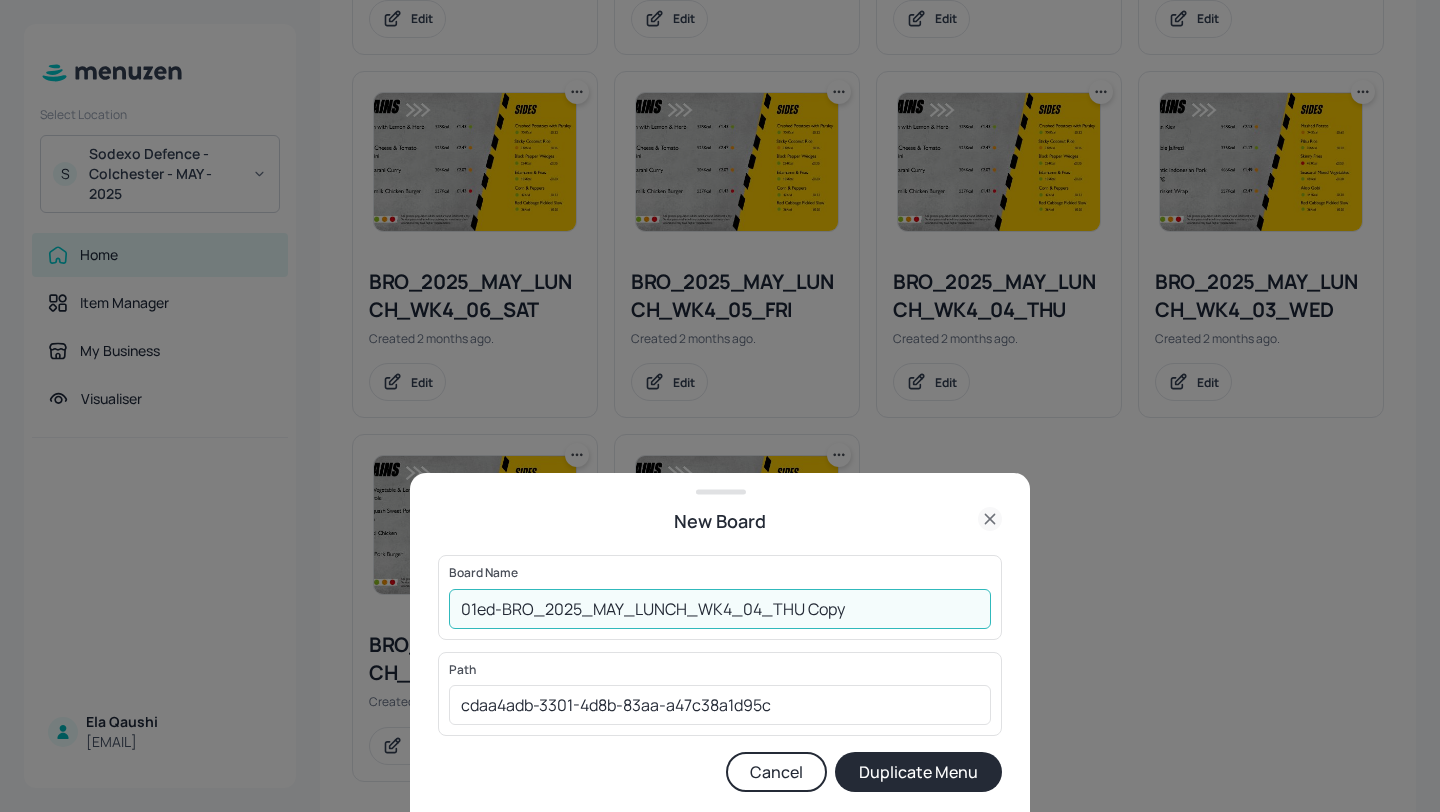 drag, startPoint x: 876, startPoint y: 613, endPoint x: 804, endPoint y: 608, distance: 72.1734 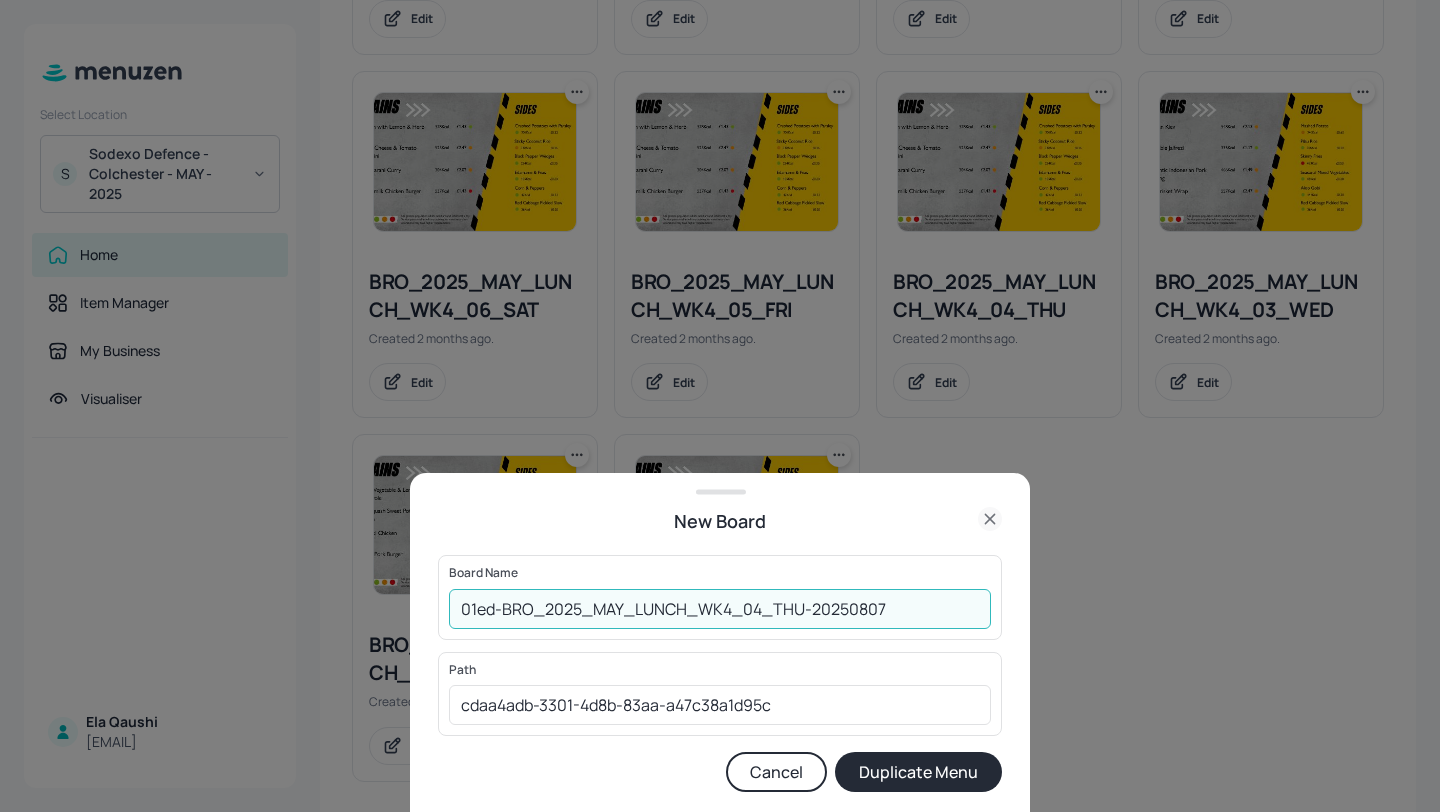 type on "01ed-BRO_2025_MAY_LUNCH_WK4_04_THU-20250807" 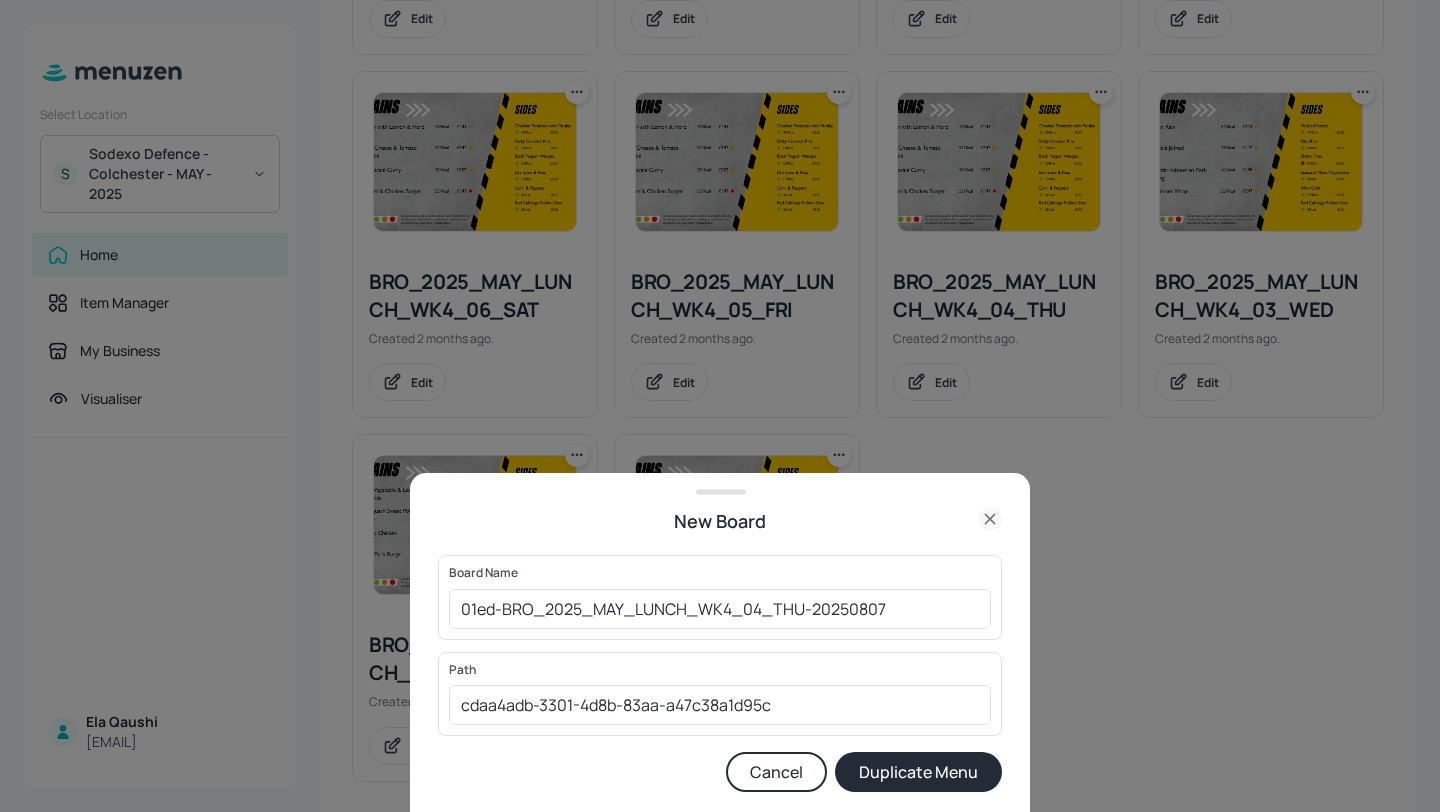 click on "Duplicate Menu" at bounding box center [918, 772] 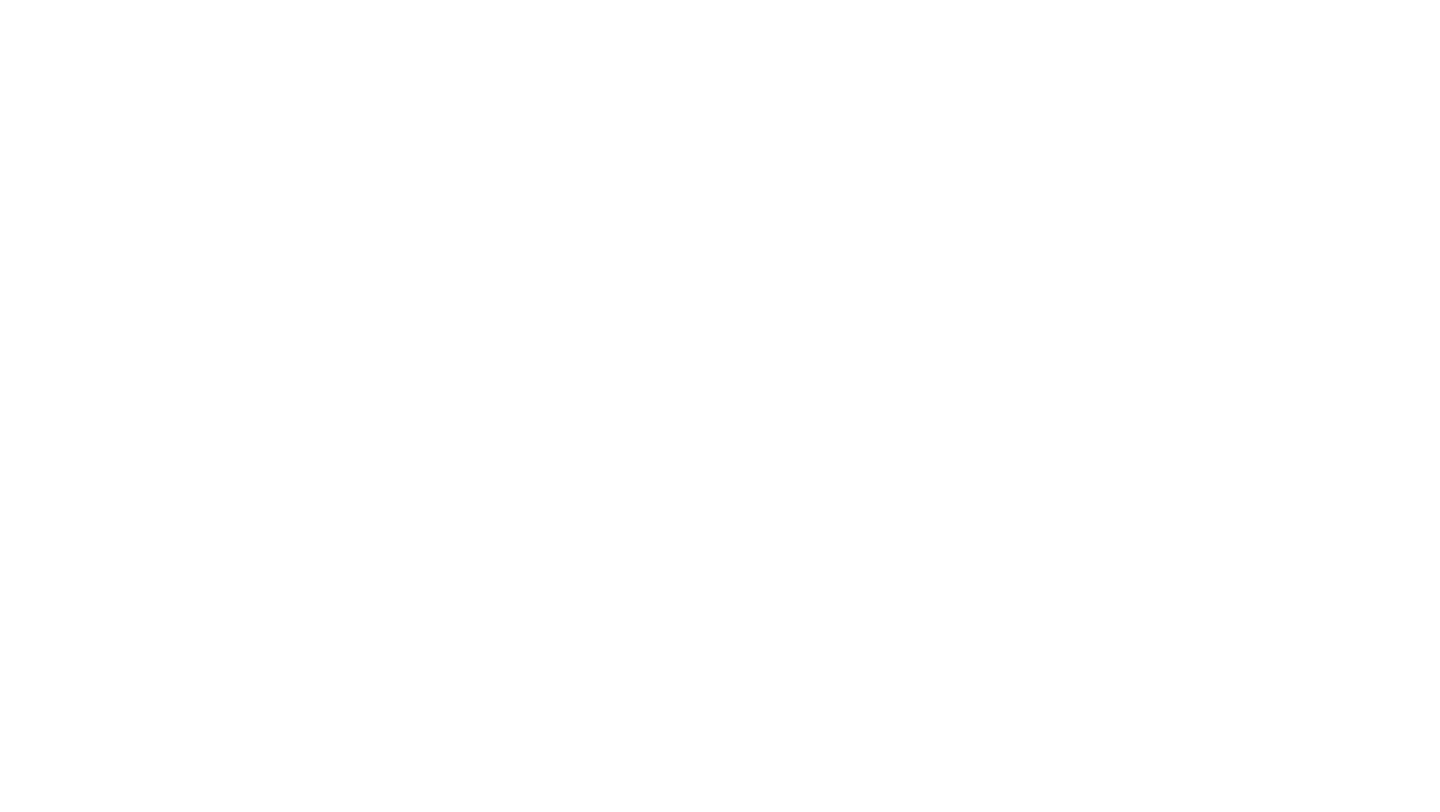 scroll, scrollTop: 0, scrollLeft: 0, axis: both 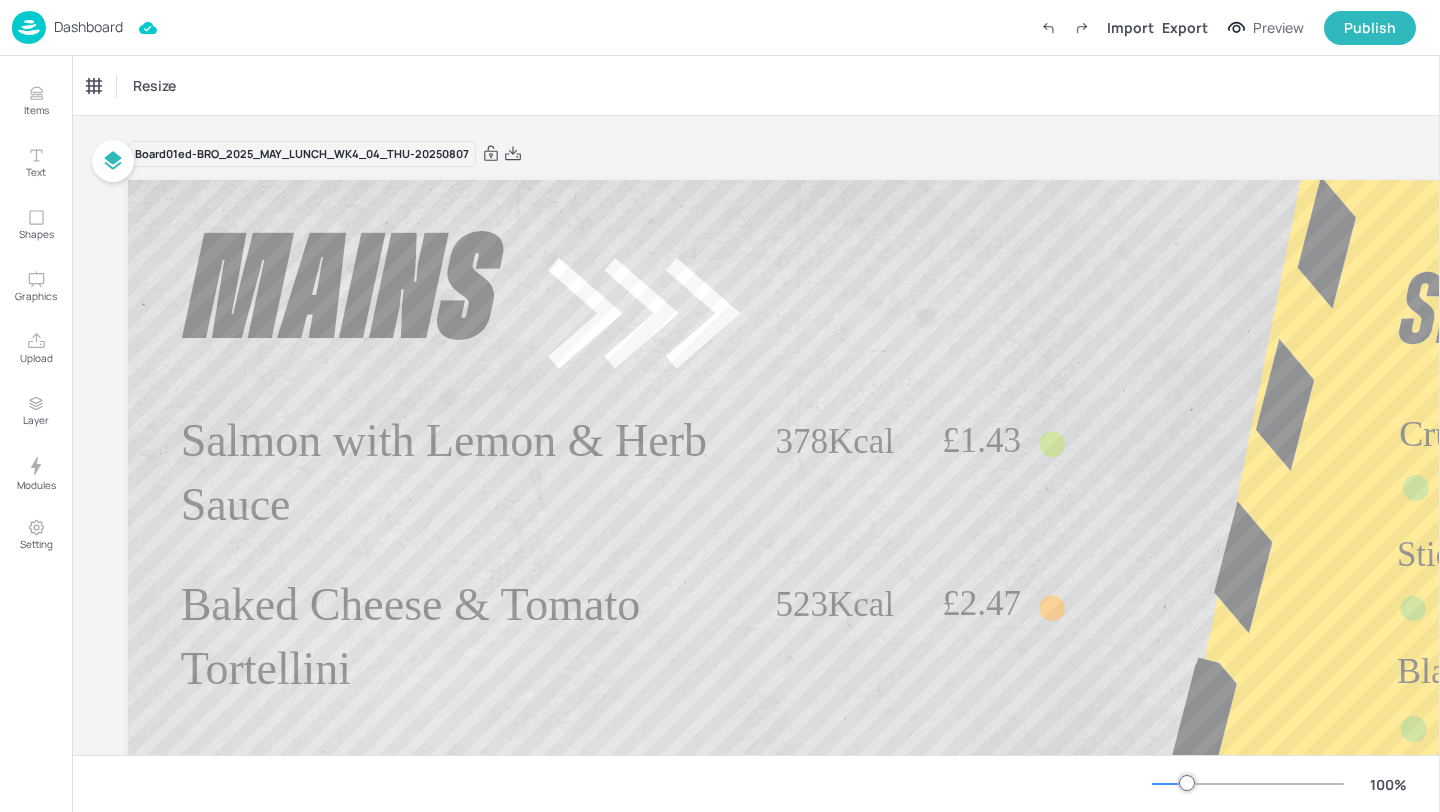 type on "£GBP - United Kingdom" 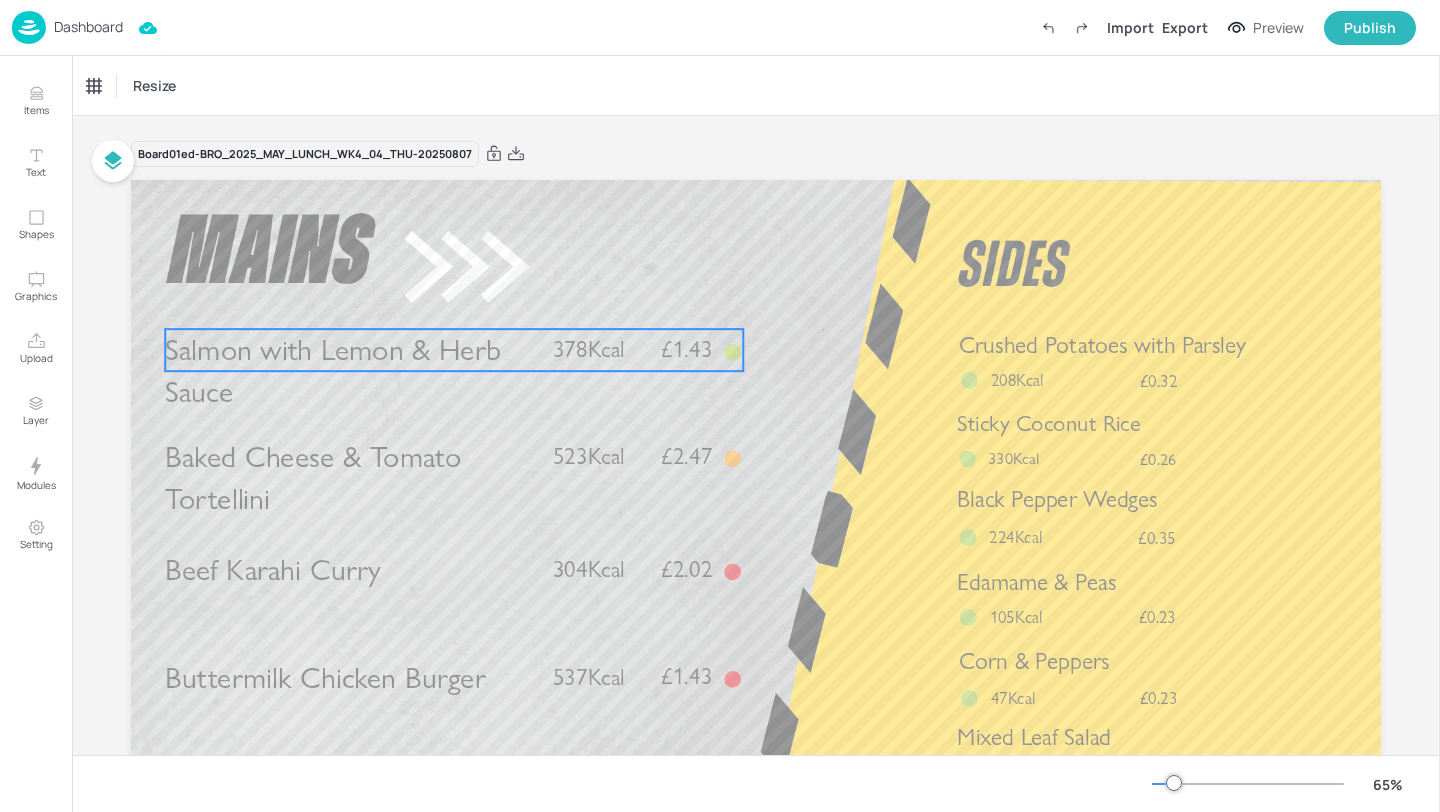 click on "Salmon with Lemon & Herb Sauce" at bounding box center (332, 371) 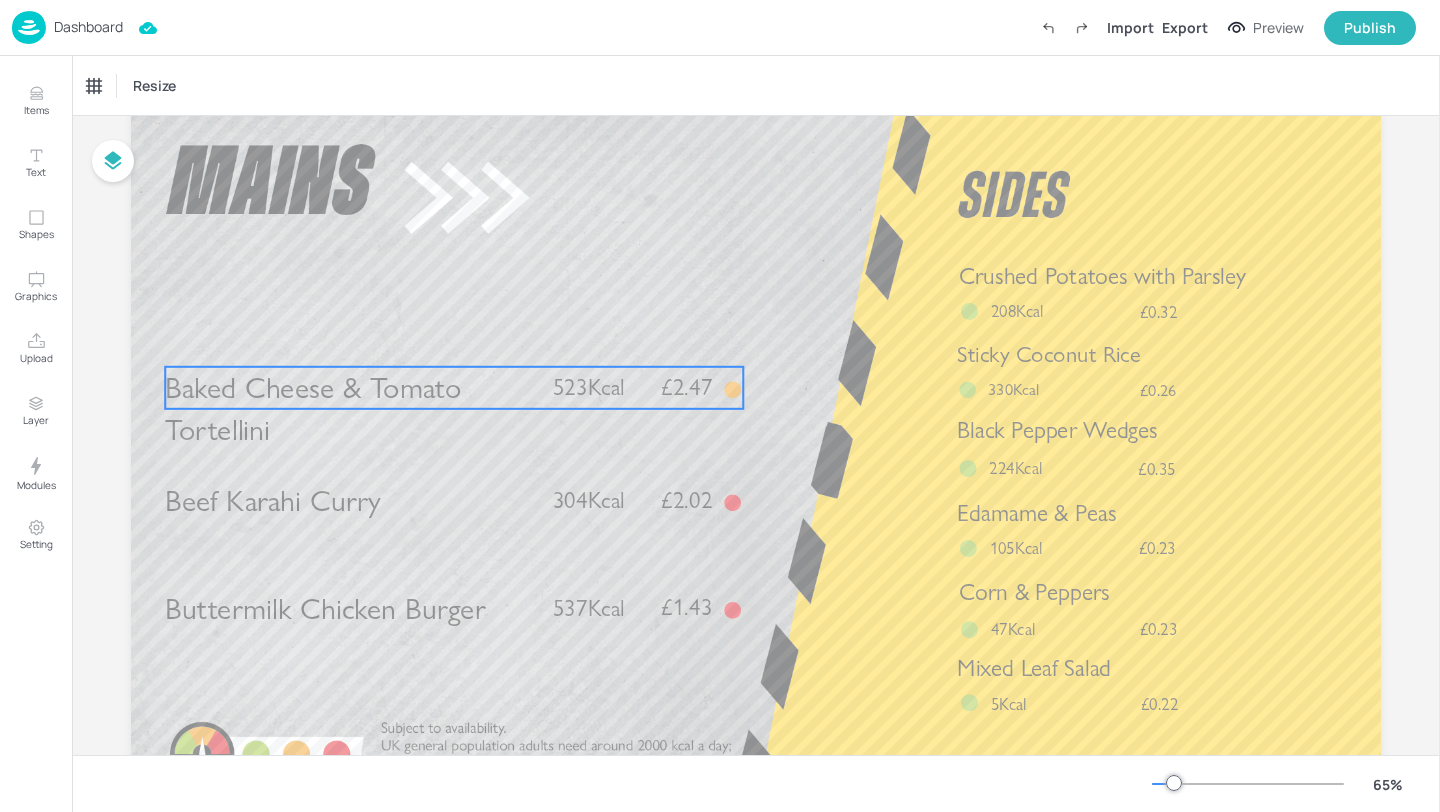 scroll, scrollTop: 91, scrollLeft: 0, axis: vertical 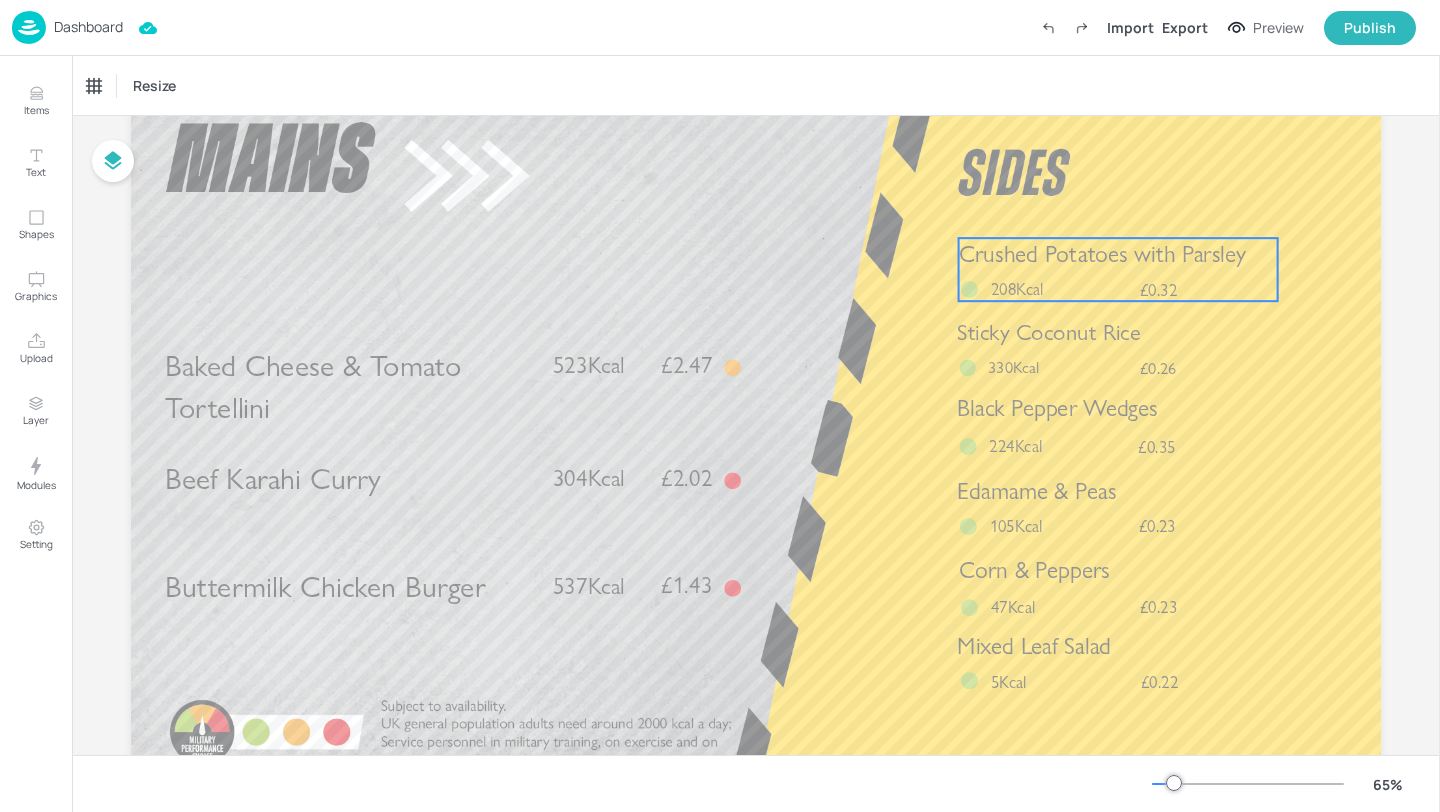 click on "208Kcal" at bounding box center [1017, 289] 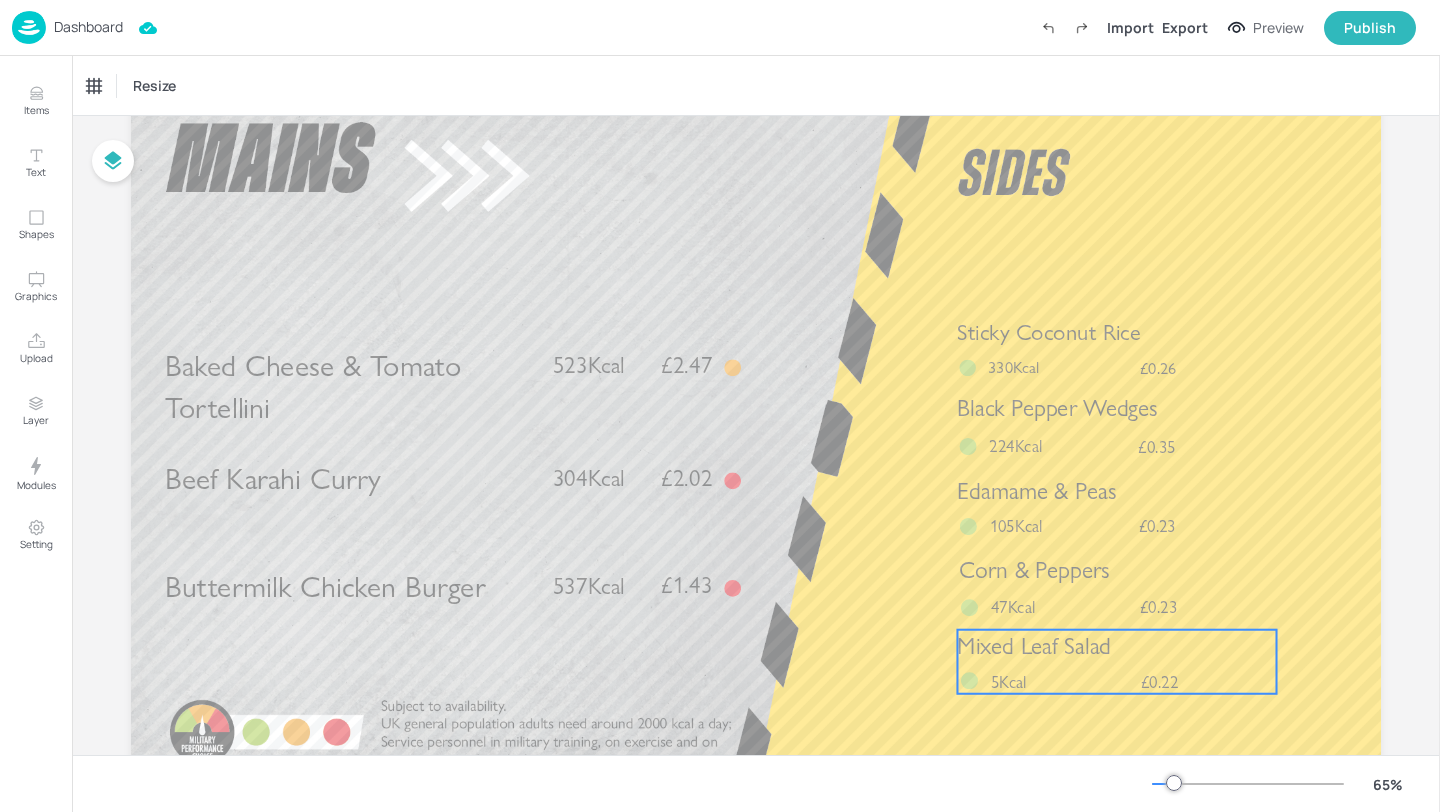 click on "Mixed Leaf Salad" at bounding box center [1034, 646] 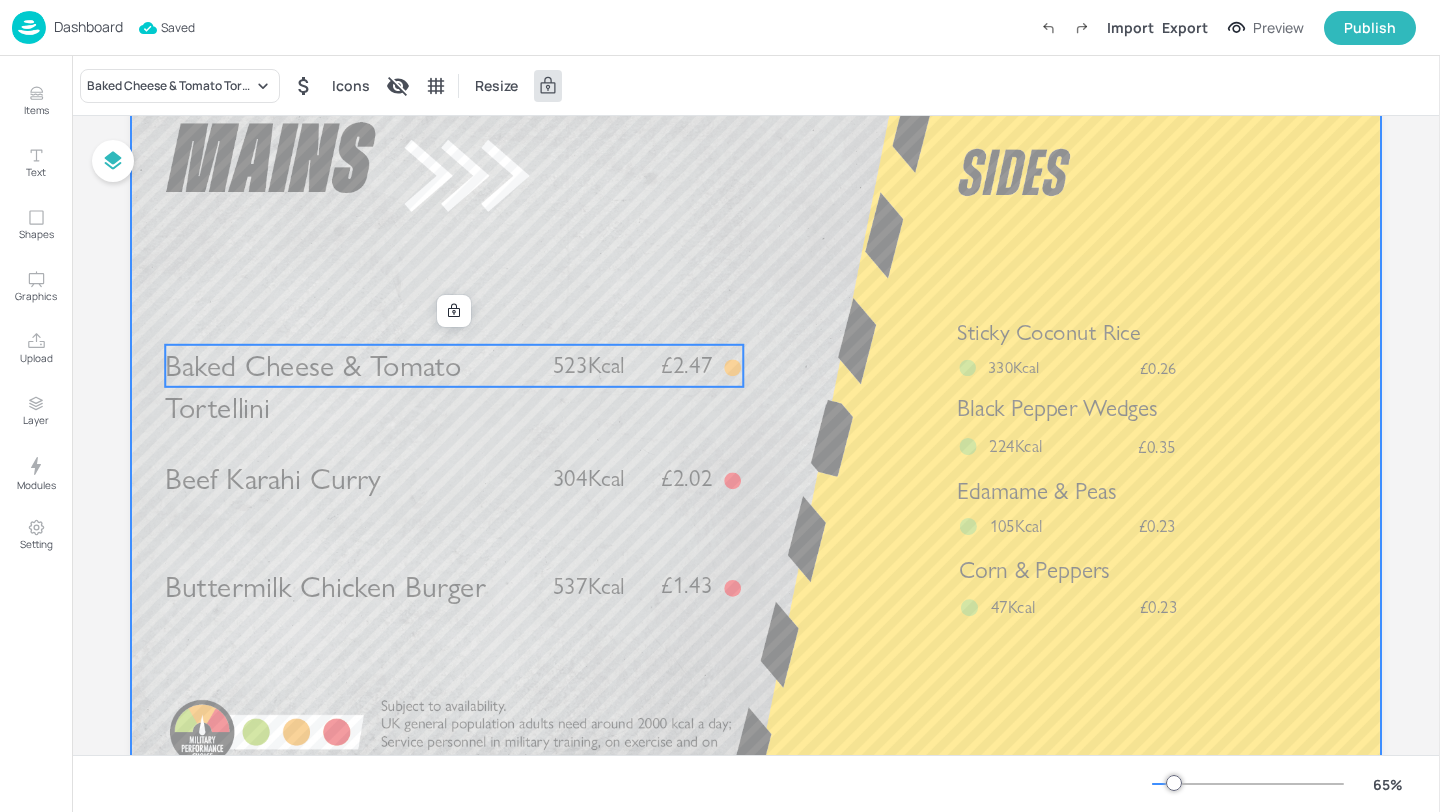 drag, startPoint x: 615, startPoint y: 375, endPoint x: 610, endPoint y: 304, distance: 71.17584 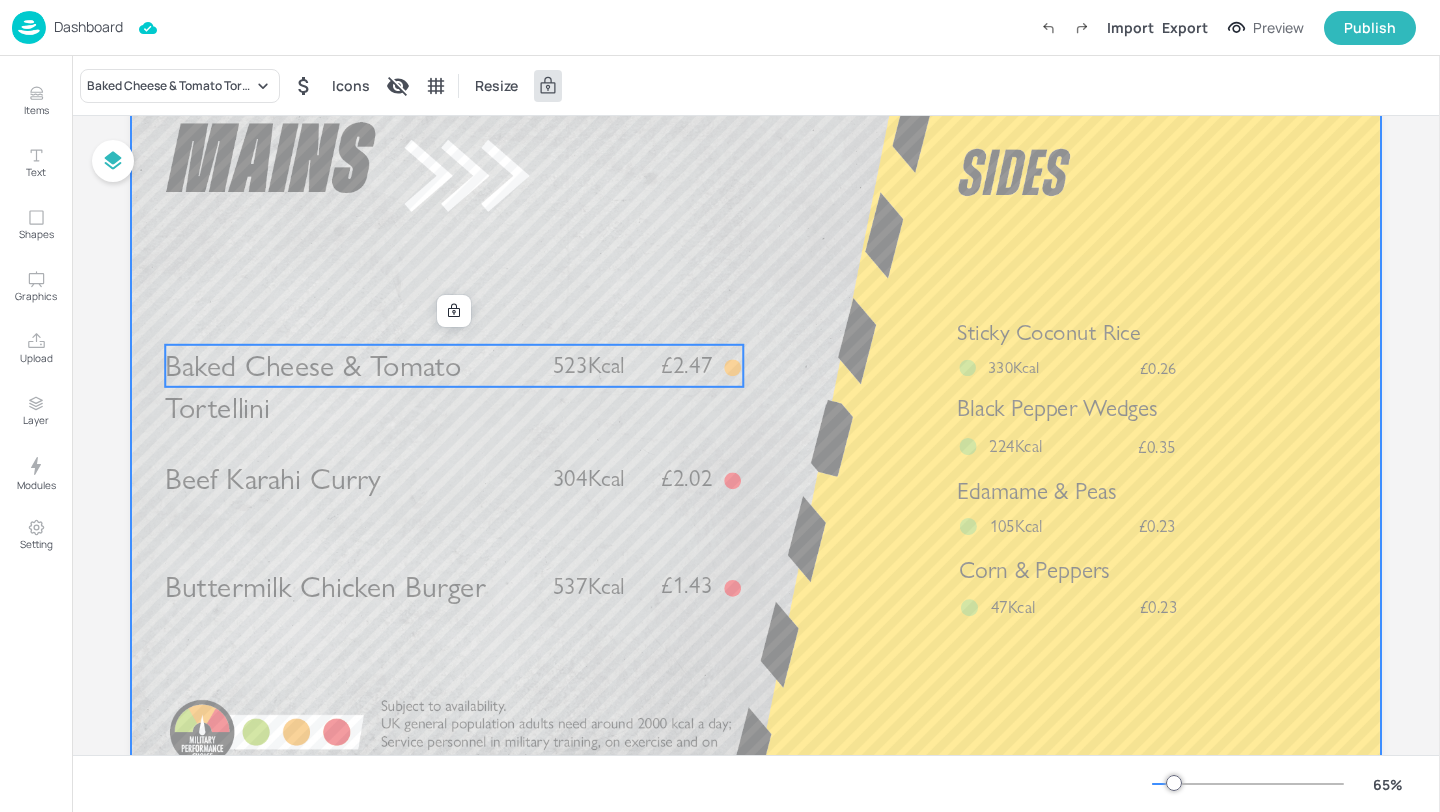 click at bounding box center [756, 440] 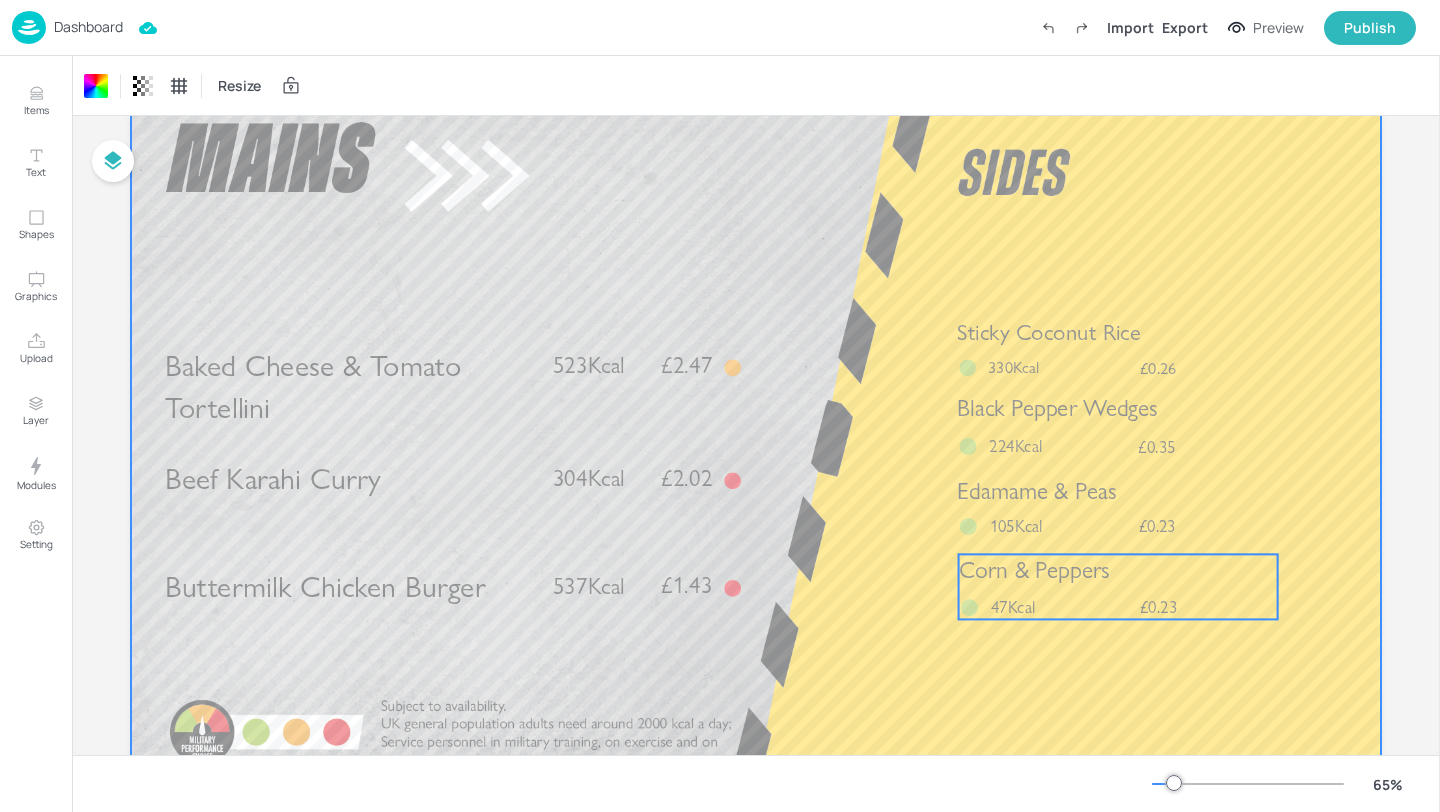 click on "Corn & Peppers" at bounding box center (1034, 570) 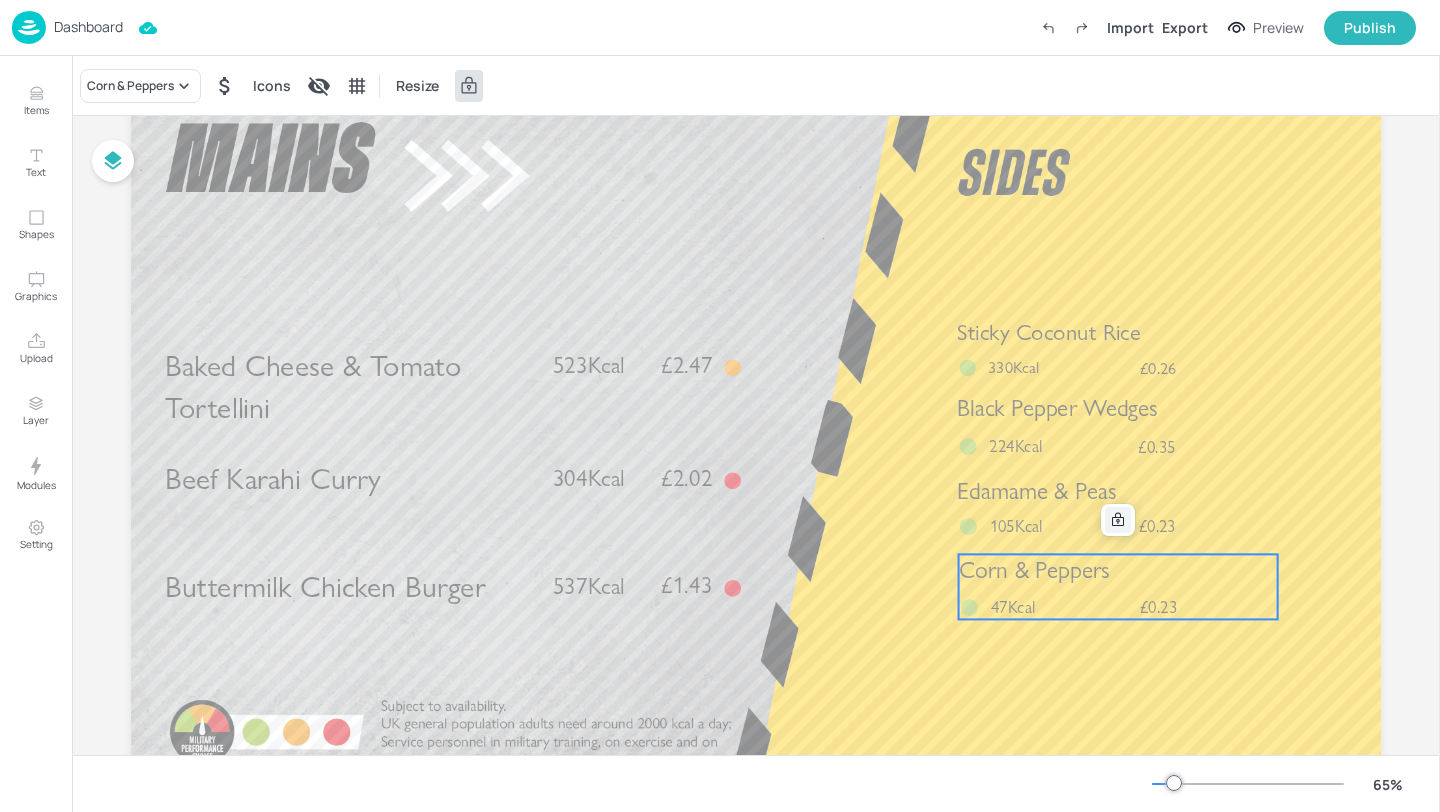 click 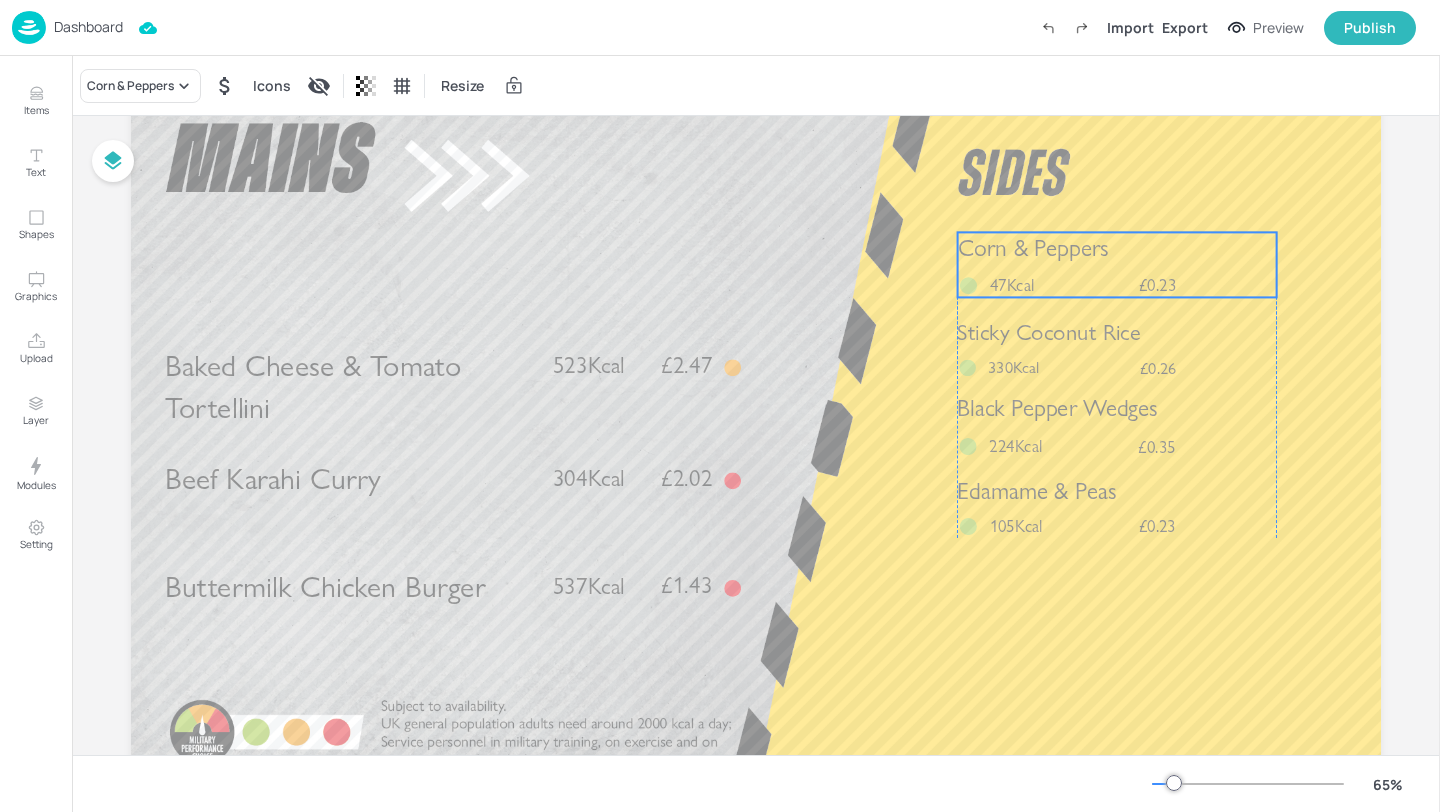 drag, startPoint x: 1072, startPoint y: 587, endPoint x: 1068, endPoint y: 265, distance: 322.02484 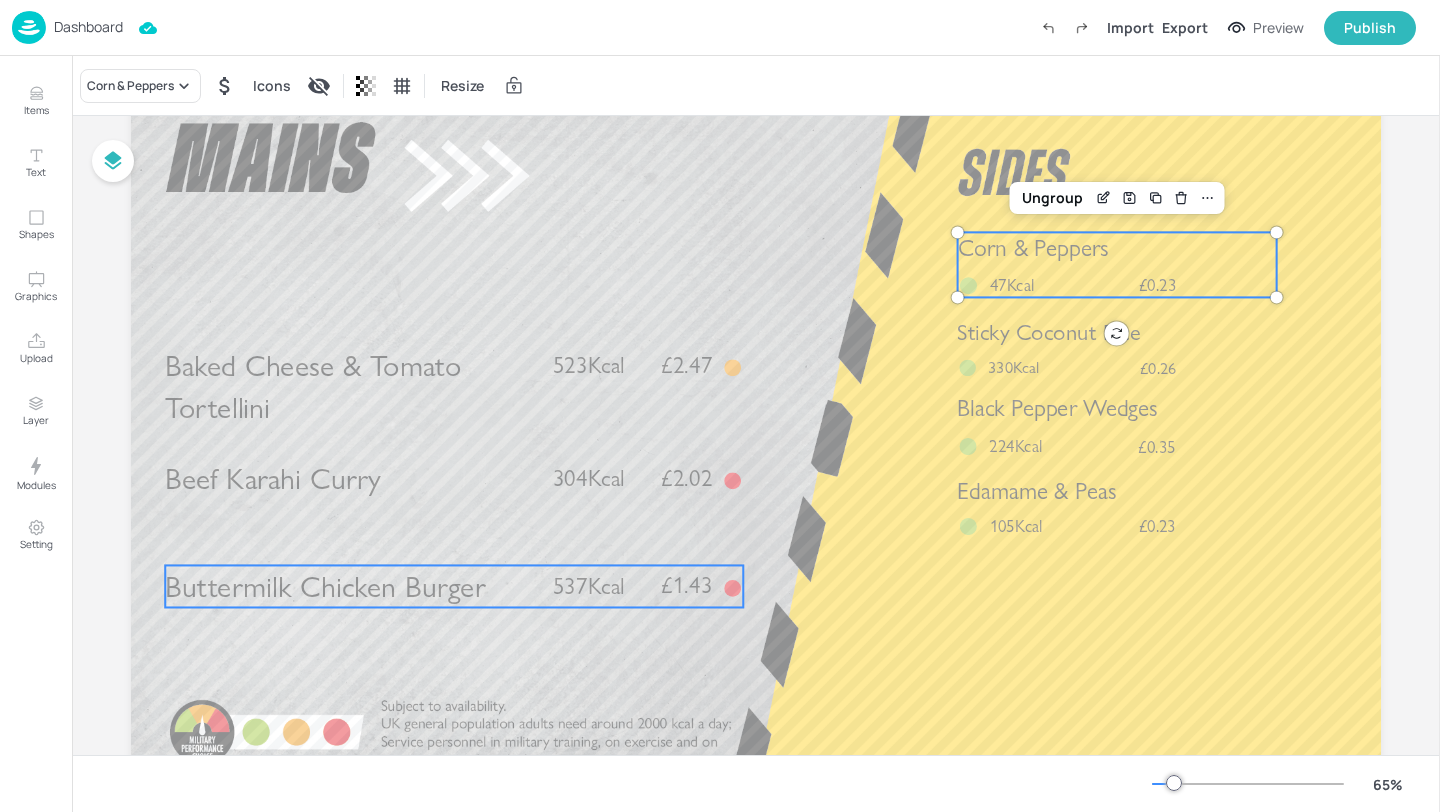 click on "Buttermilk Chicken Burger £1.43 537Kcal" at bounding box center (454, 586) 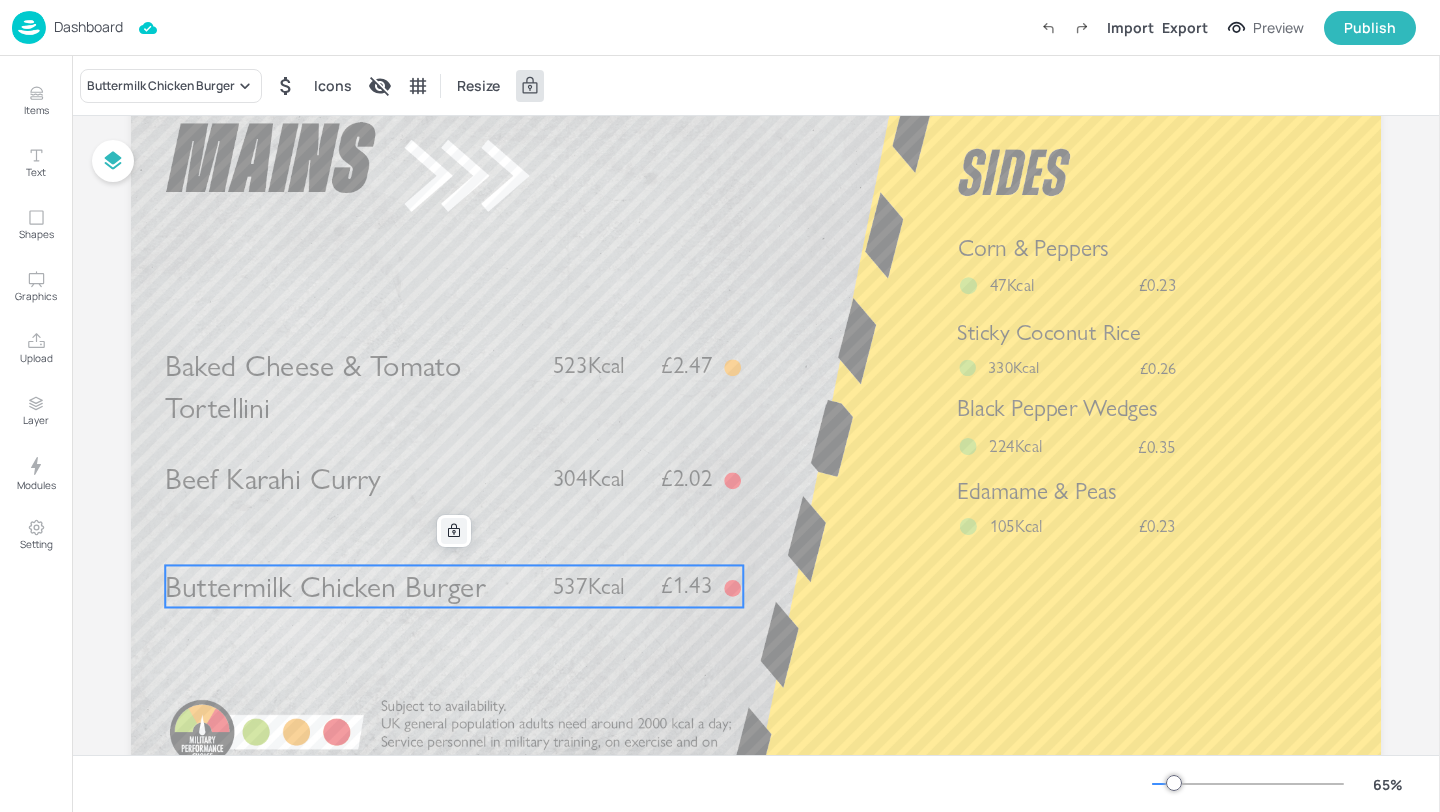 click 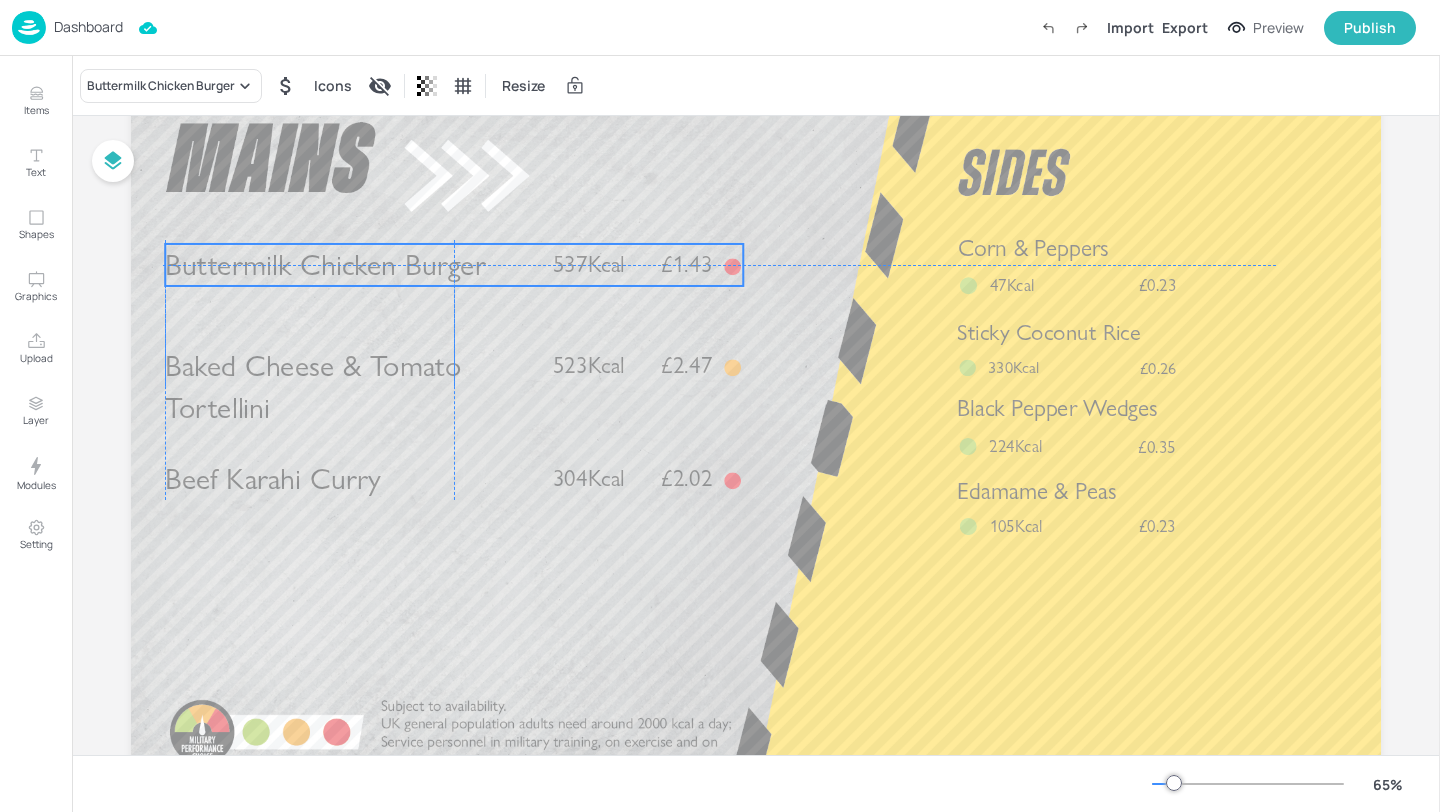 drag, startPoint x: 453, startPoint y: 580, endPoint x: 451, endPoint y: 256, distance: 324.00616 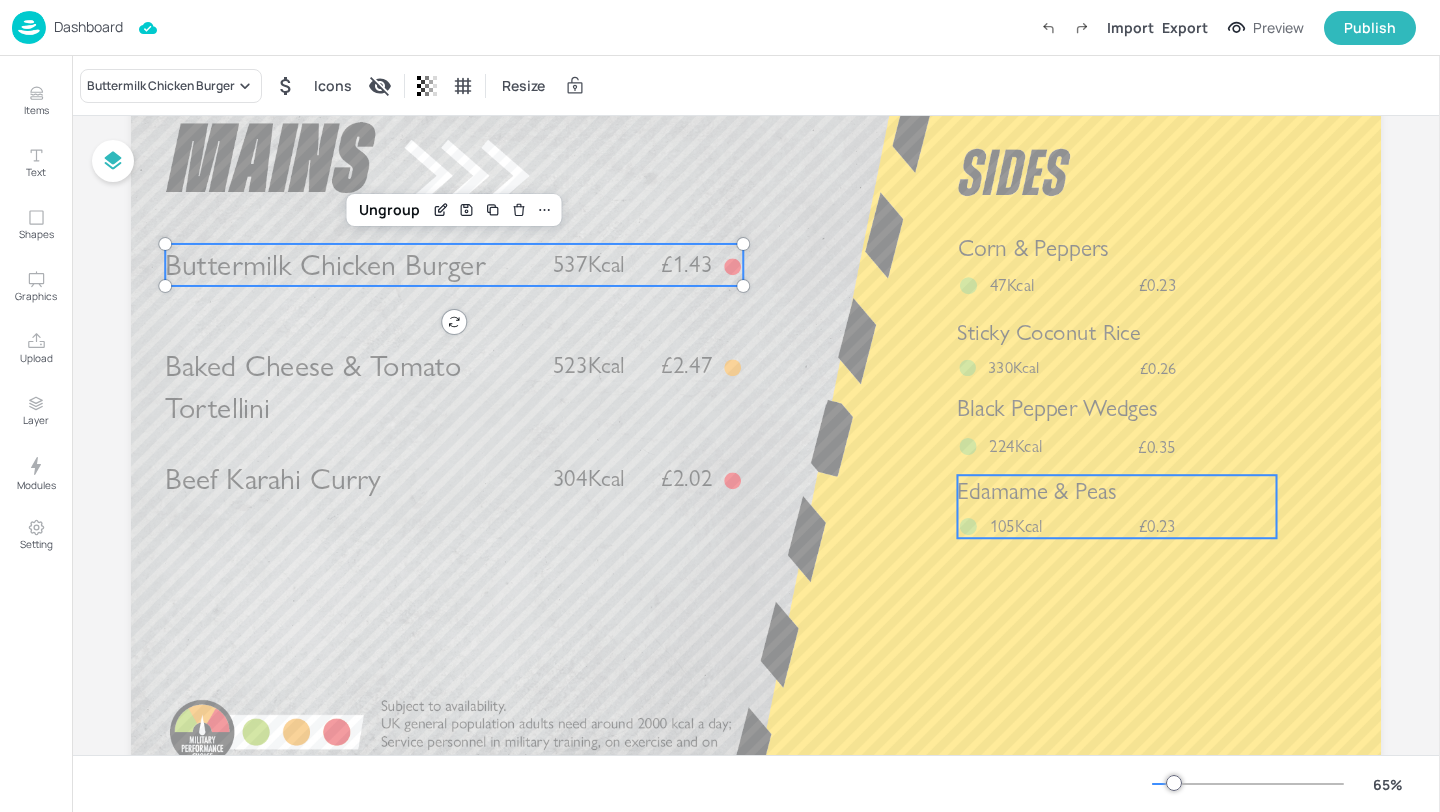 click on "105Kcal" at bounding box center (1023, 526) 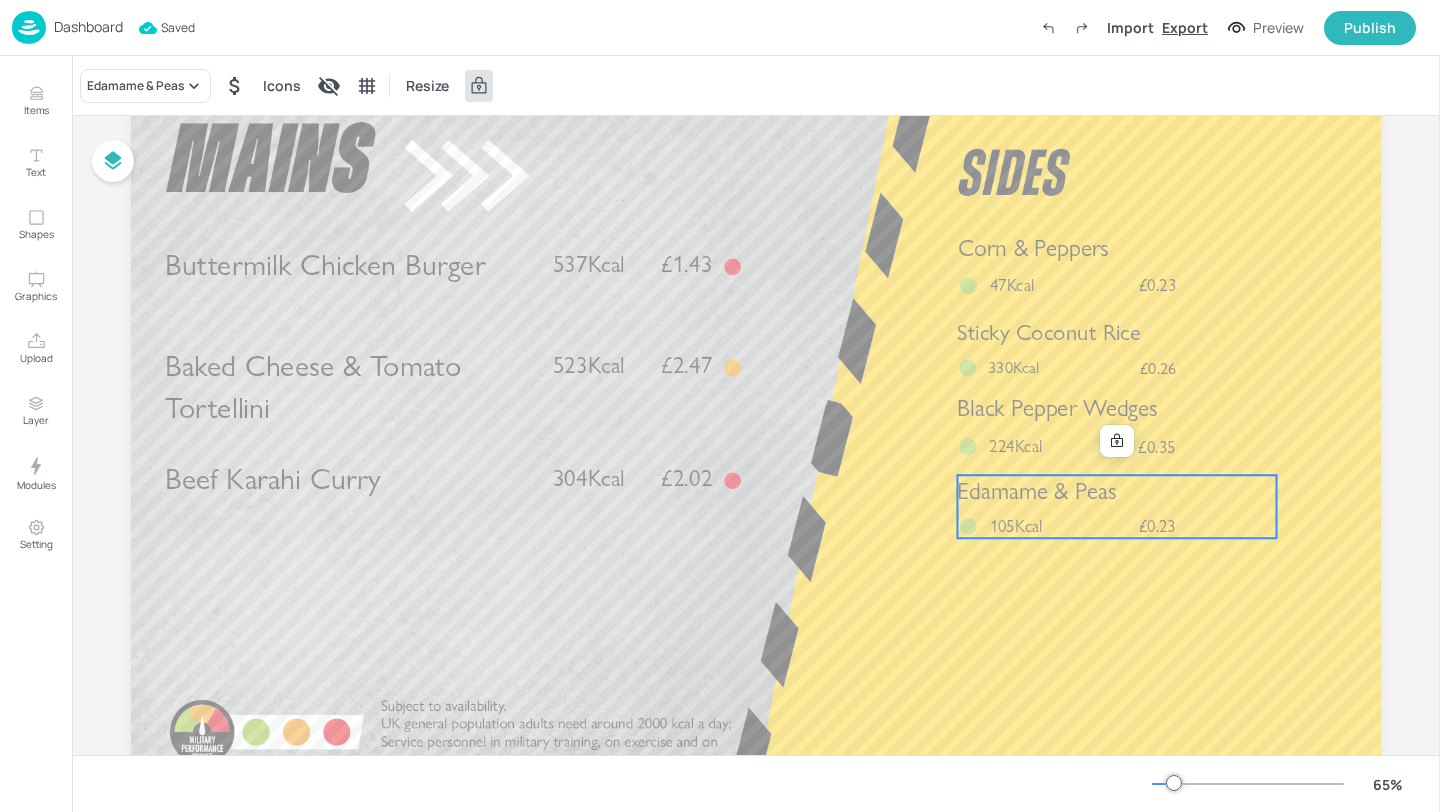click on "Export" at bounding box center [1185, 27] 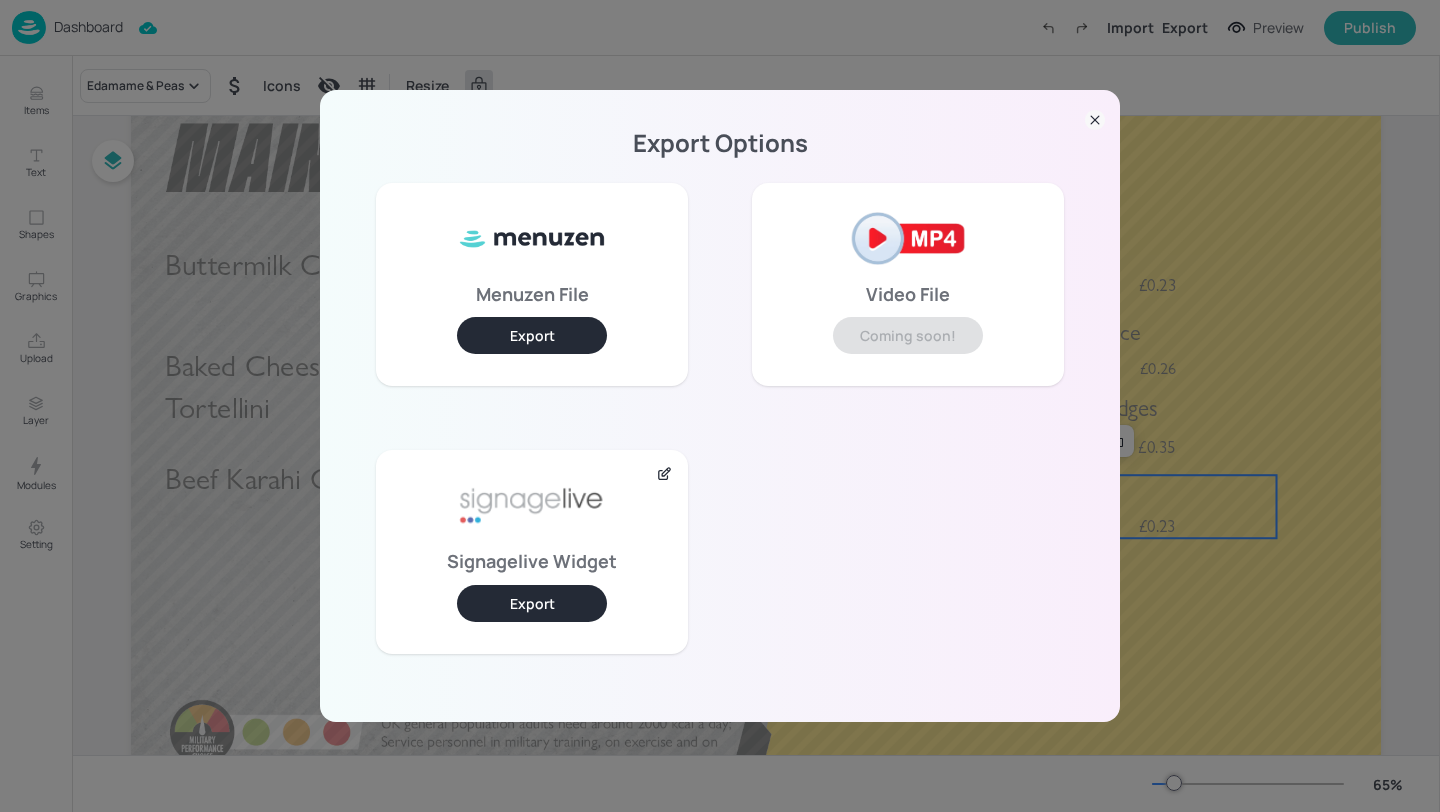 click on "Export" at bounding box center (532, 603) 